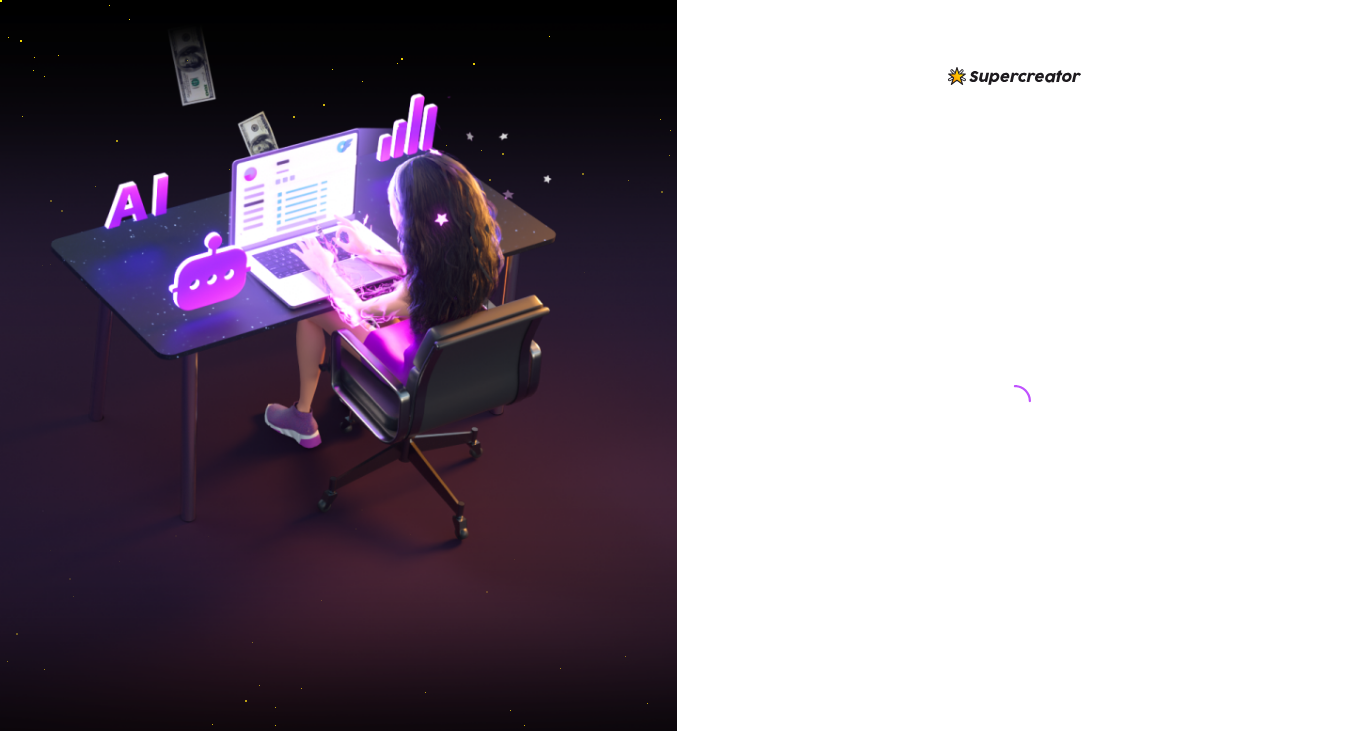 scroll, scrollTop: 0, scrollLeft: 0, axis: both 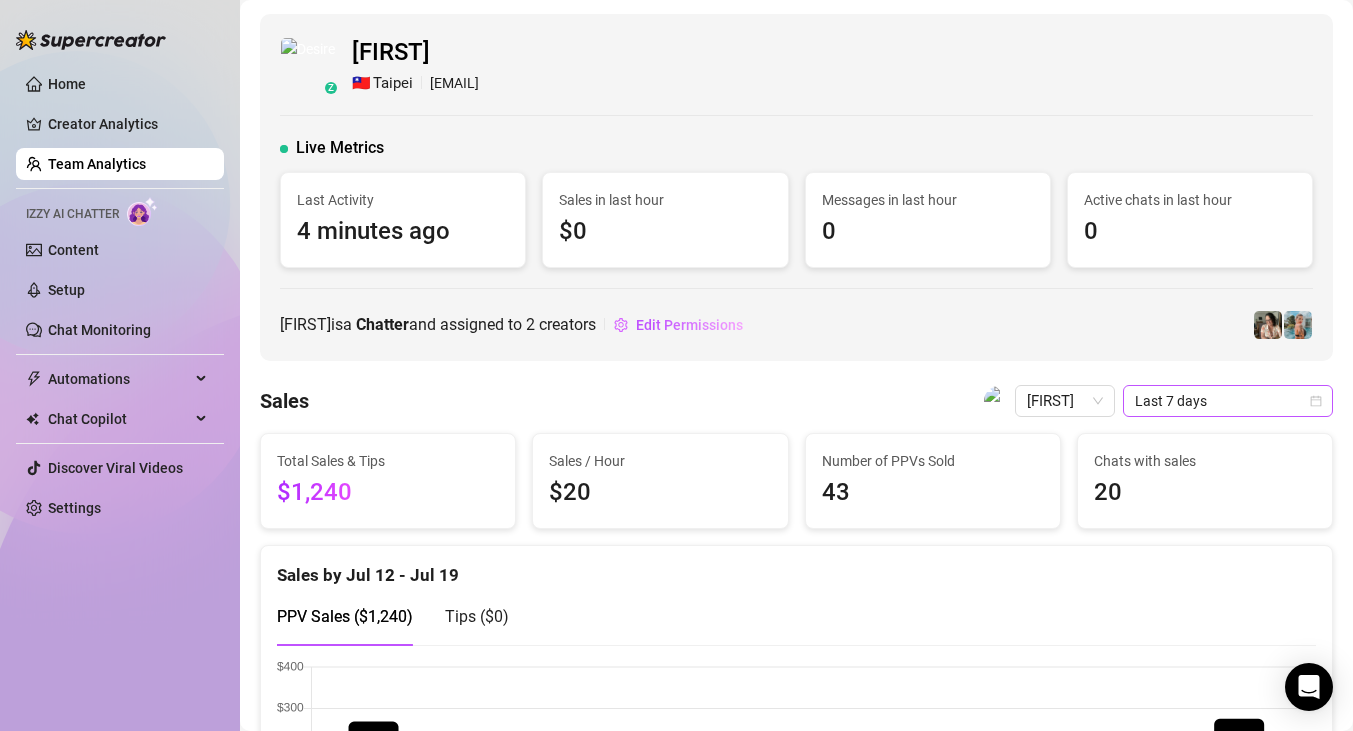 click on "Last 7 days" at bounding box center (1228, 401) 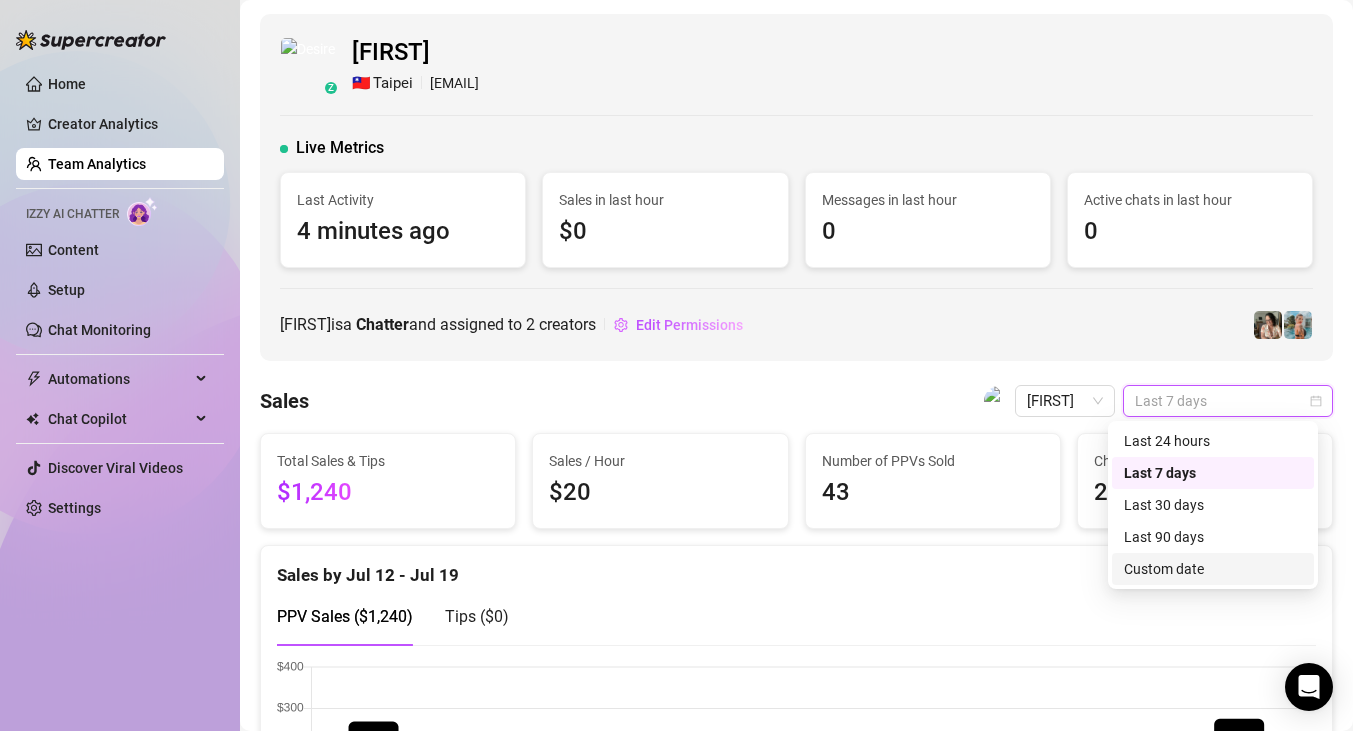 click on "Custom date" at bounding box center [1213, 569] 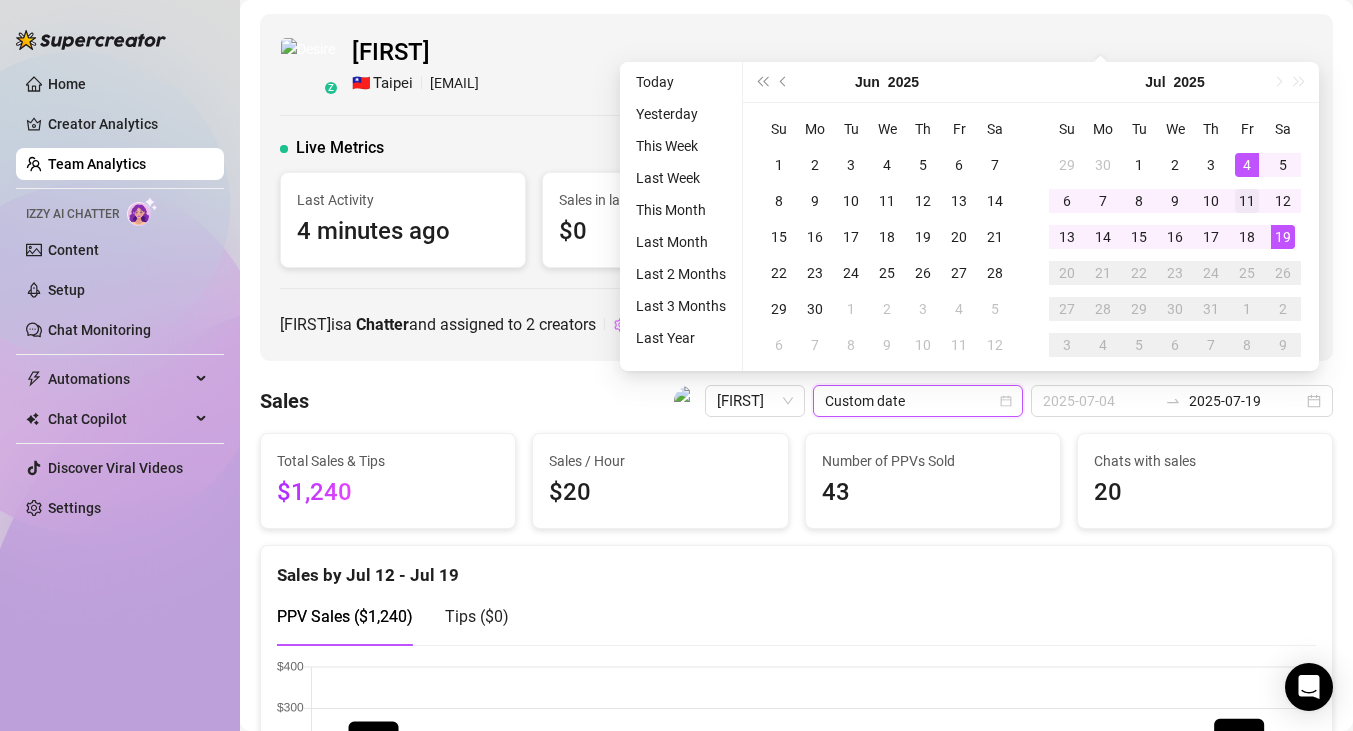 type on "2025-07-11" 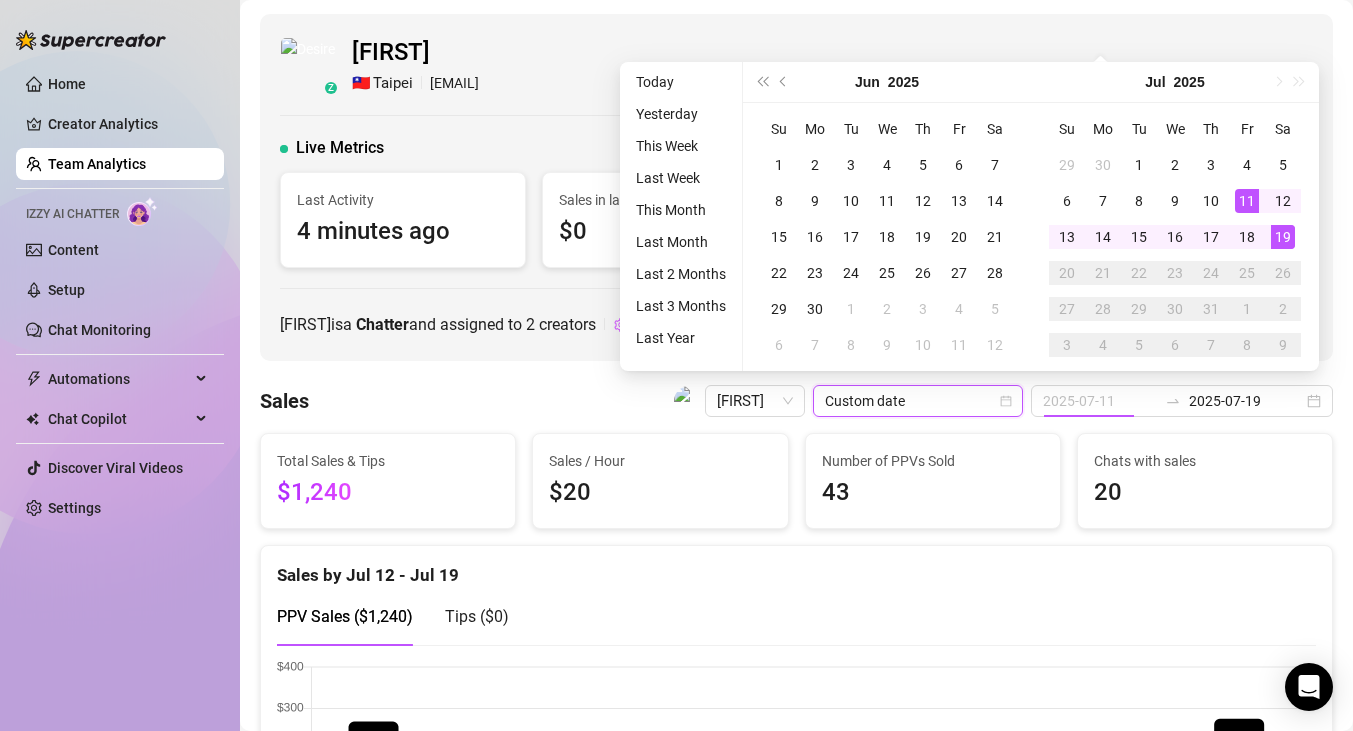 click on "11" at bounding box center [1247, 201] 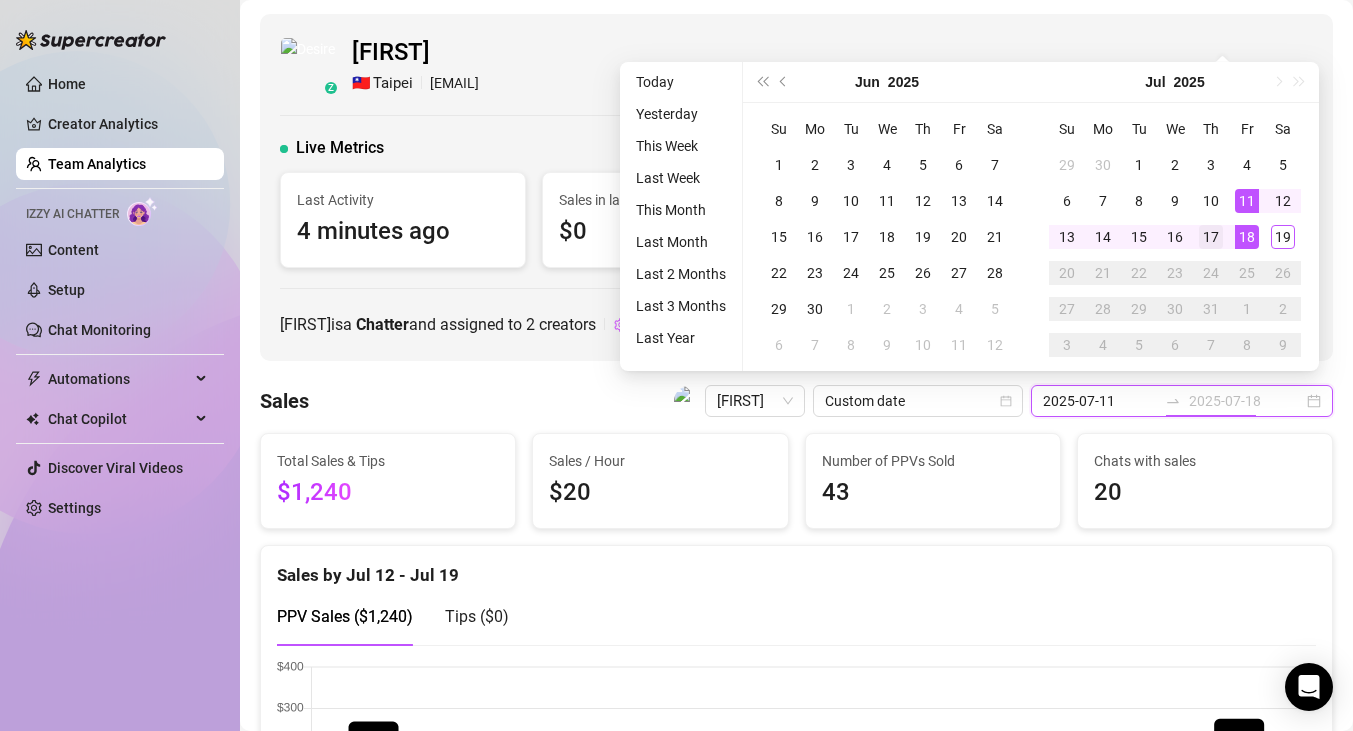type on "2025-07-17" 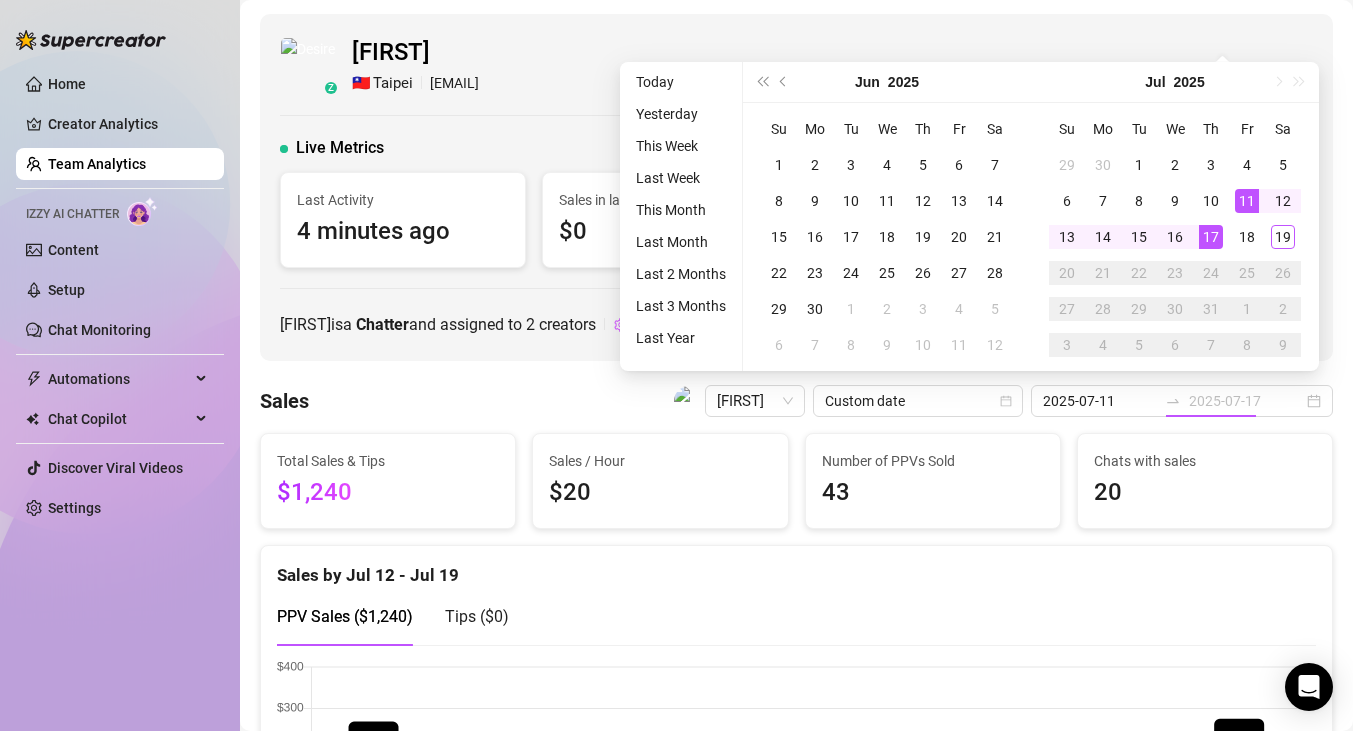 click on "17" at bounding box center (1211, 237) 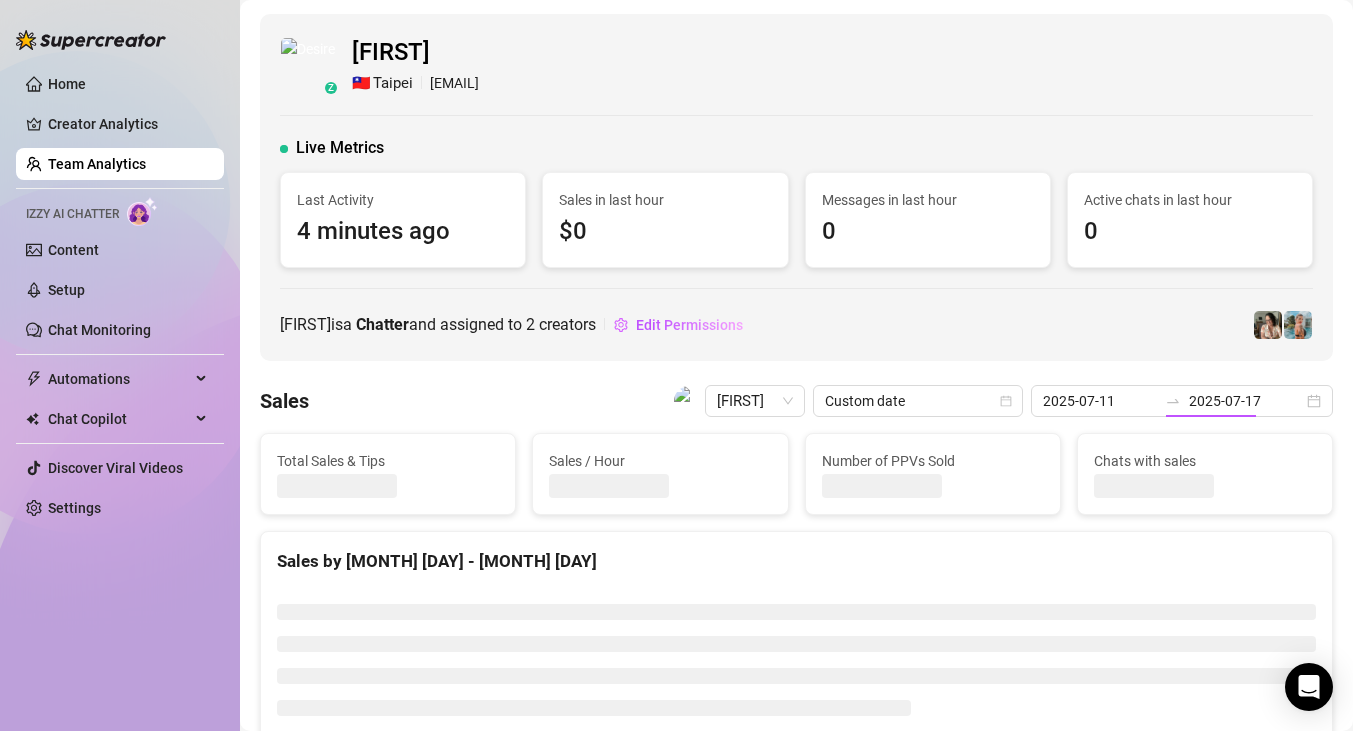 type on "2025-07-11" 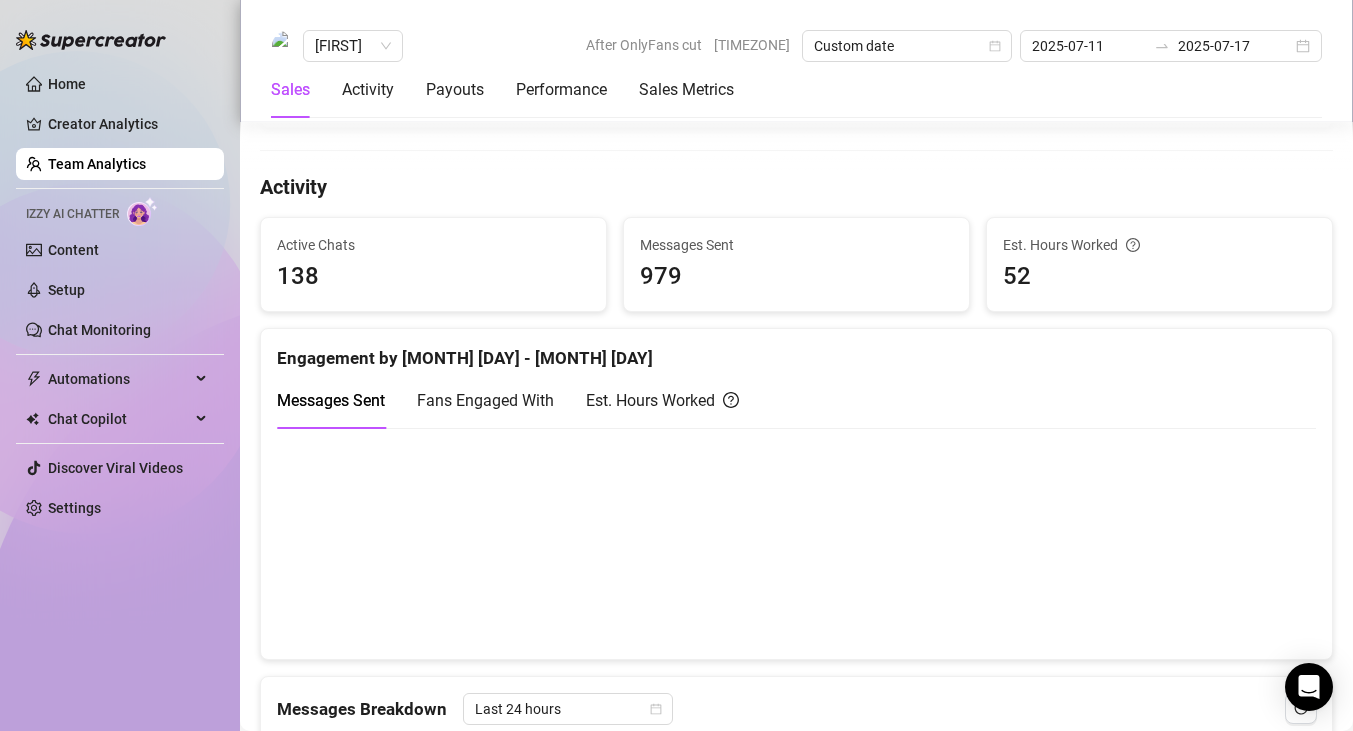 scroll, scrollTop: 817, scrollLeft: 0, axis: vertical 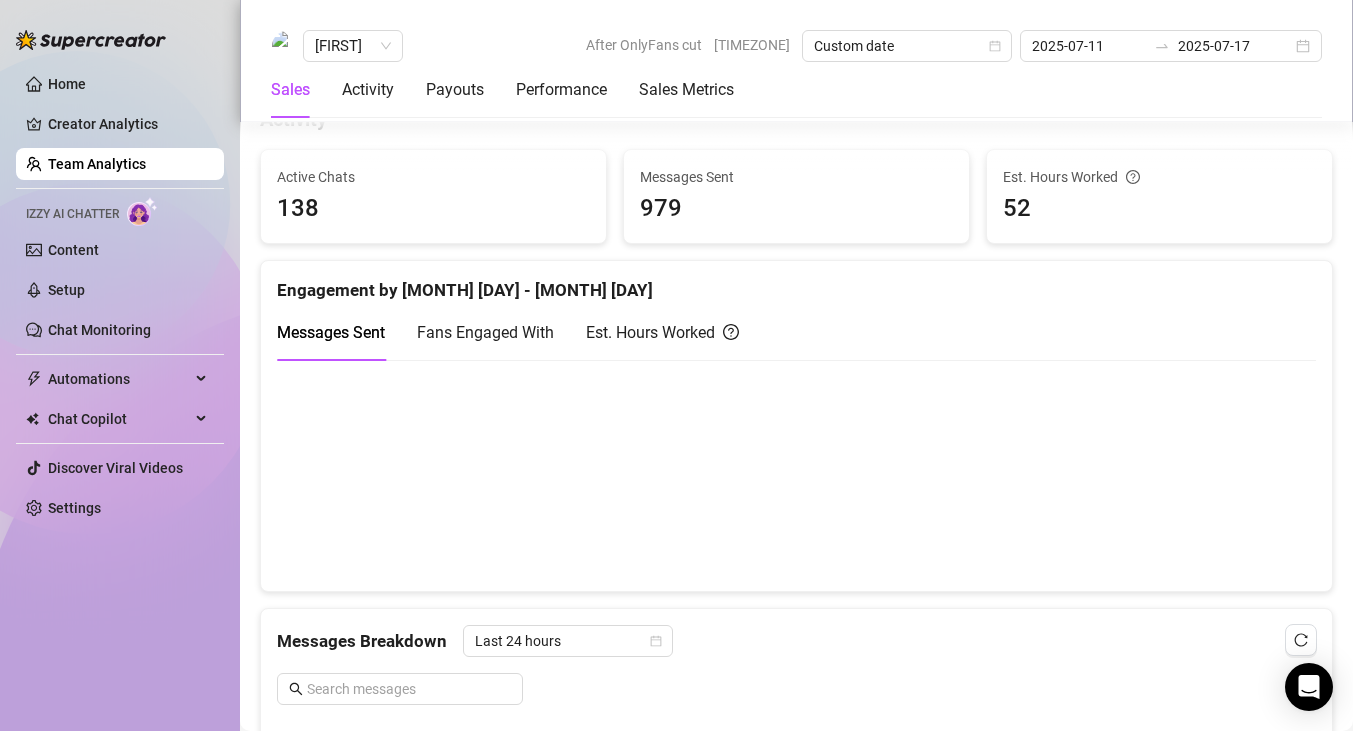 click on "Fans Engaged With" at bounding box center [485, 332] 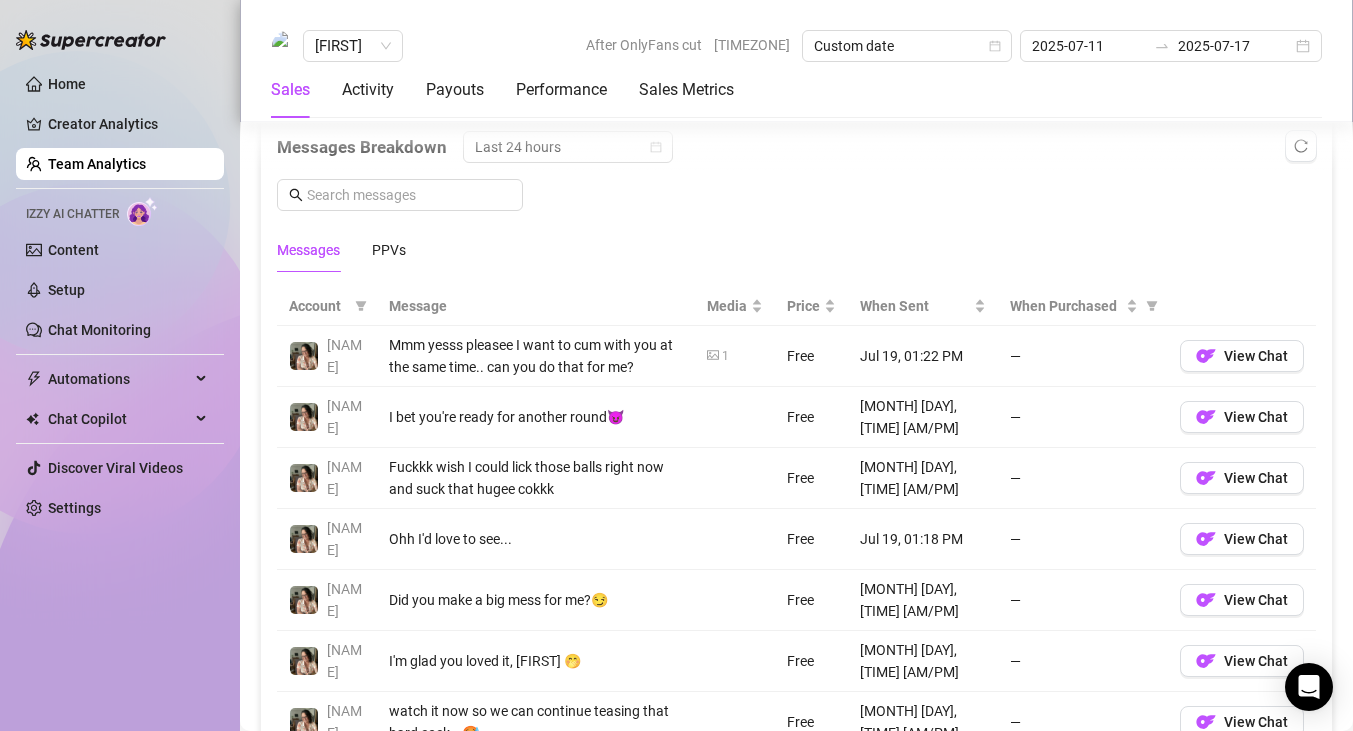 scroll, scrollTop: 1382, scrollLeft: 0, axis: vertical 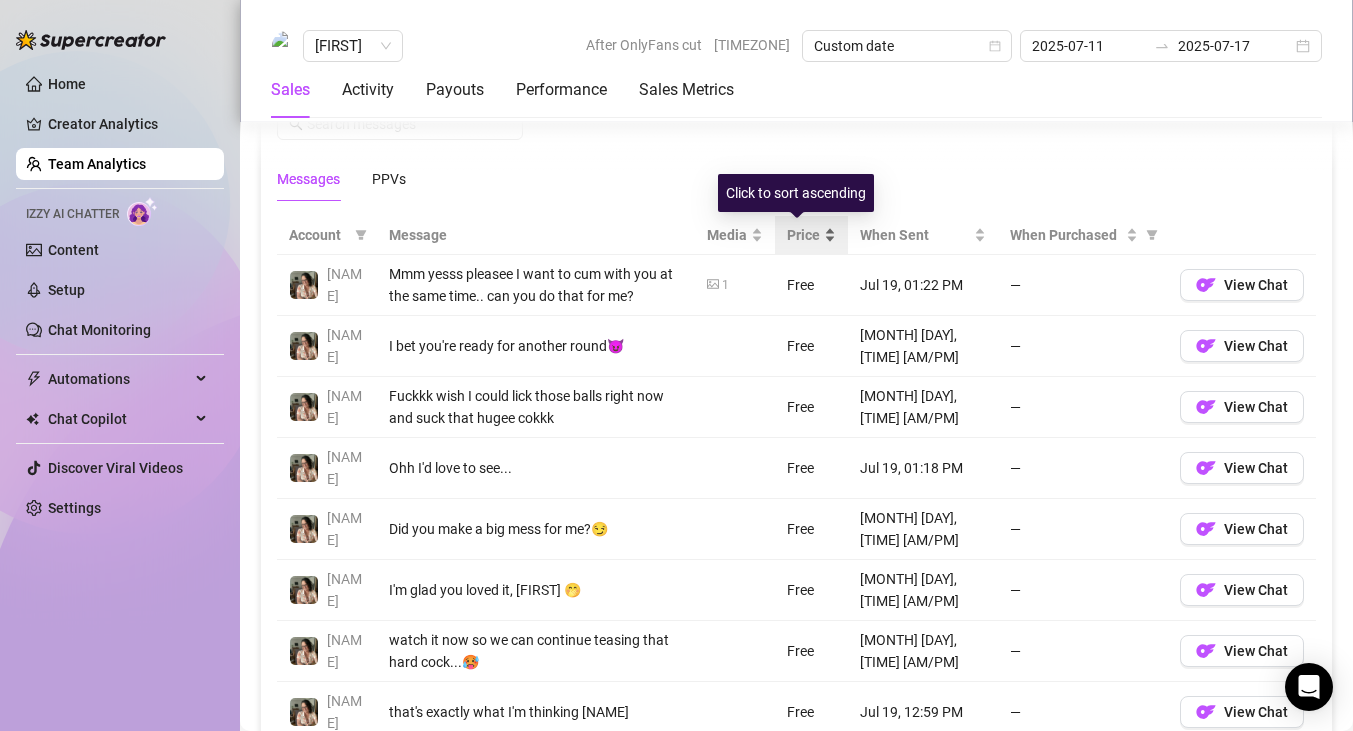 click on "Price" at bounding box center [811, 235] 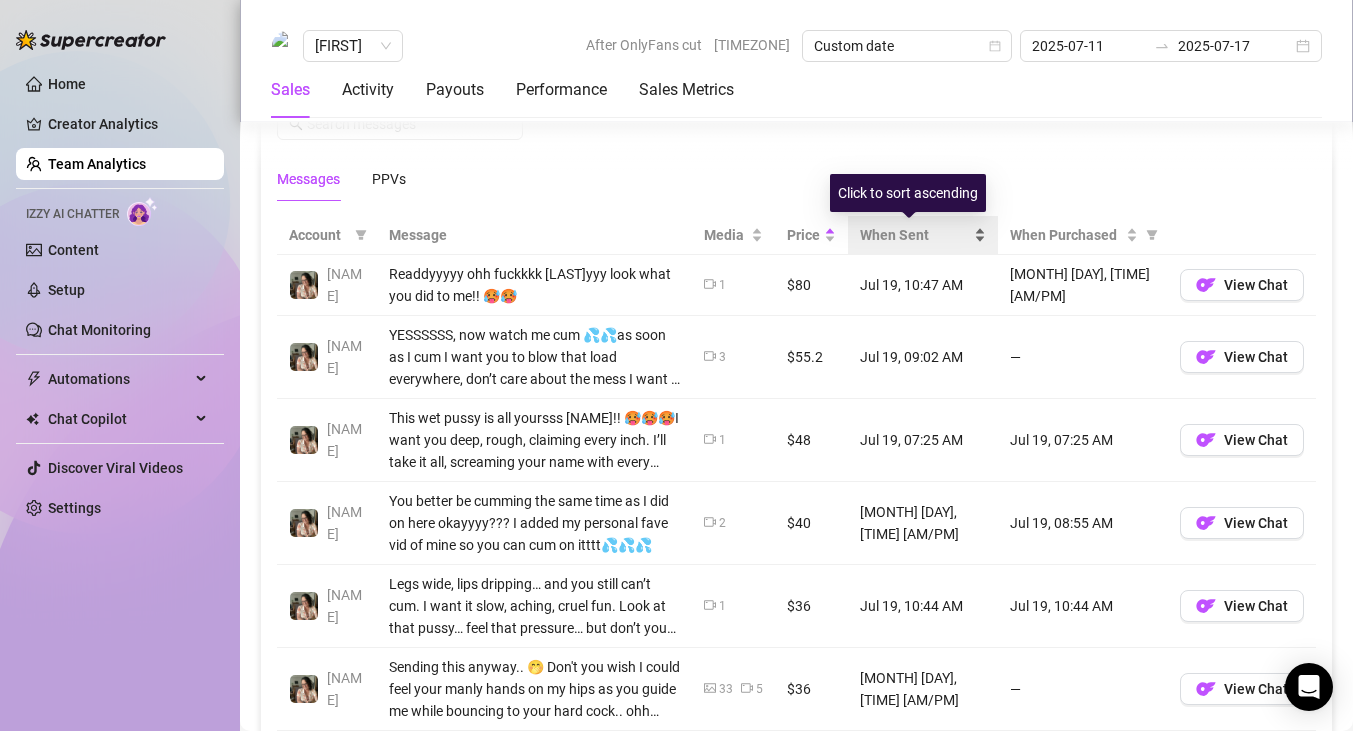 click on "When Sent" at bounding box center [923, 235] 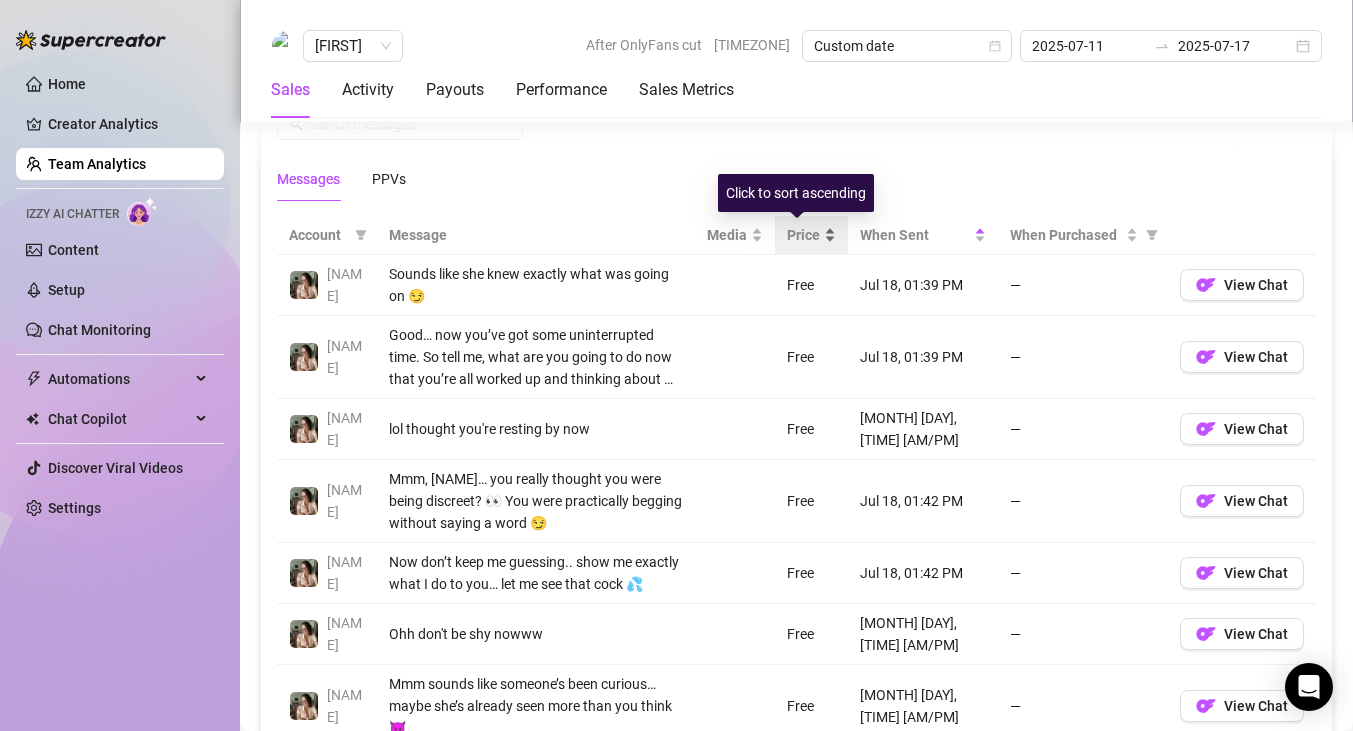 click on "Price" at bounding box center (811, 235) 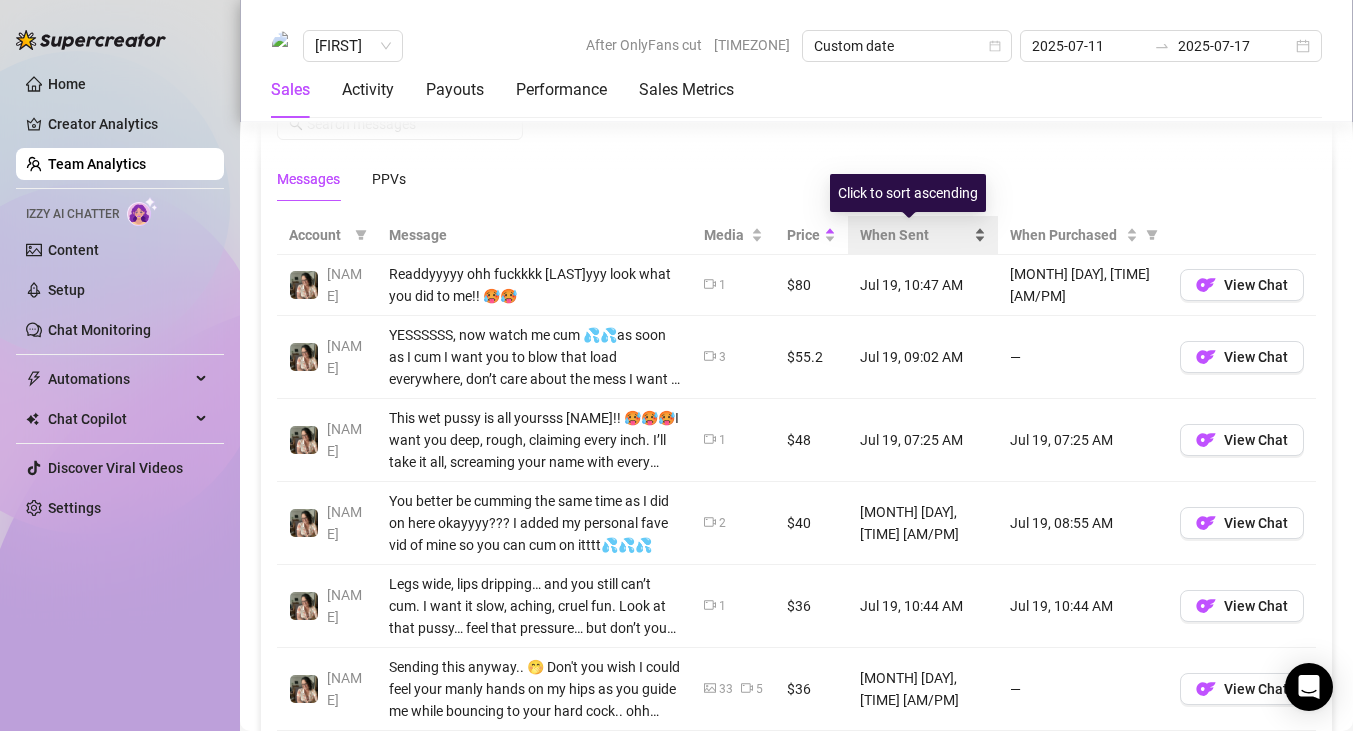click on "When Sent" at bounding box center (923, 235) 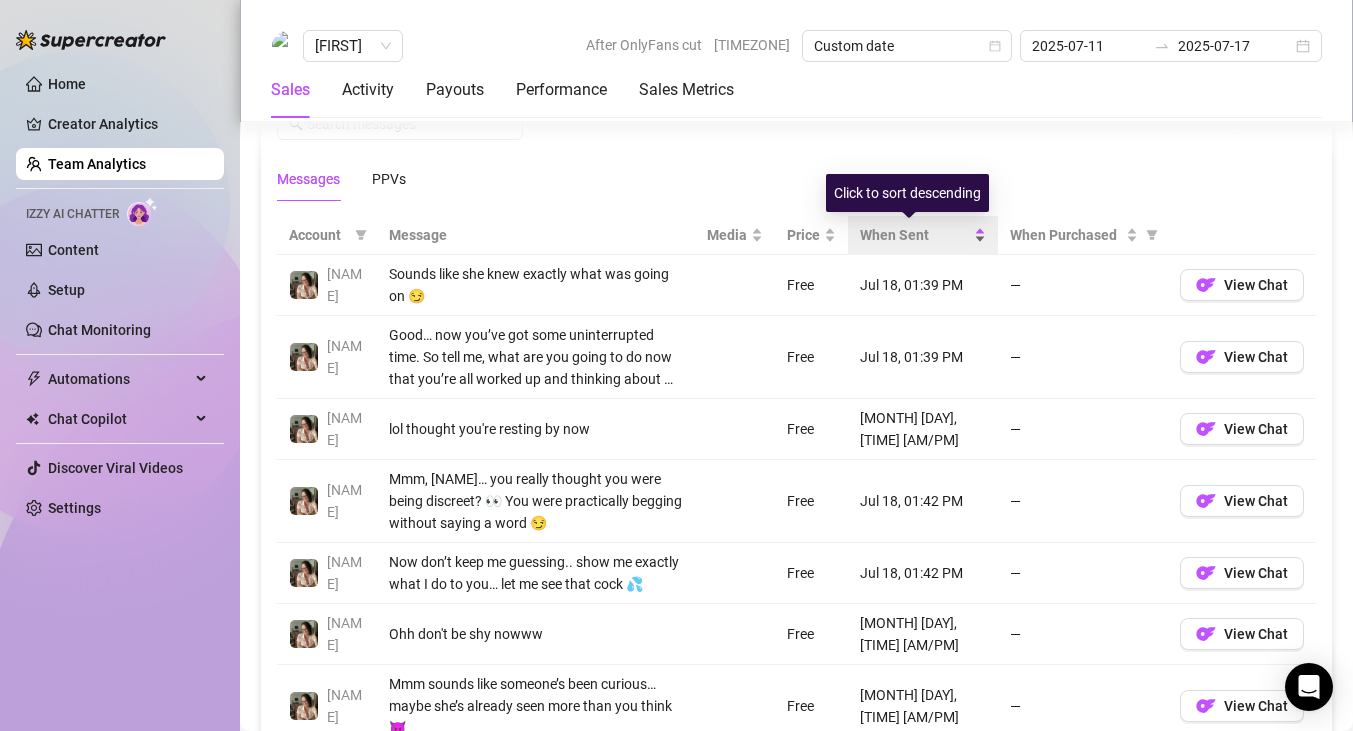 click on "When Sent" at bounding box center [923, 235] 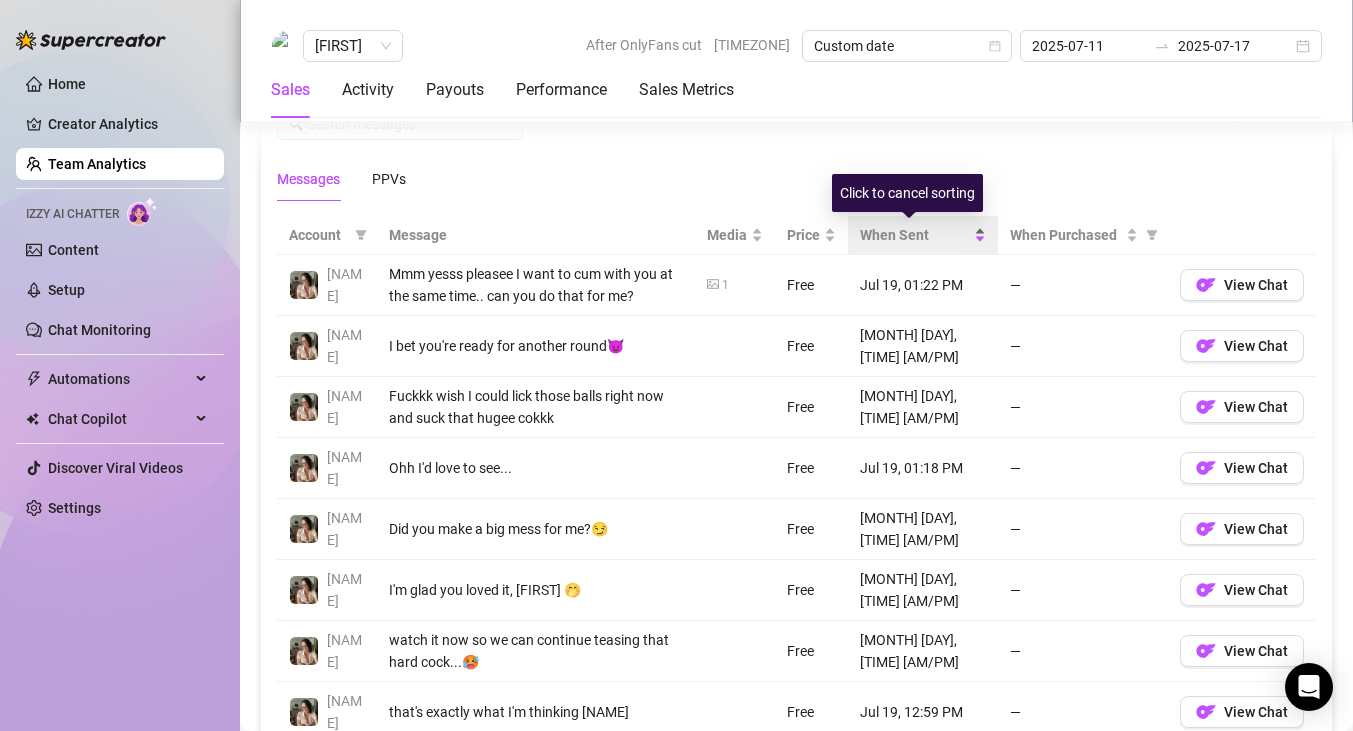 click on "When Sent" at bounding box center (923, 235) 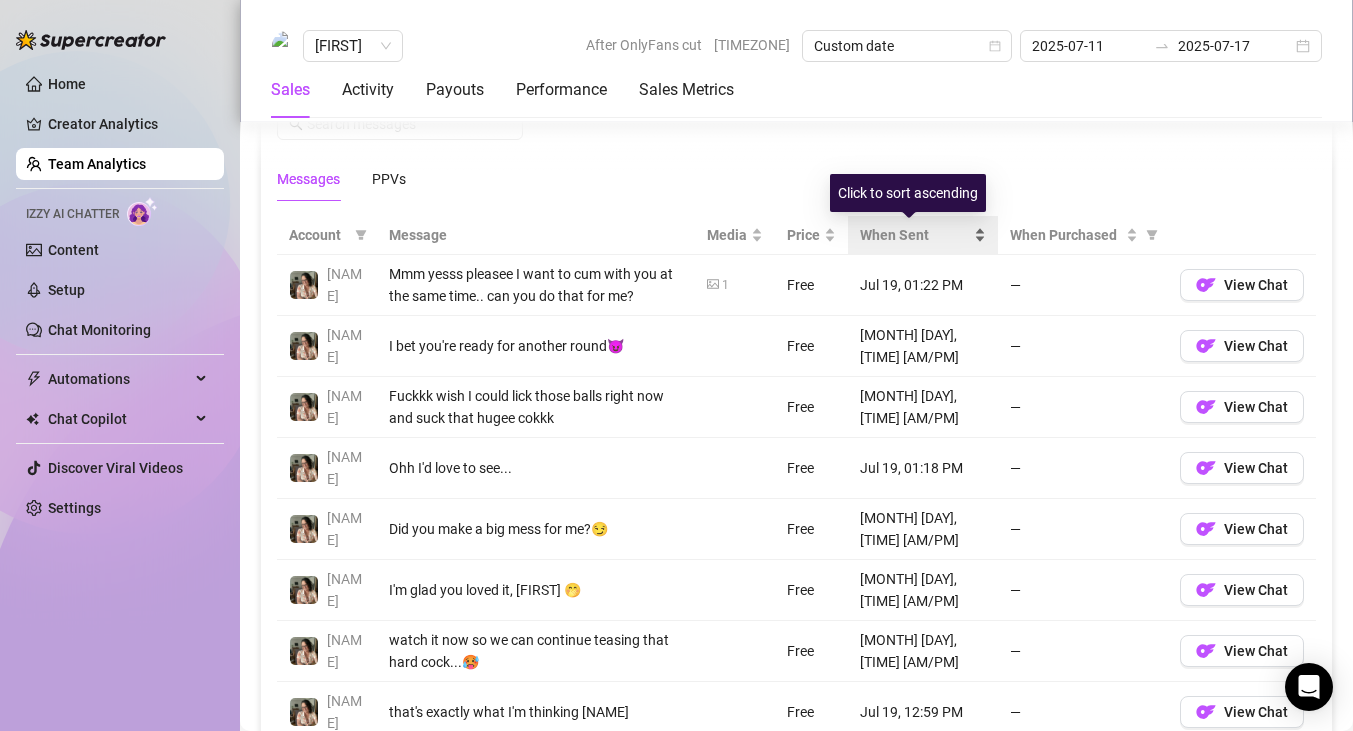 click on "When Sent" at bounding box center [923, 235] 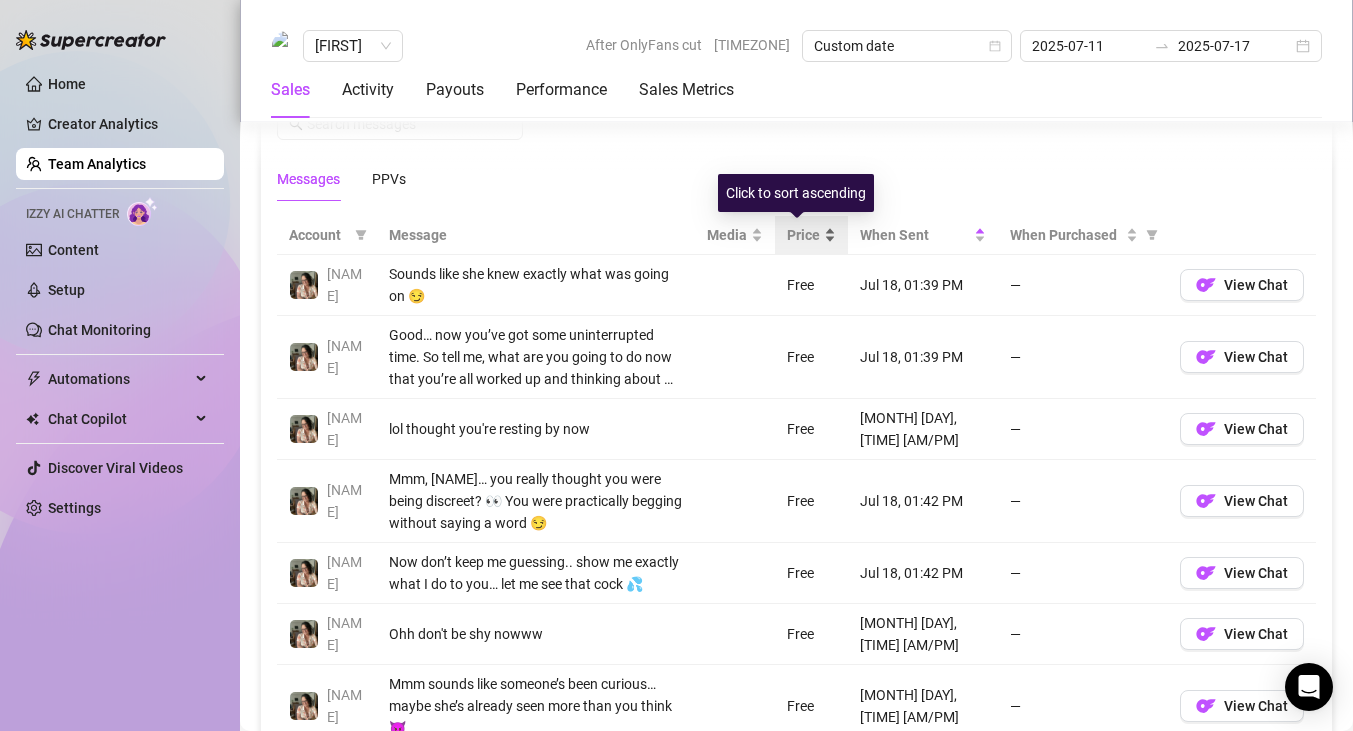 click on "Price" at bounding box center (811, 235) 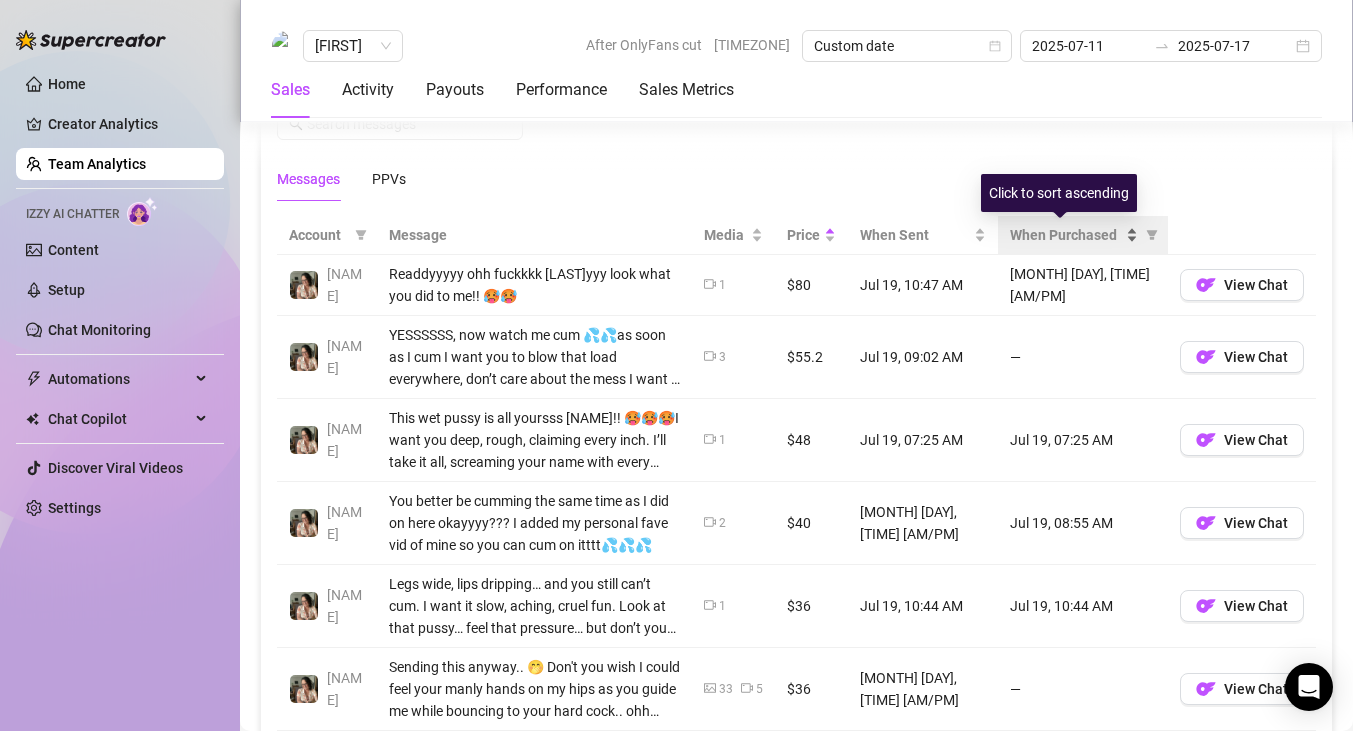 click on "When Purchased" at bounding box center (1074, 235) 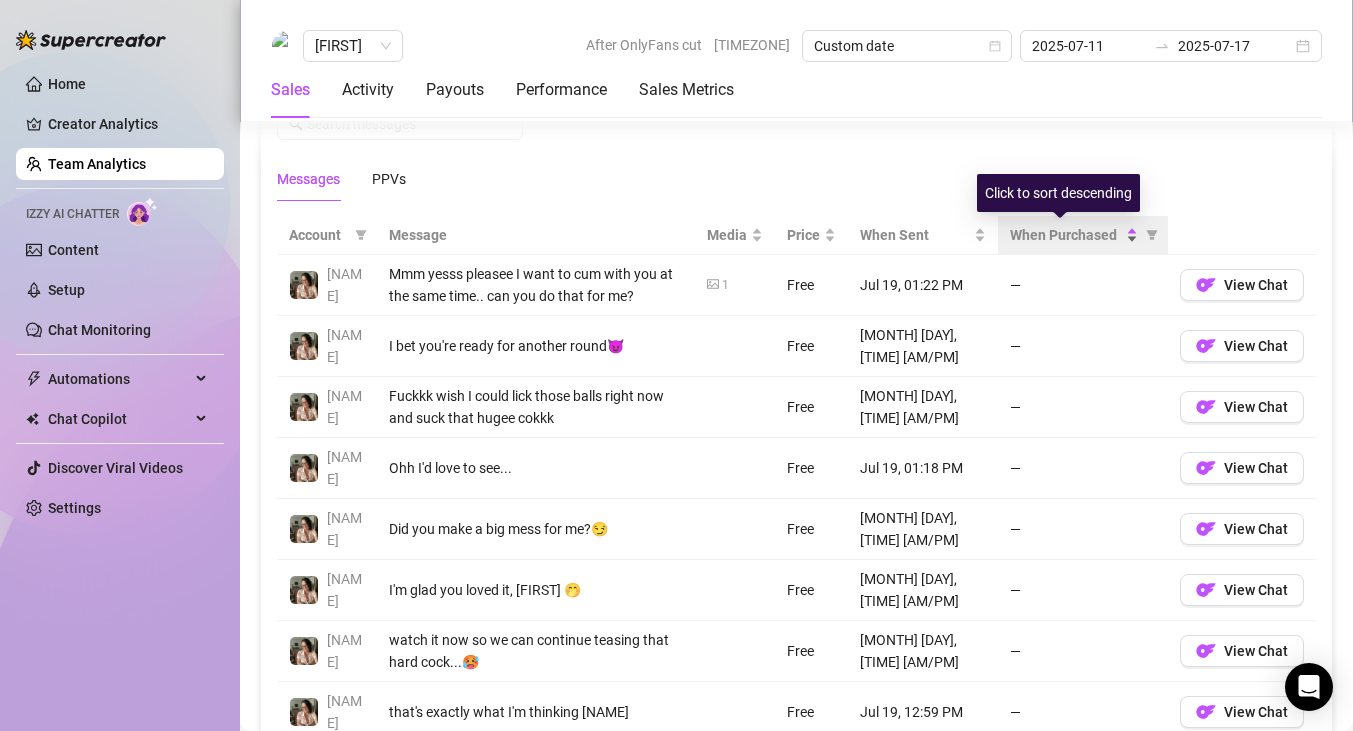 click on "When Purchased" at bounding box center (1074, 235) 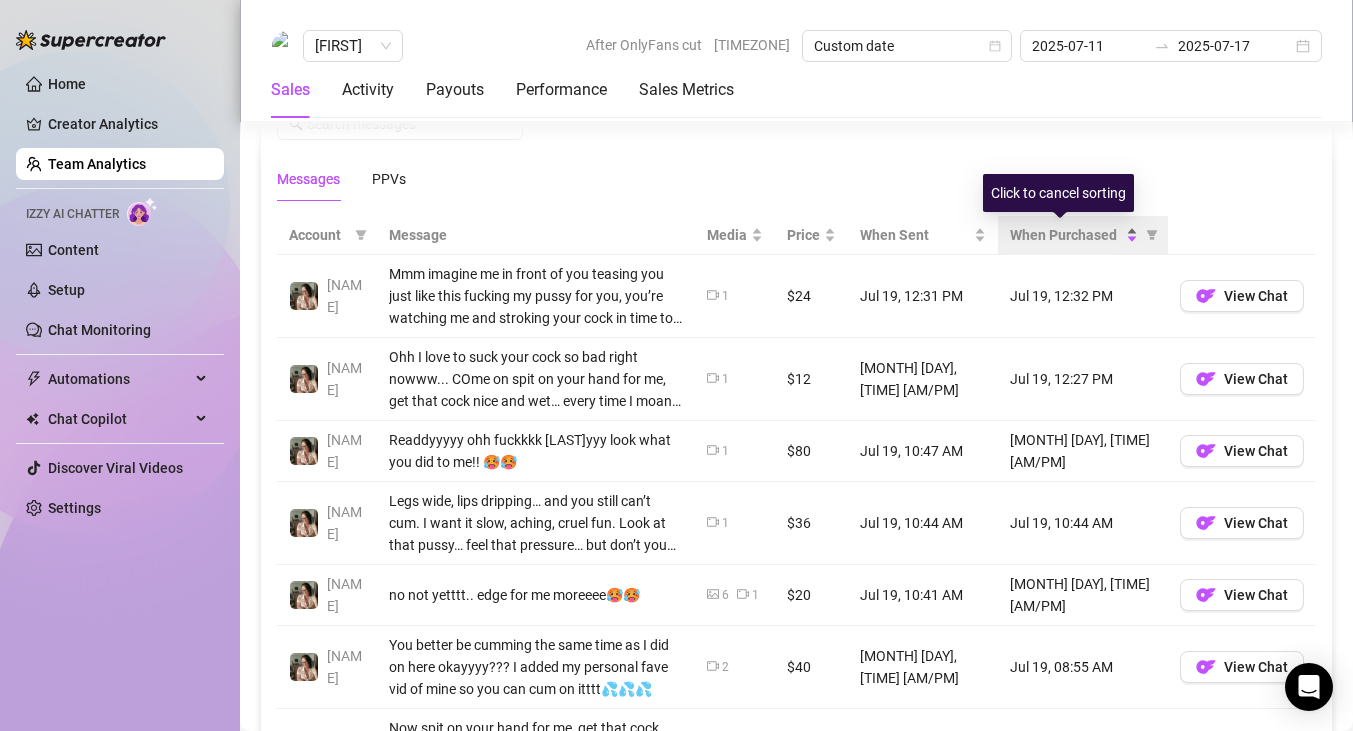 click on "When Purchased" at bounding box center [1074, 235] 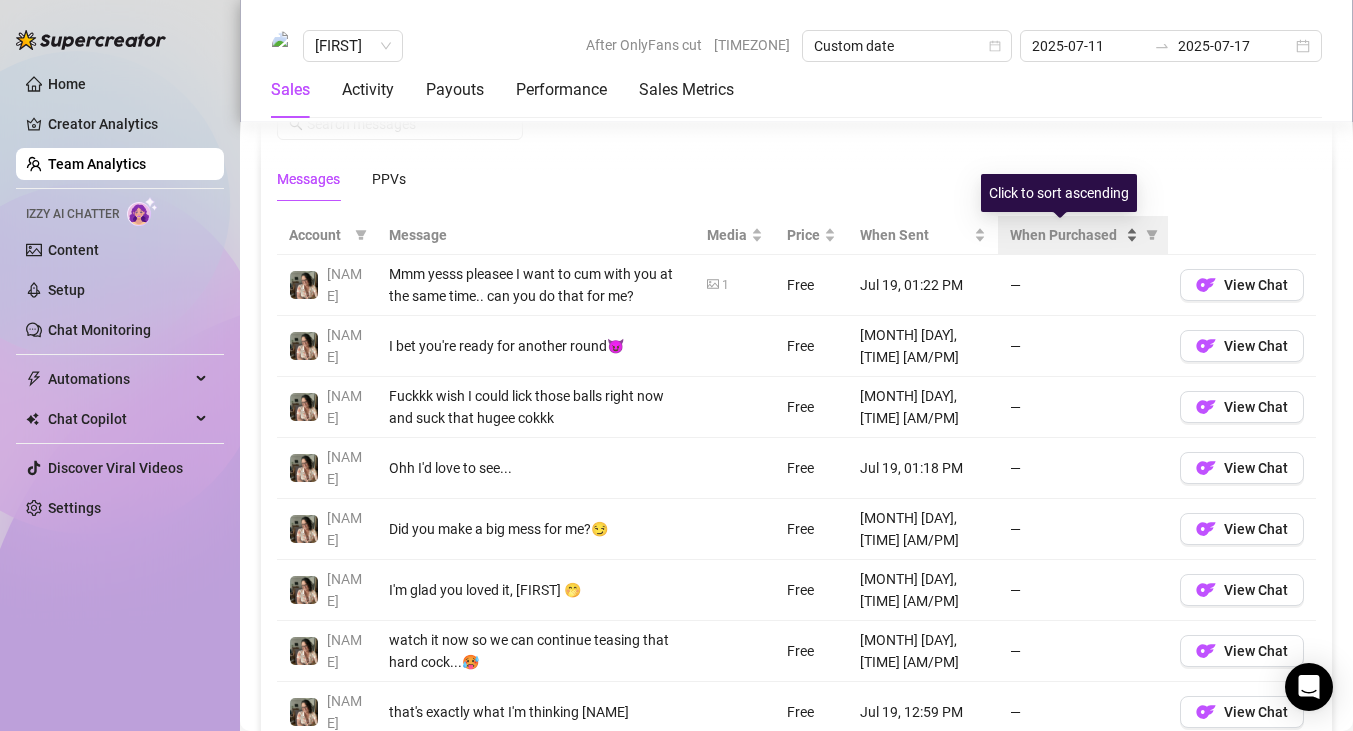 click on "When Purchased" at bounding box center [1074, 235] 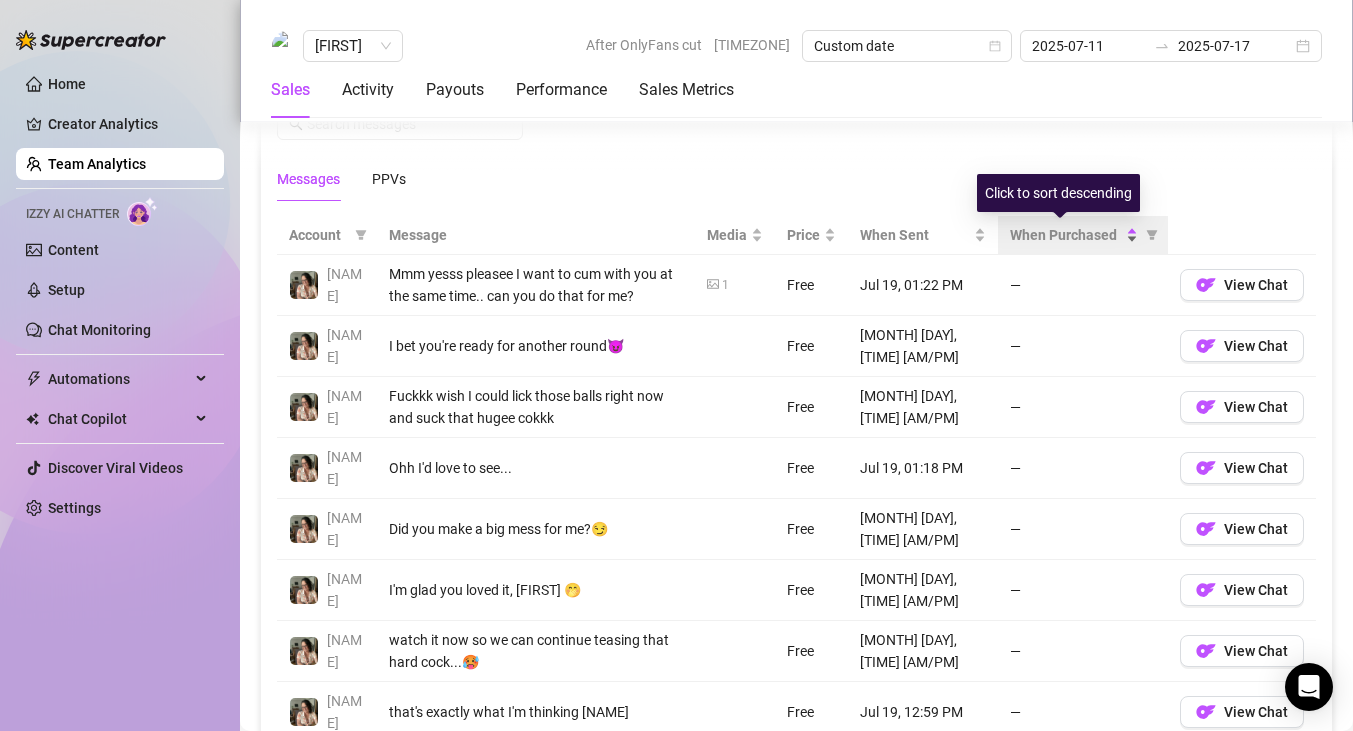 click on "When Purchased" at bounding box center (1074, 235) 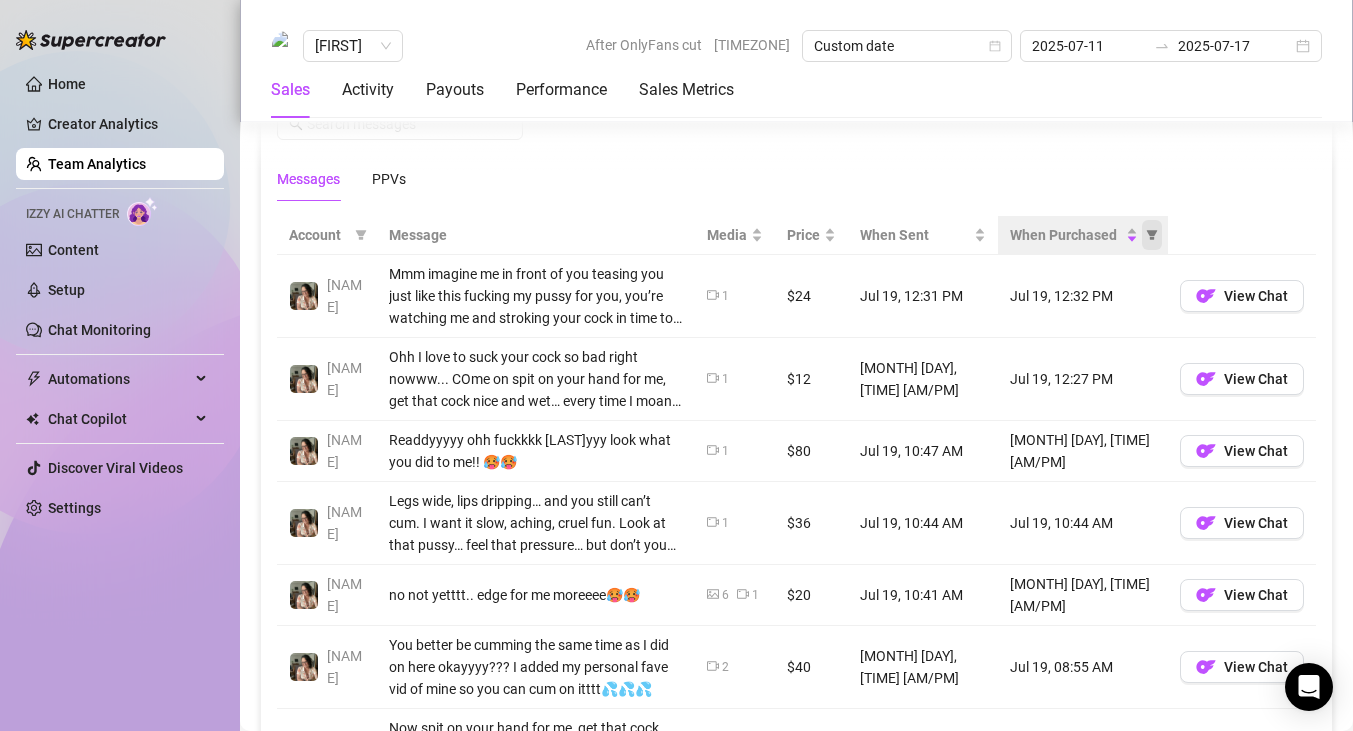 click 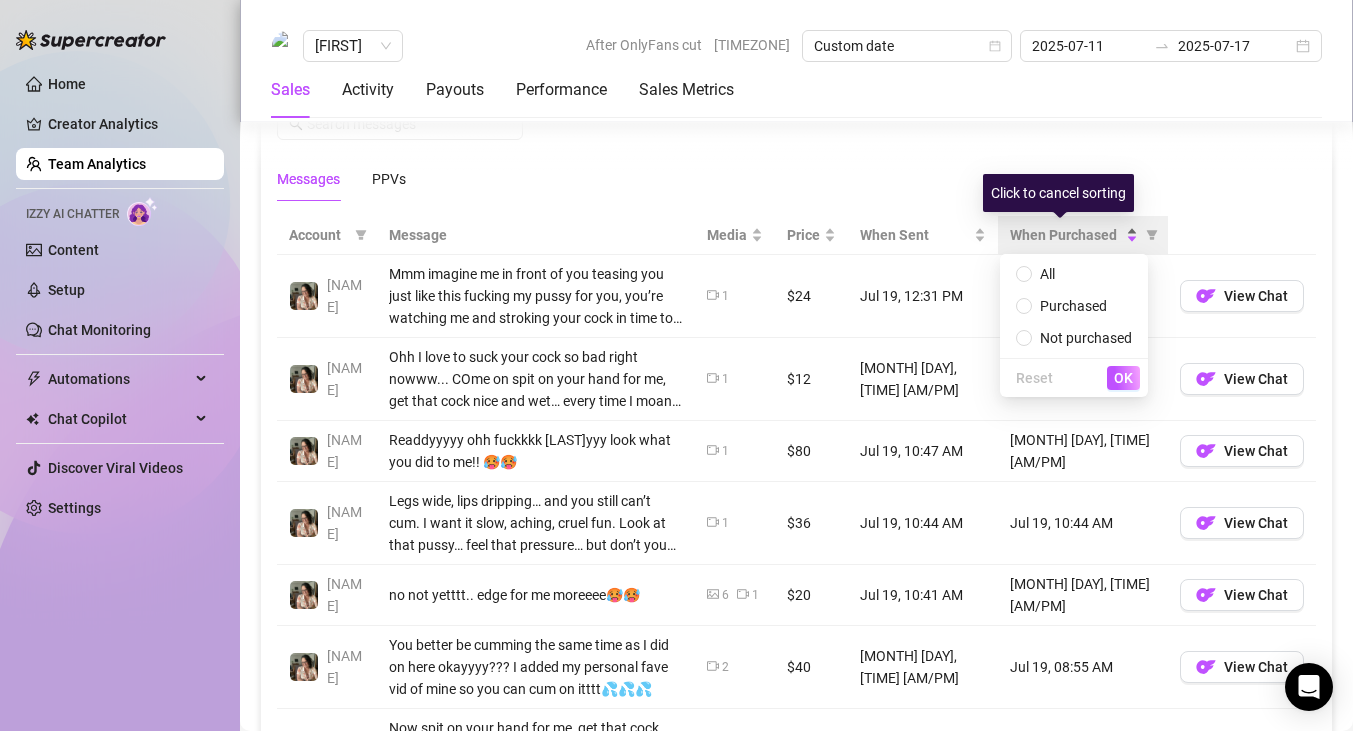 click on "When Purchased" at bounding box center (1074, 235) 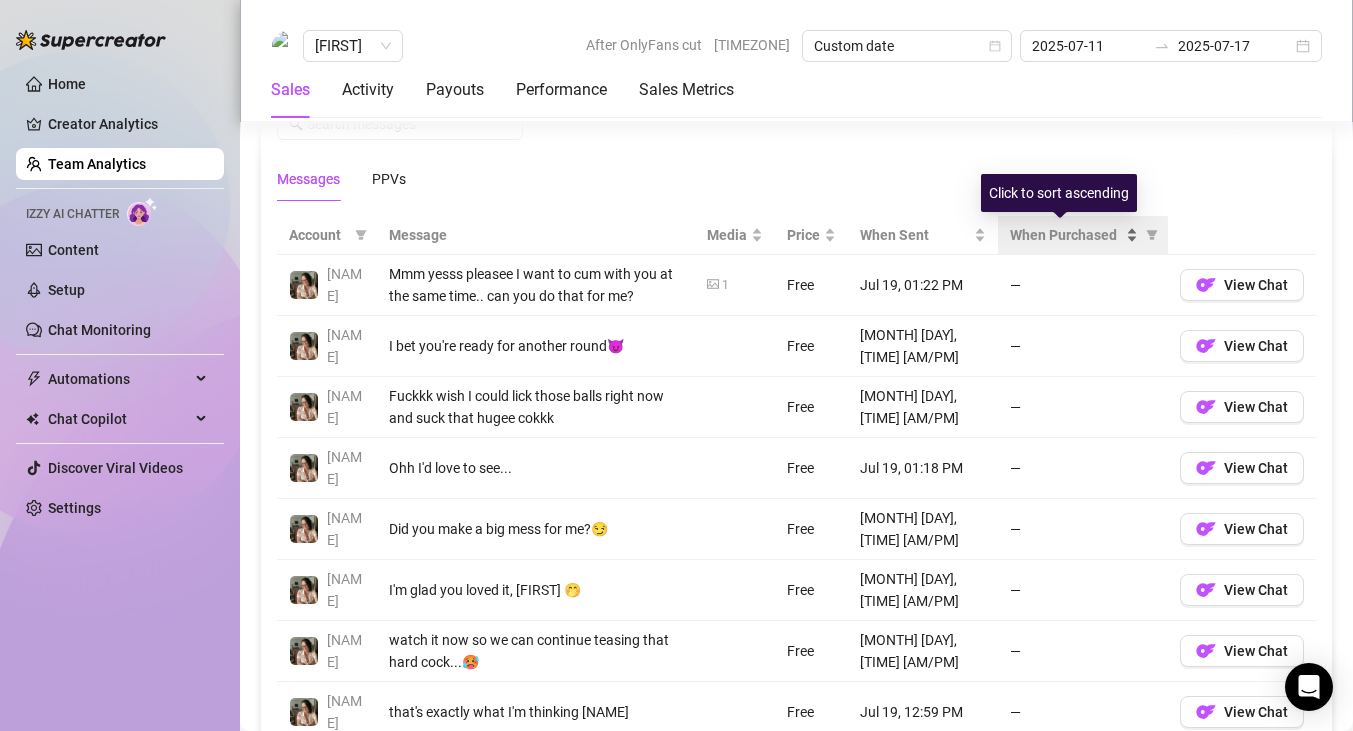 click on "When Purchased" at bounding box center [1074, 235] 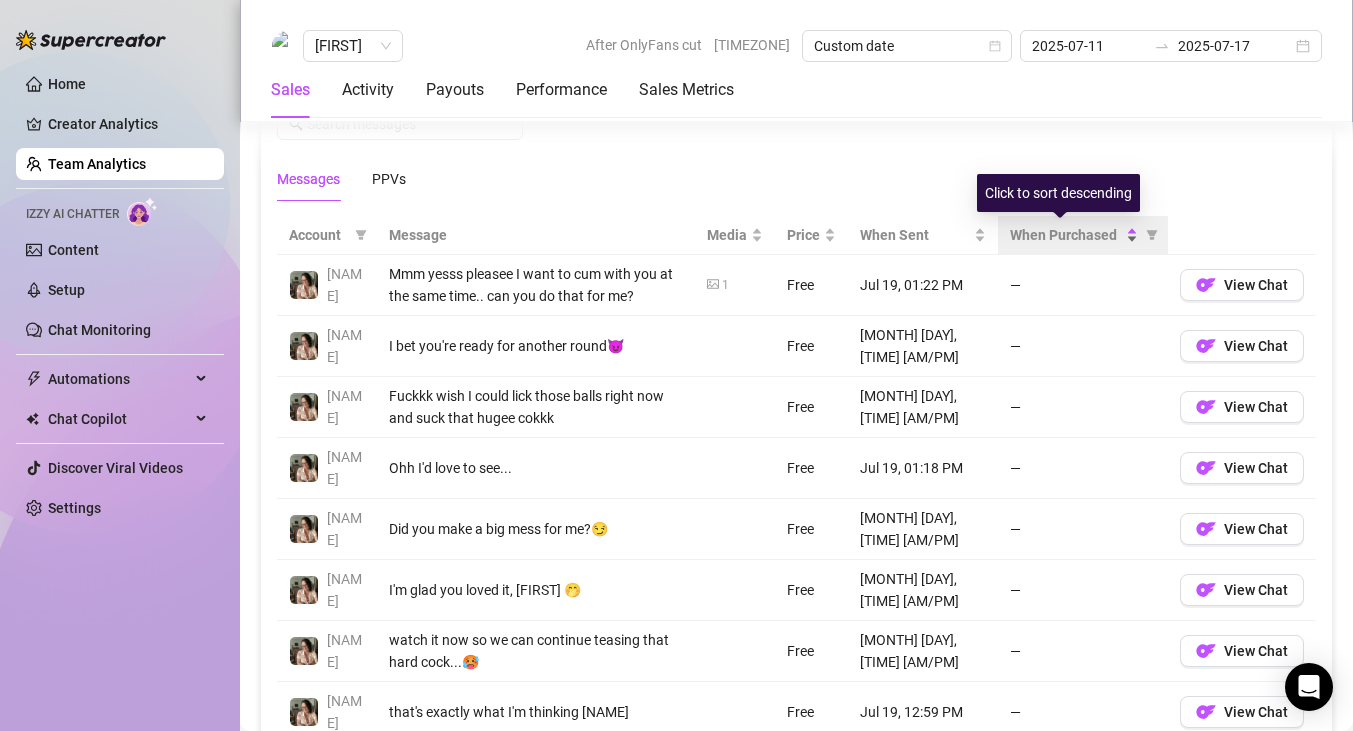 click on "When Purchased" at bounding box center [1074, 235] 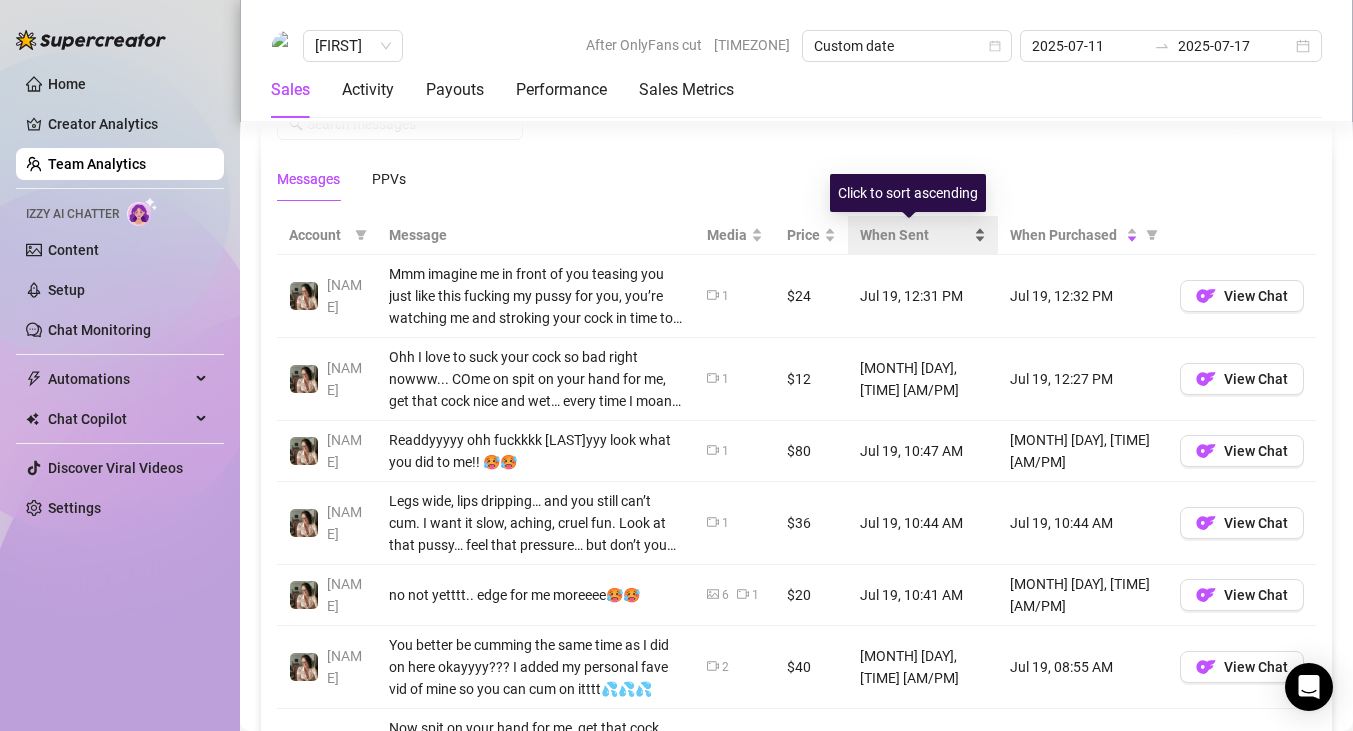 click on "When Sent" at bounding box center [923, 235] 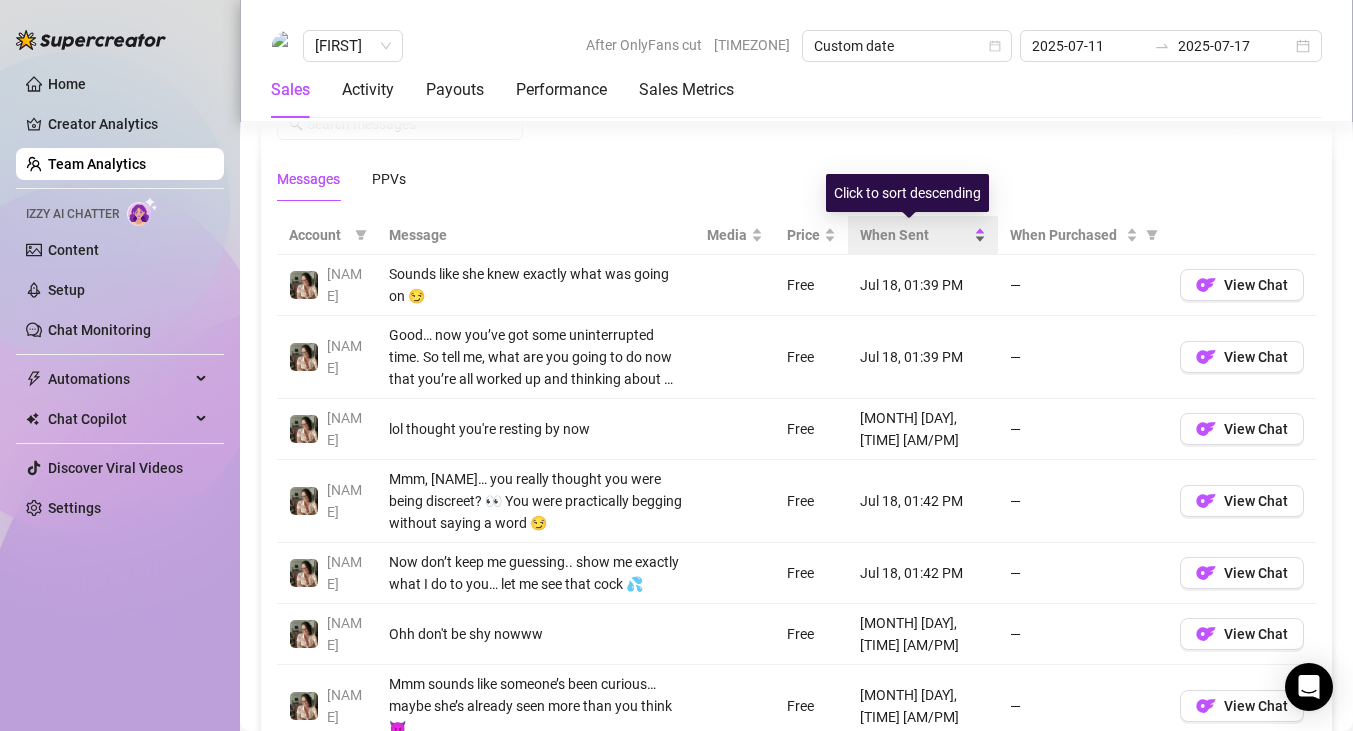 click on "When Sent" at bounding box center (923, 235) 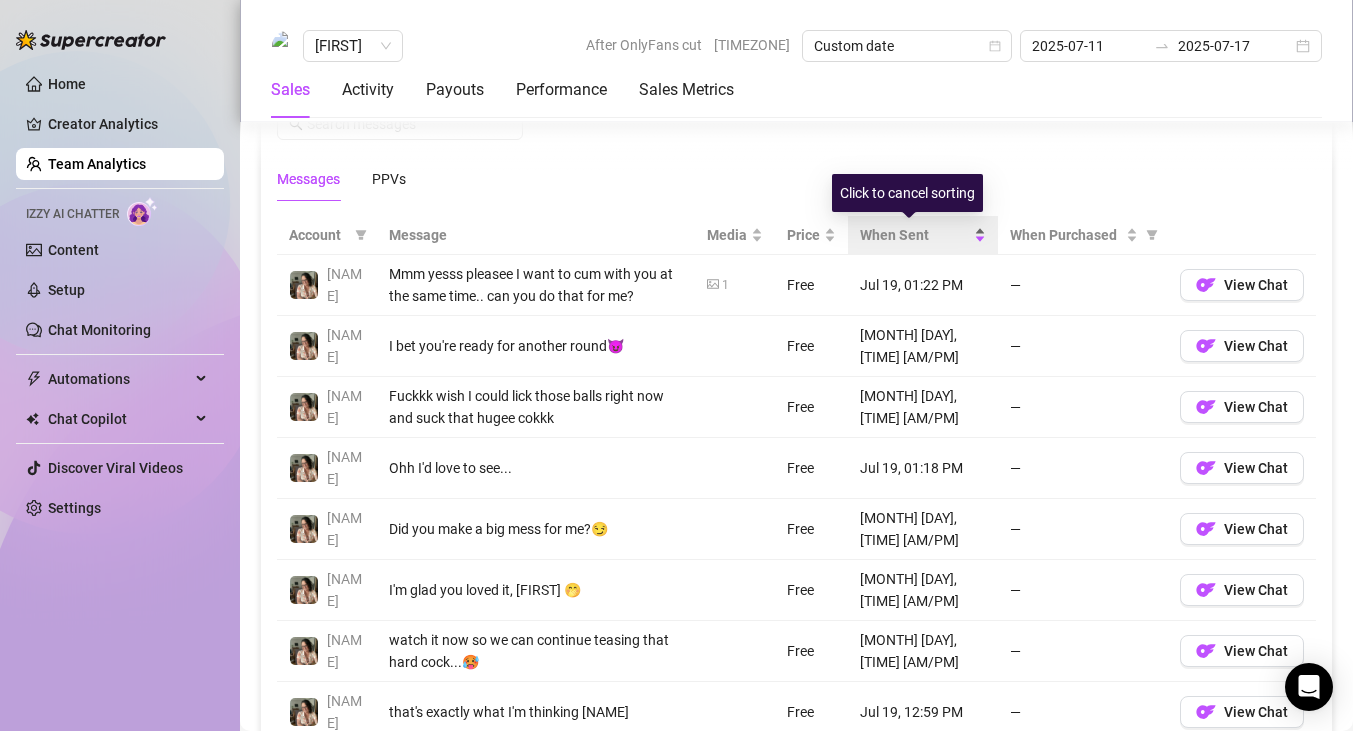 click on "When Sent" at bounding box center [923, 235] 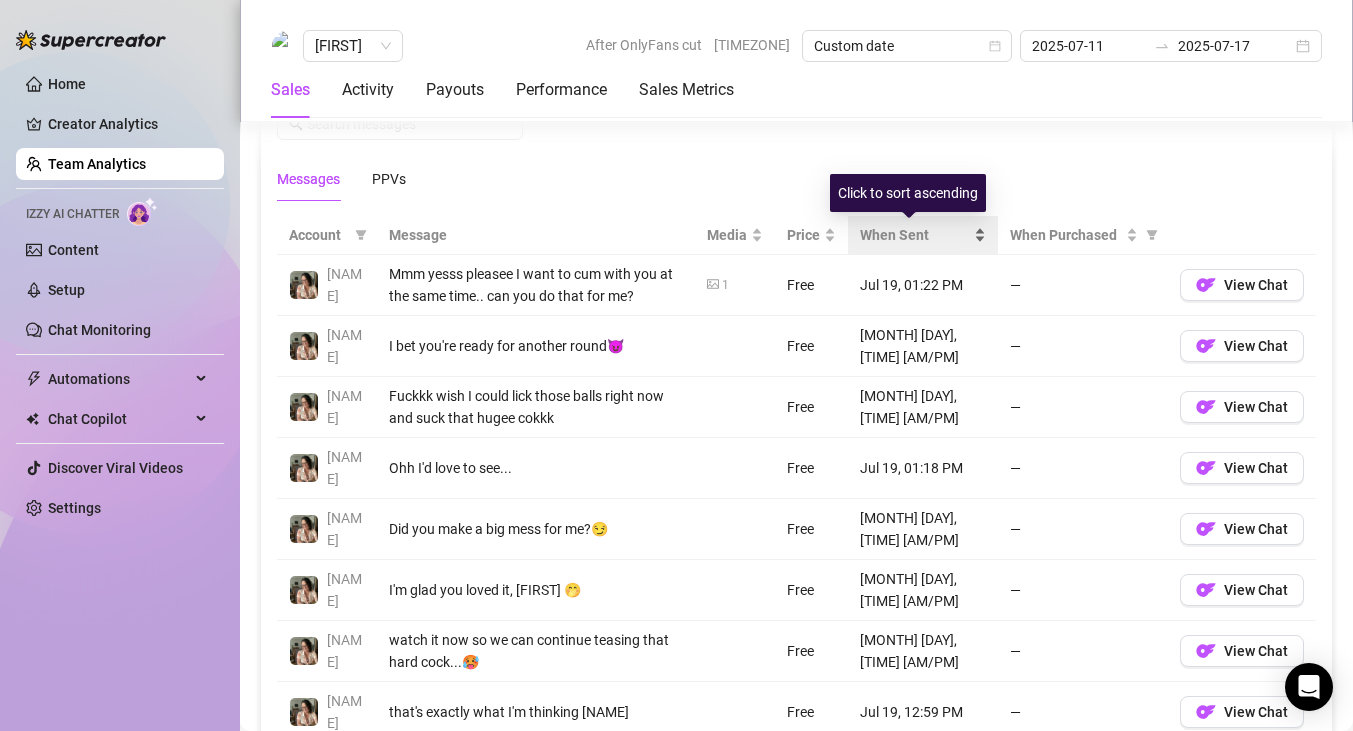 click on "When Sent" at bounding box center (923, 235) 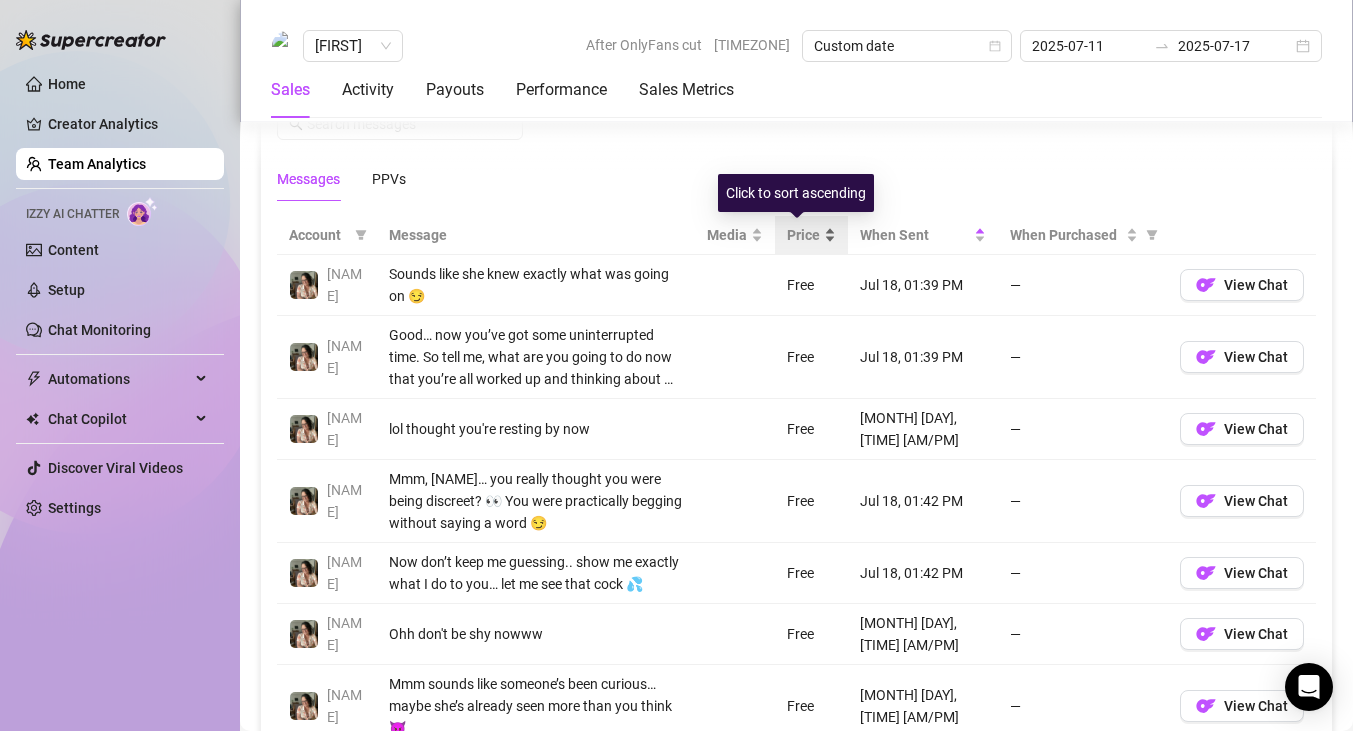 click on "Price" at bounding box center (811, 235) 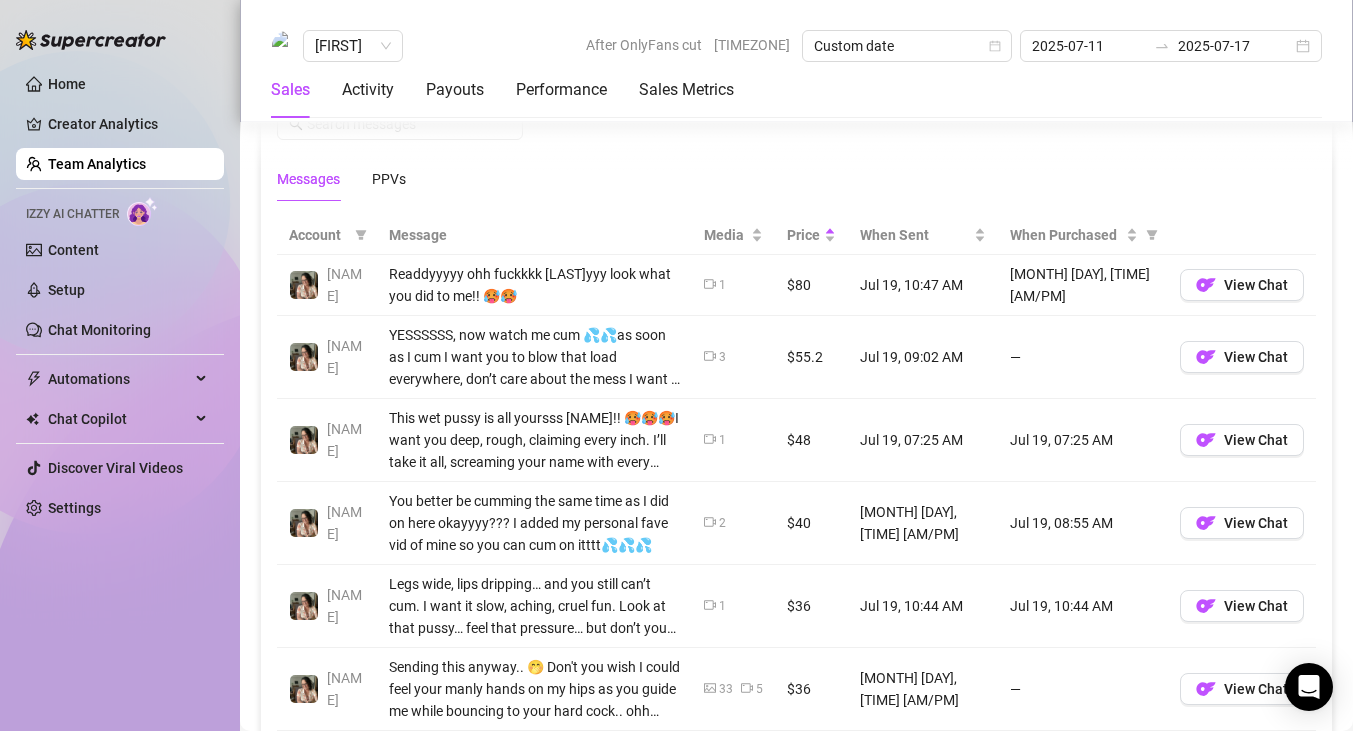 scroll, scrollTop: 2143, scrollLeft: 0, axis: vertical 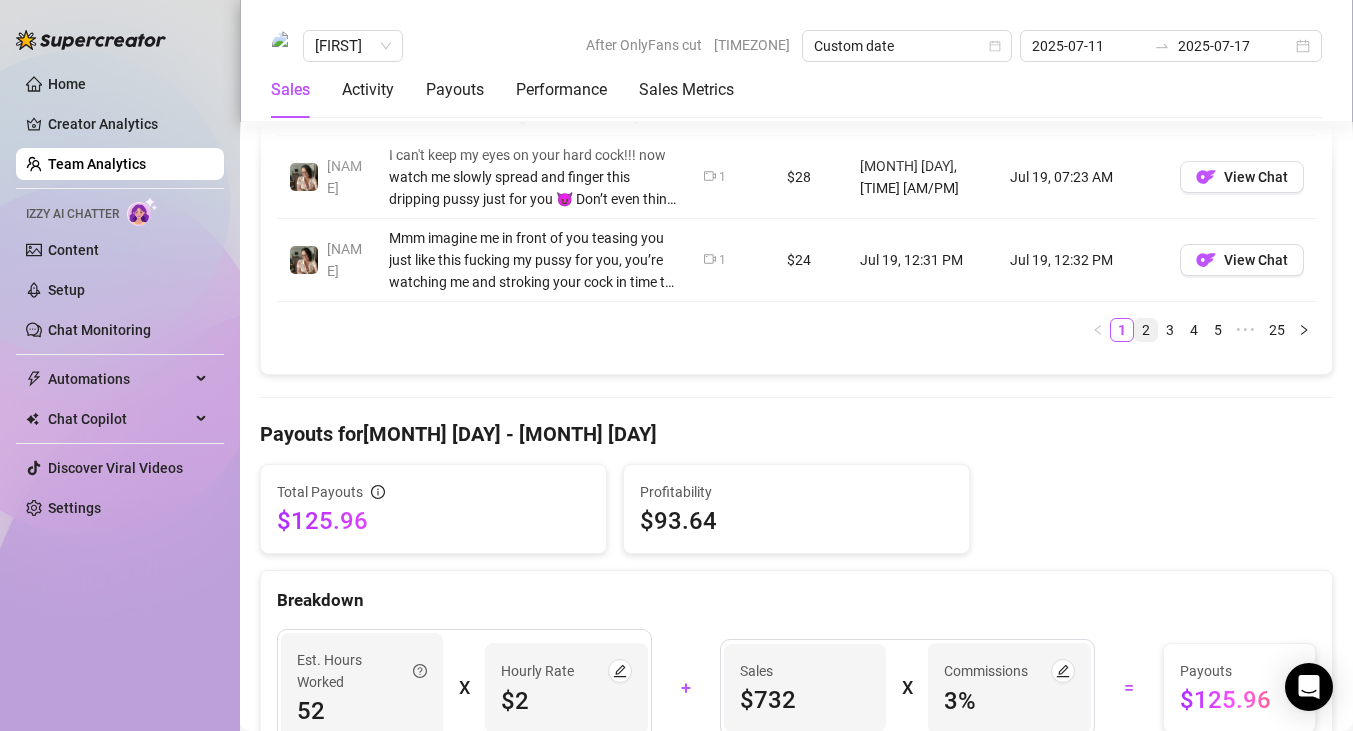 click on "2" at bounding box center [1146, 330] 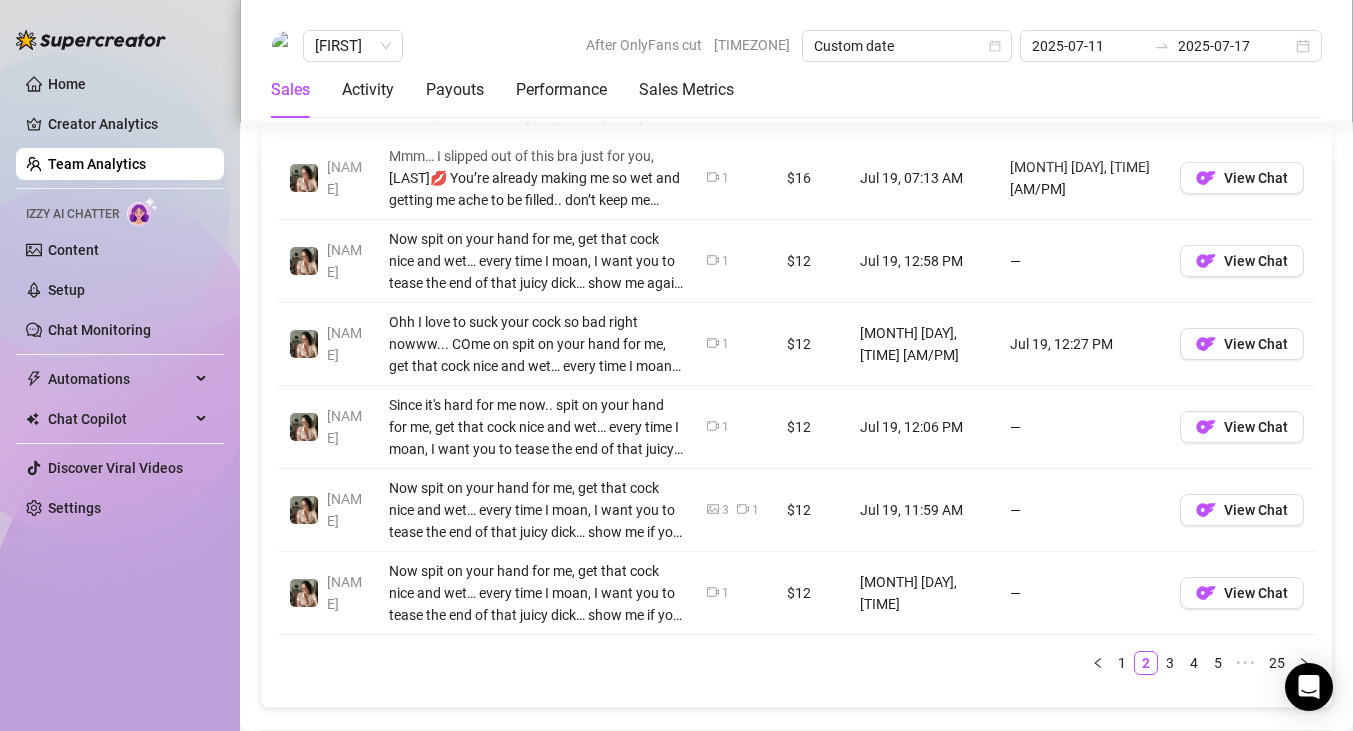 scroll, scrollTop: 1797, scrollLeft: 0, axis: vertical 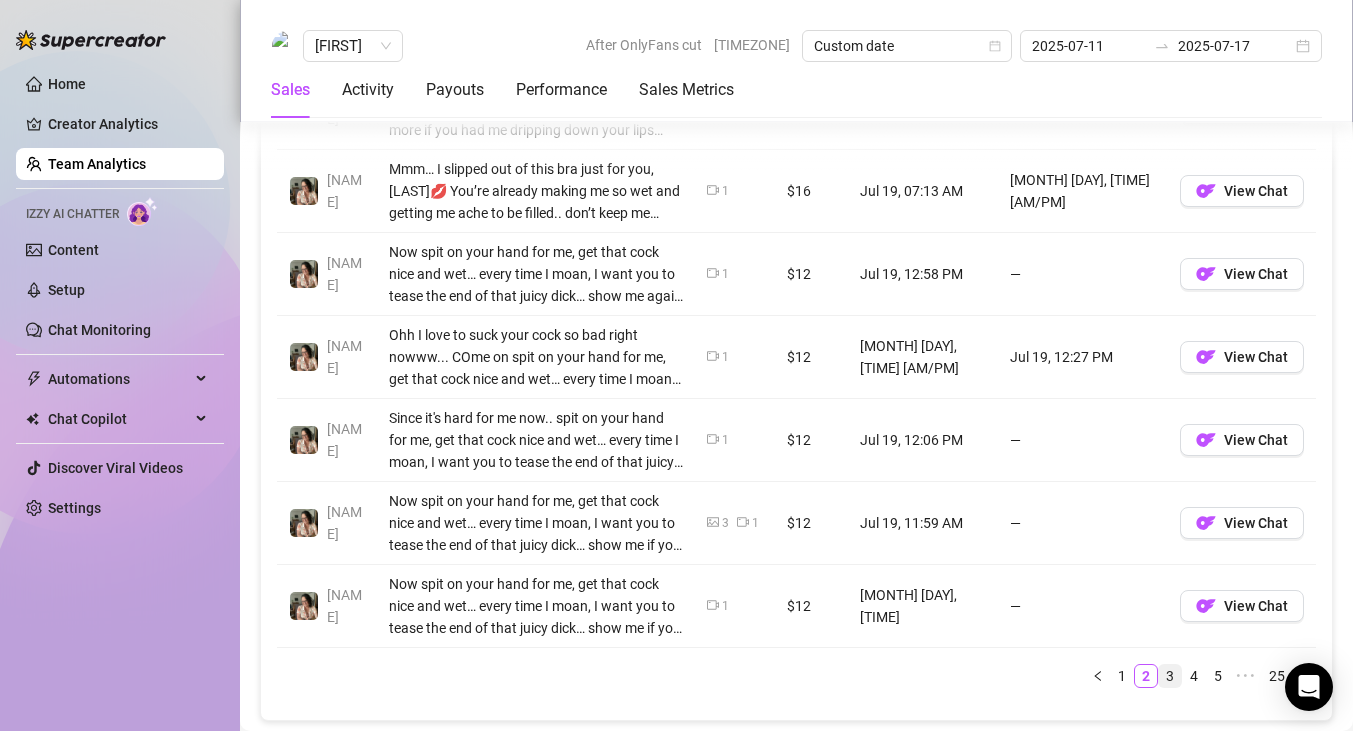 click on "3" at bounding box center (1170, 676) 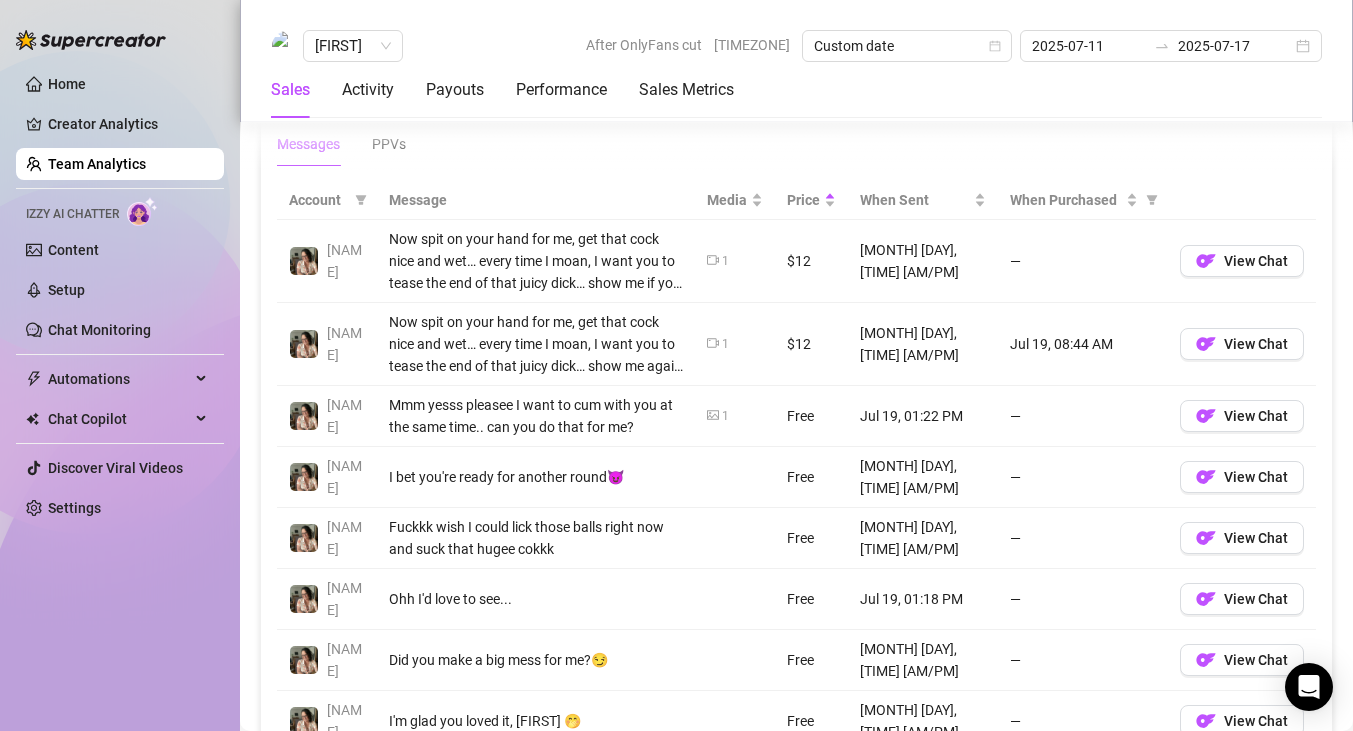 scroll, scrollTop: 1583, scrollLeft: 0, axis: vertical 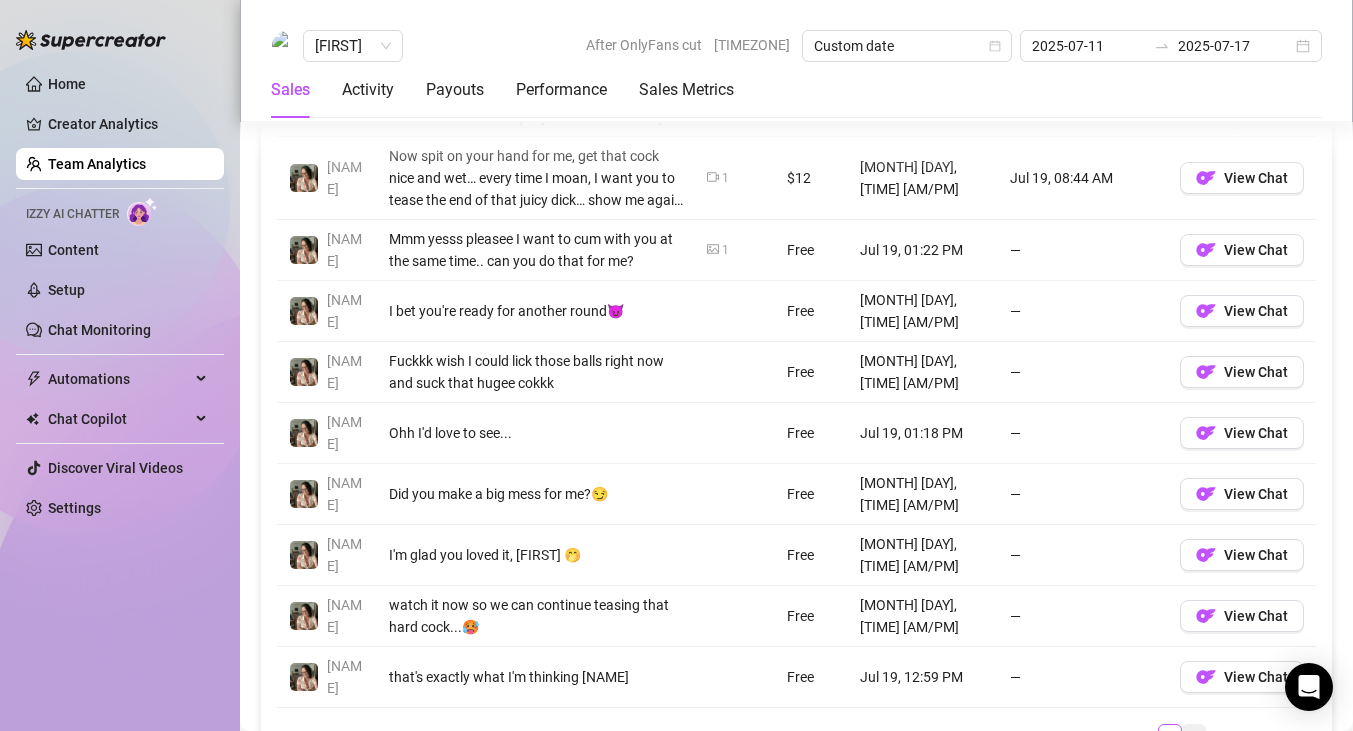 click on "4" at bounding box center (1194, 736) 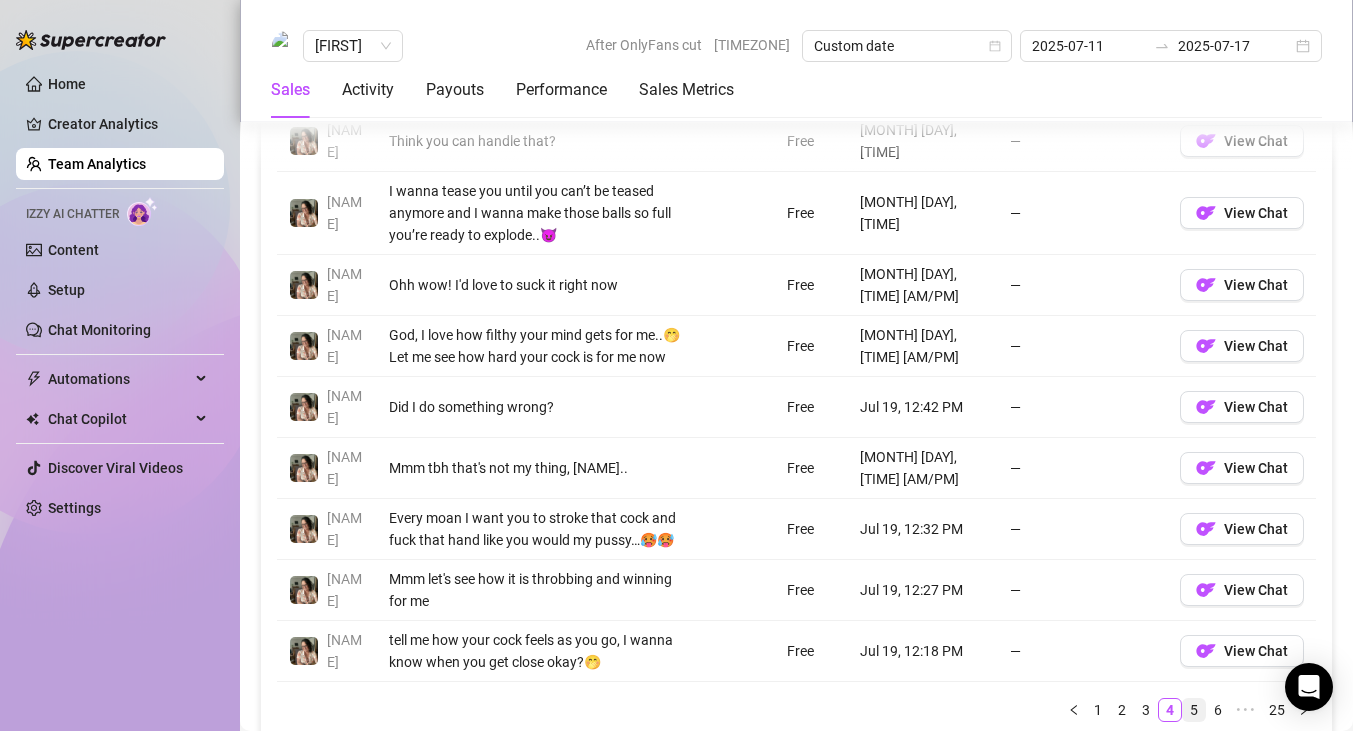 scroll, scrollTop: 1610, scrollLeft: 0, axis: vertical 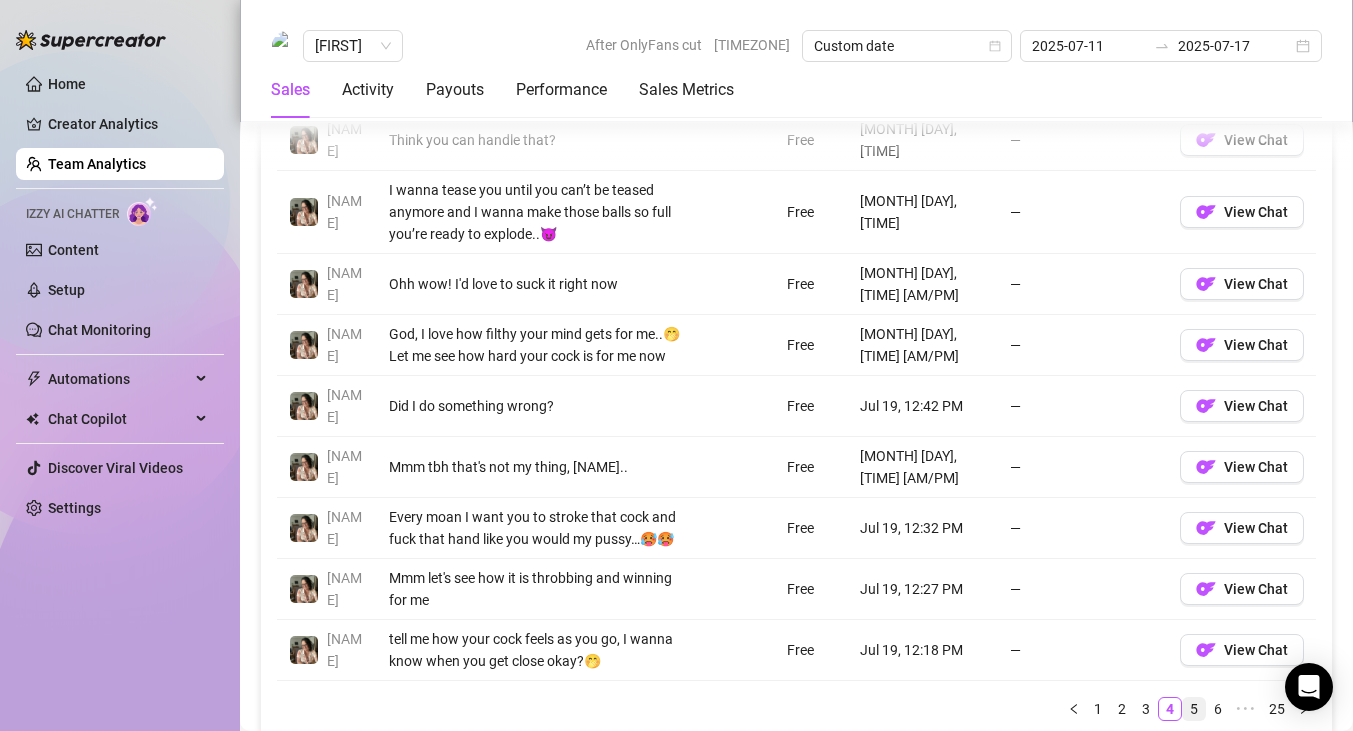 click on "5" at bounding box center [1194, 709] 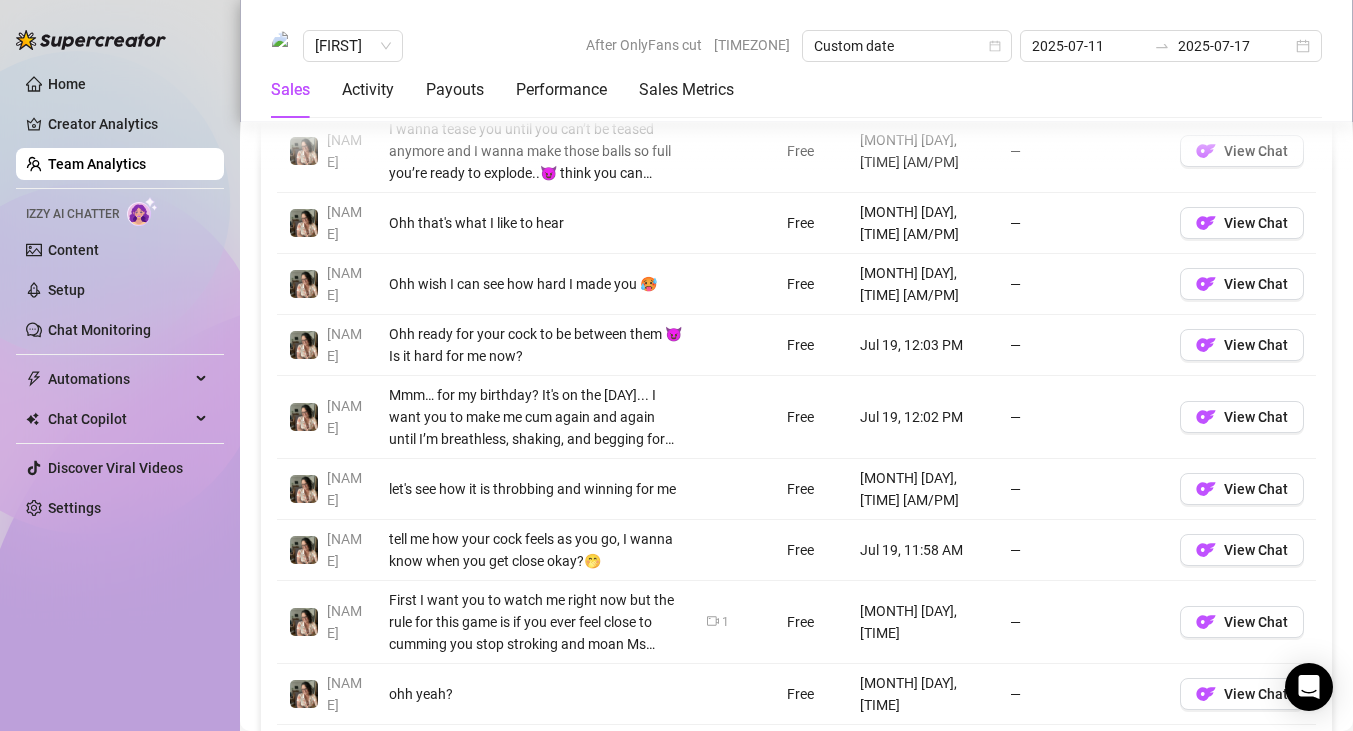 click on "7" at bounding box center (1218, 753) 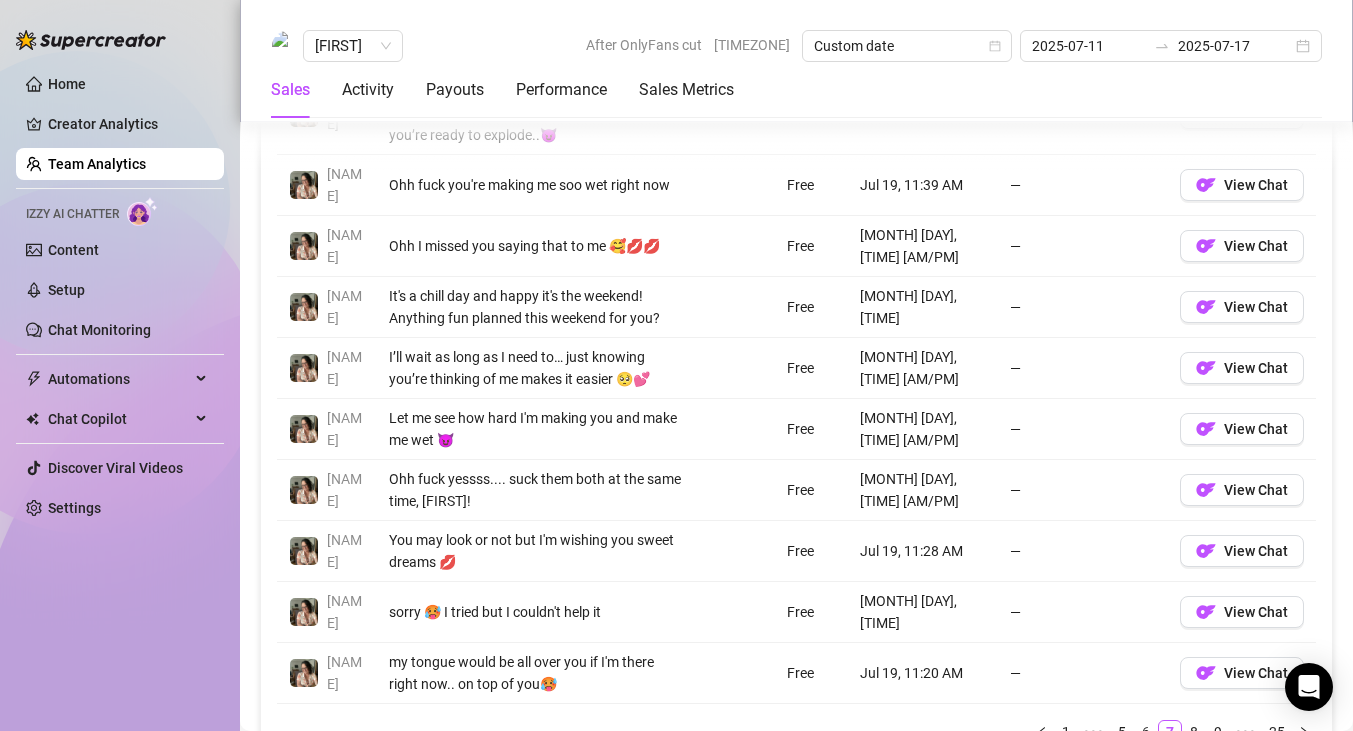 scroll, scrollTop: 1678, scrollLeft: 0, axis: vertical 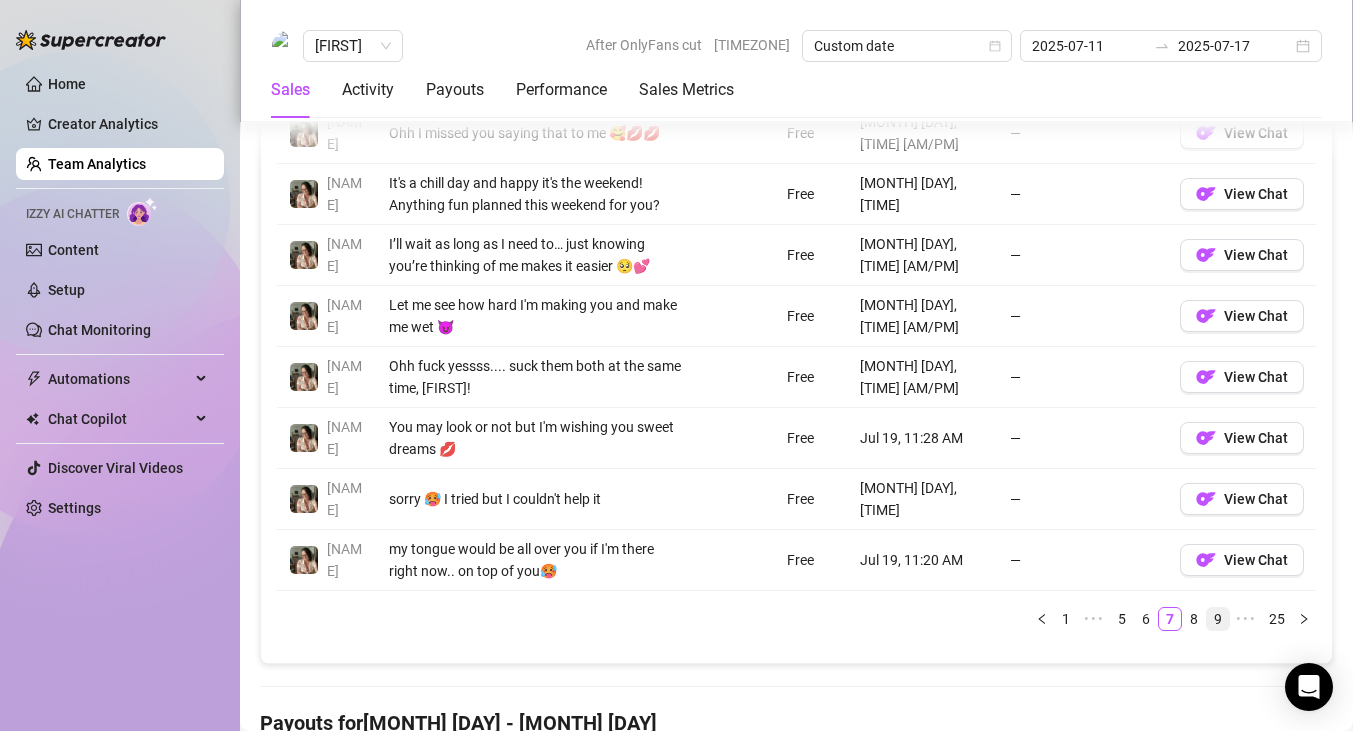 click on "9" at bounding box center [1218, 619] 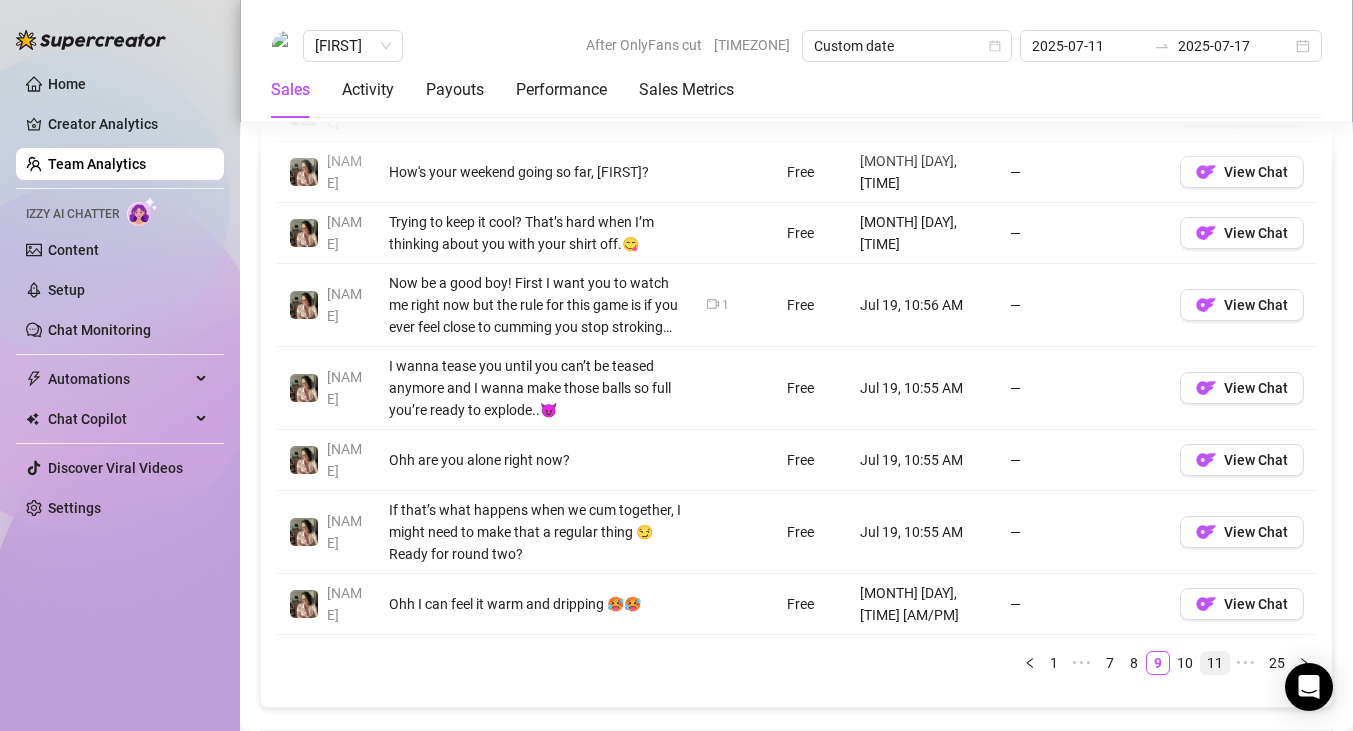 click on "11" at bounding box center [1215, 663] 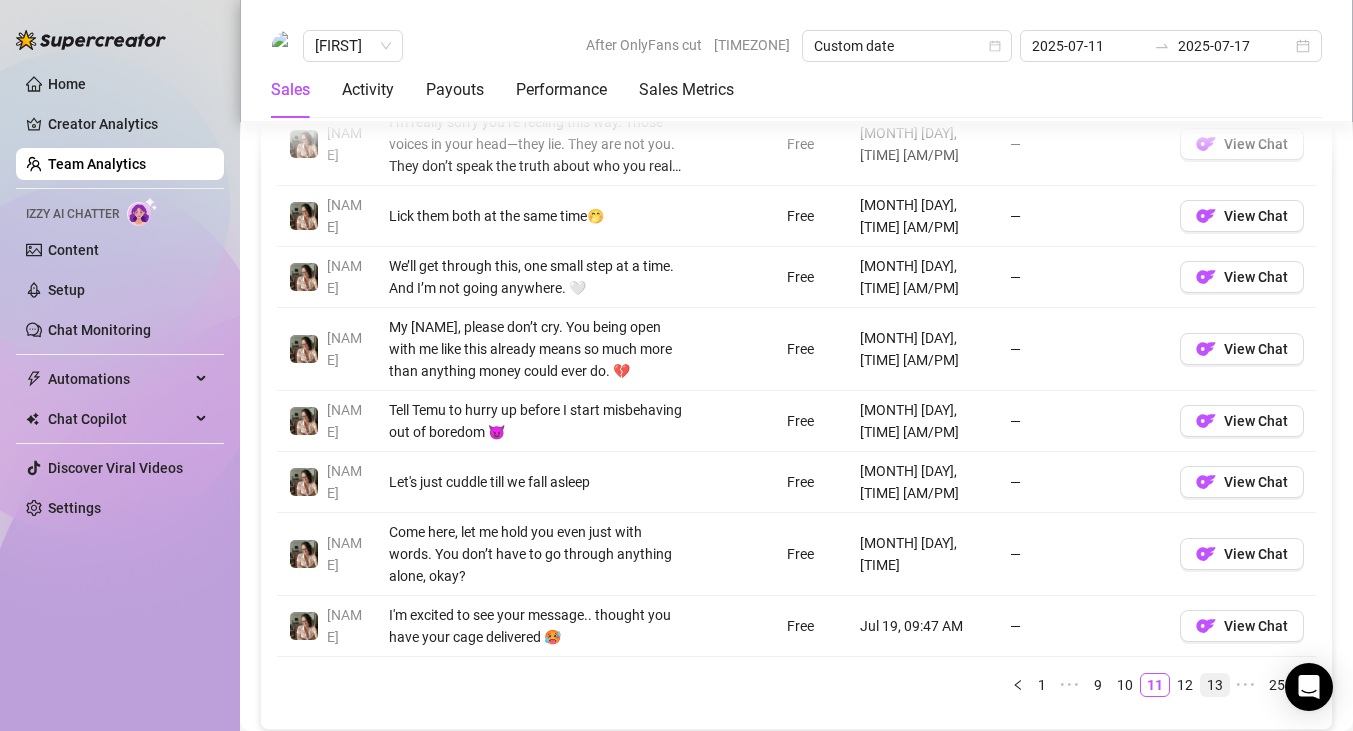 click on "13" at bounding box center (1215, 685) 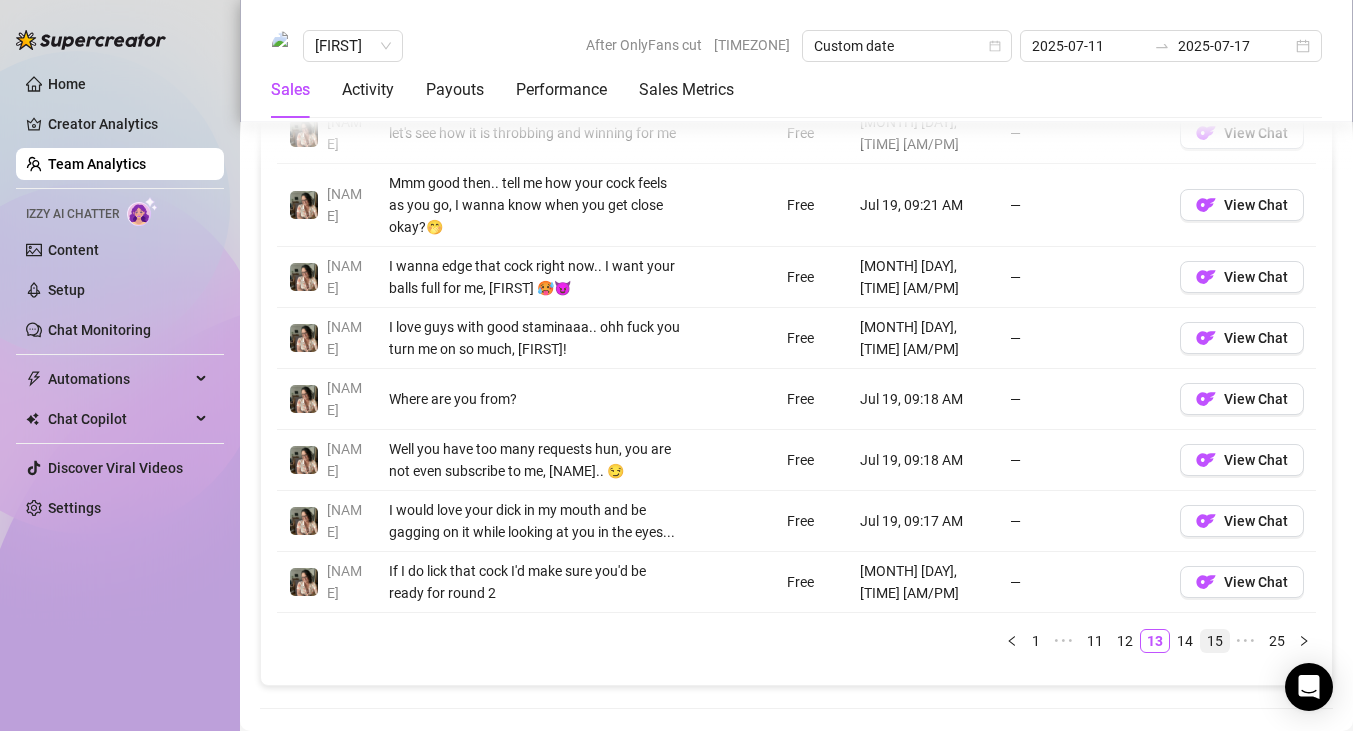 click on "15" at bounding box center (1215, 641) 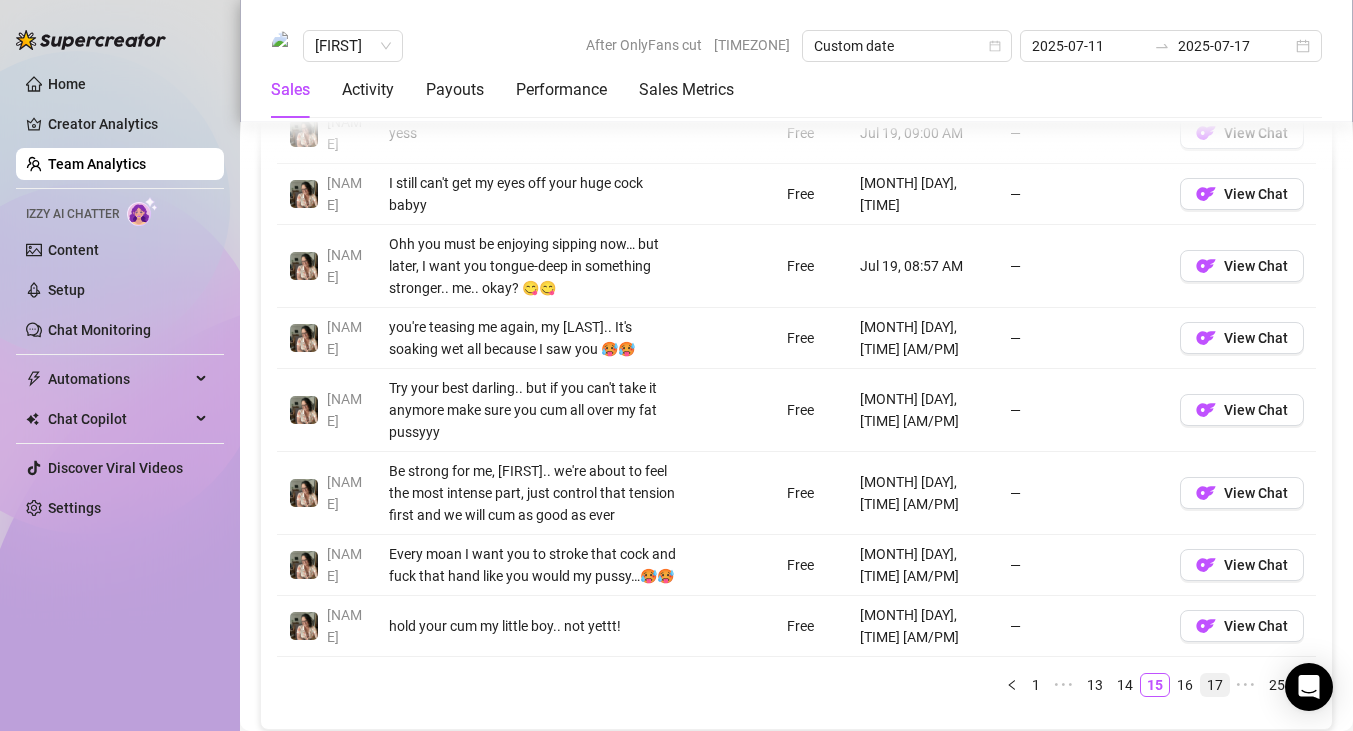 click on "17" at bounding box center [1215, 685] 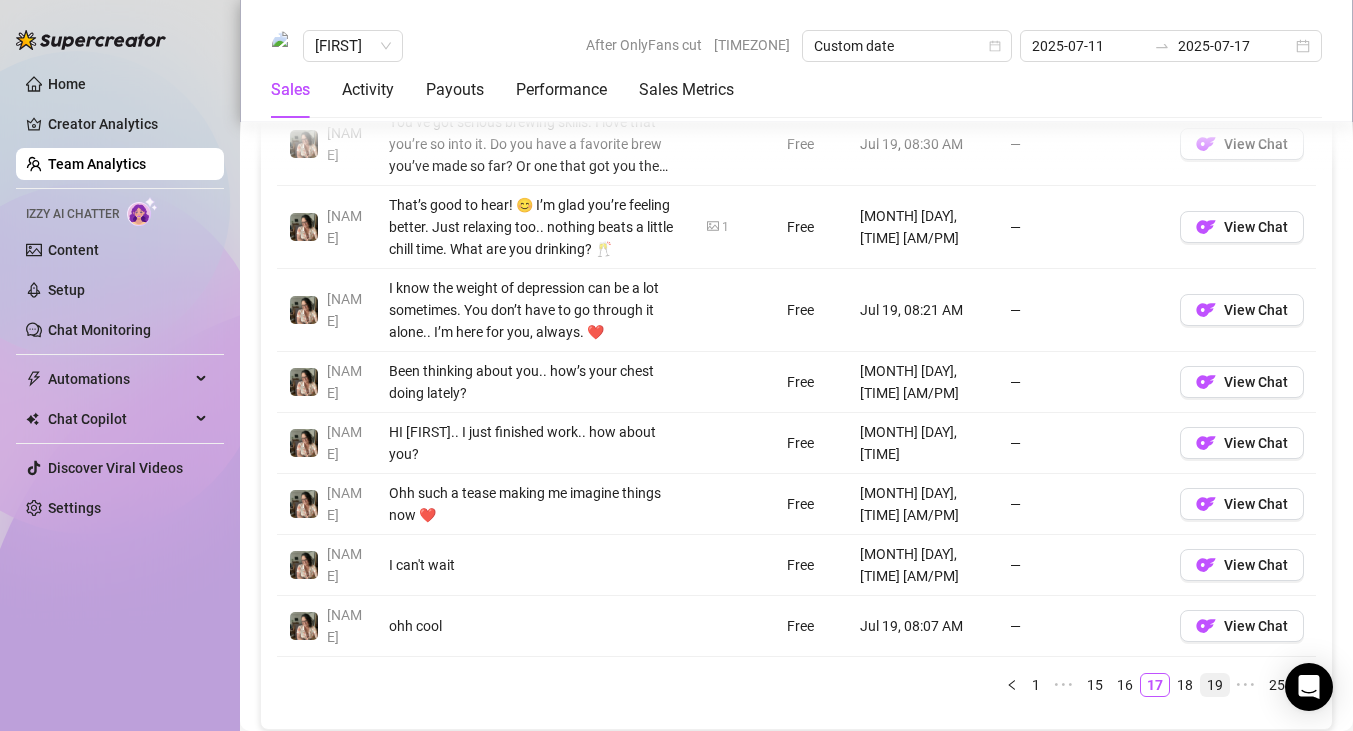 click on "19" at bounding box center (1215, 685) 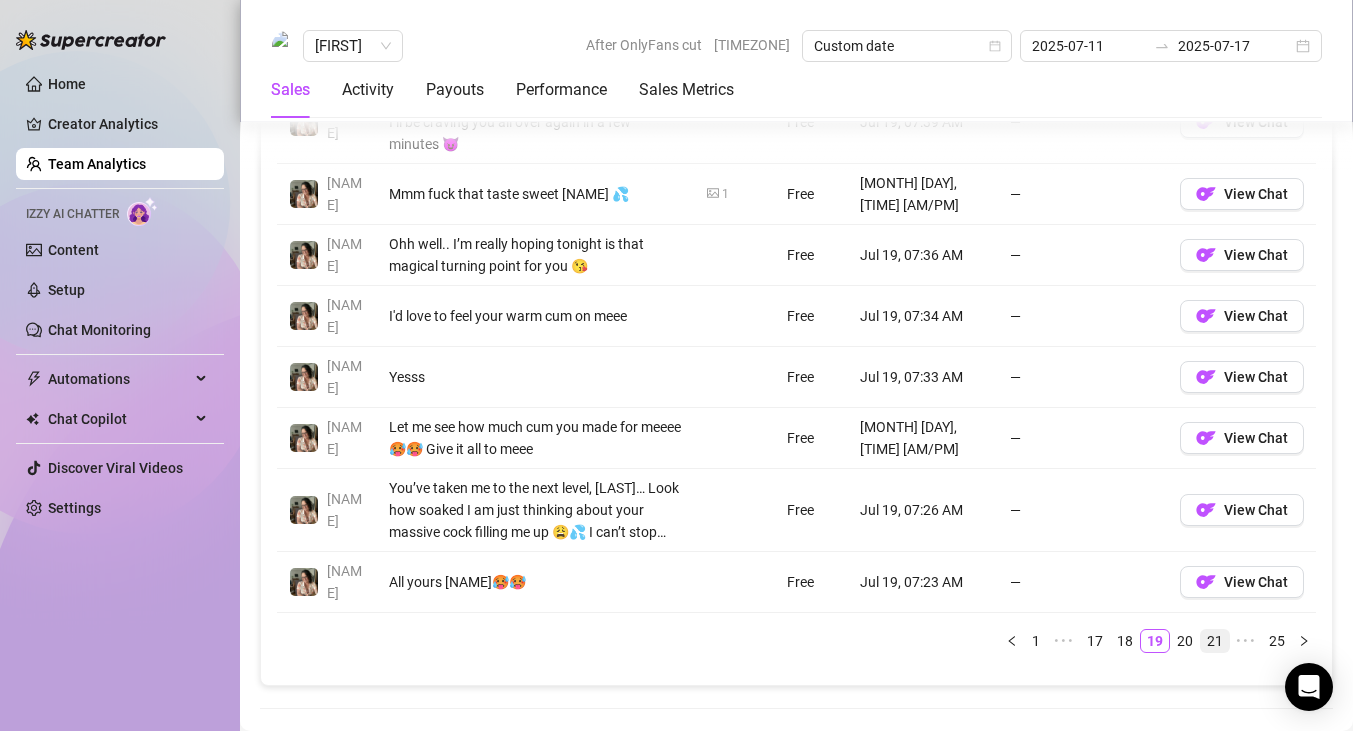 click on "21" at bounding box center [1215, 641] 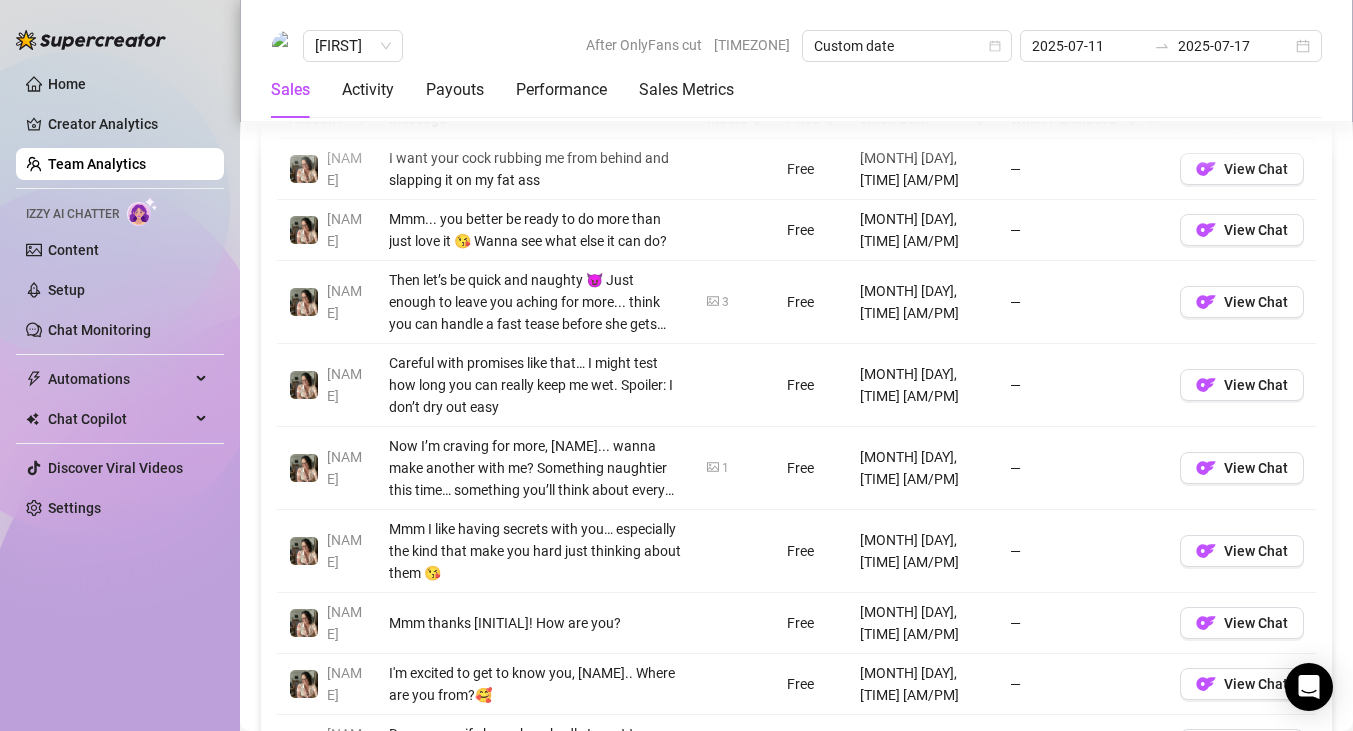 scroll, scrollTop: 1226, scrollLeft: 0, axis: vertical 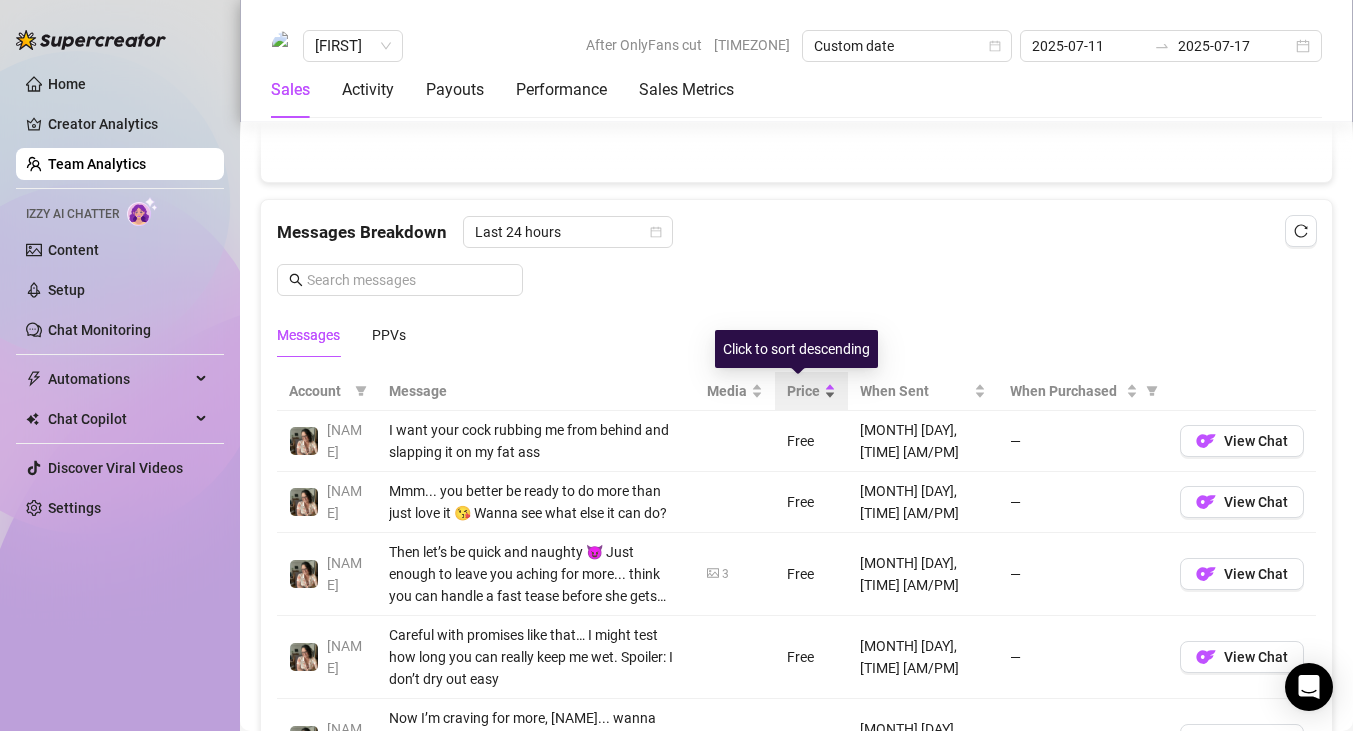 click on "Price" at bounding box center [811, 391] 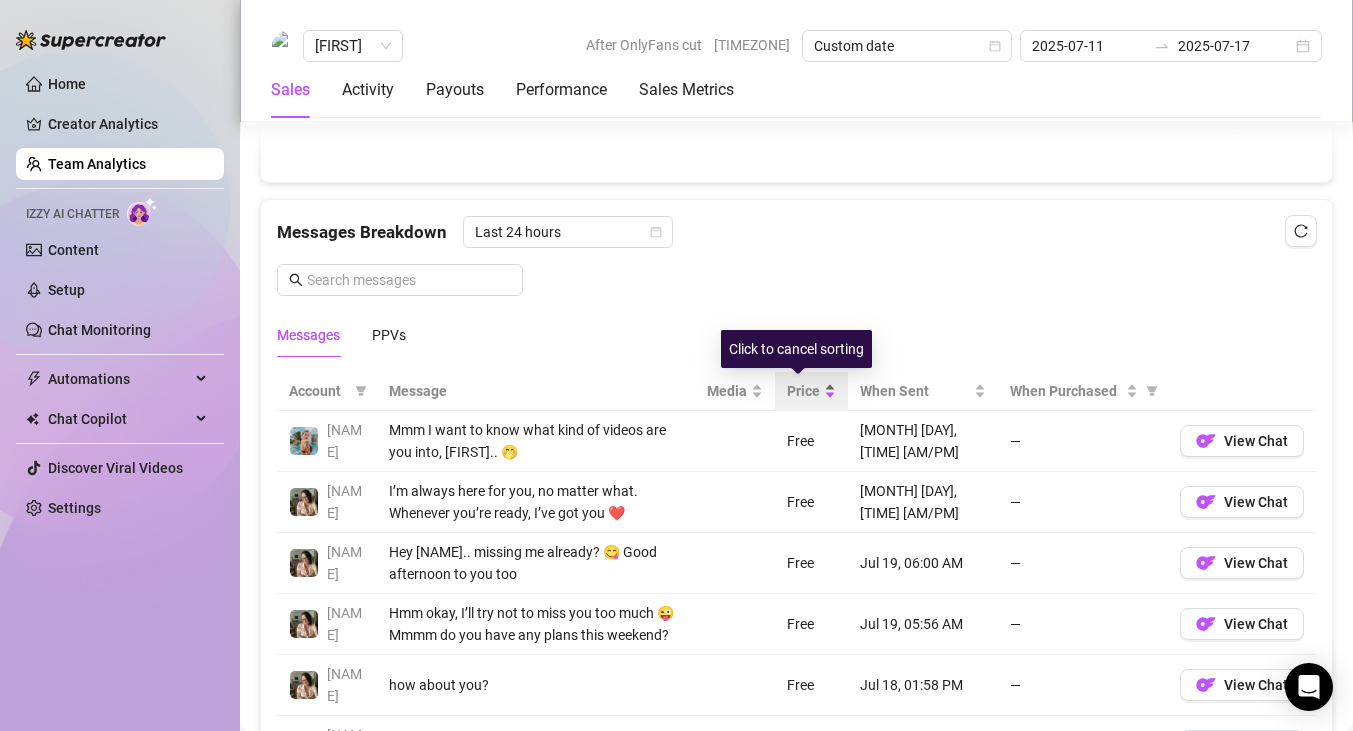 click on "Price" at bounding box center [811, 391] 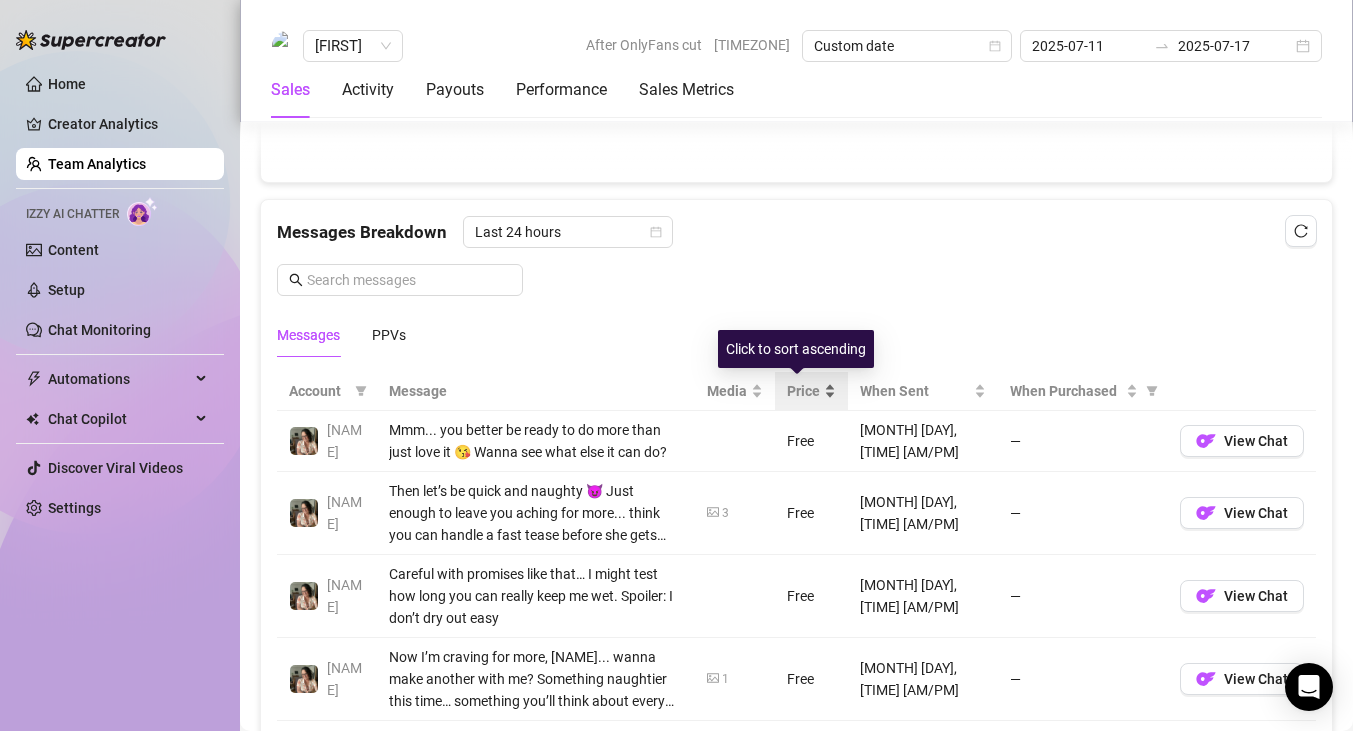 click on "Price" at bounding box center (811, 391) 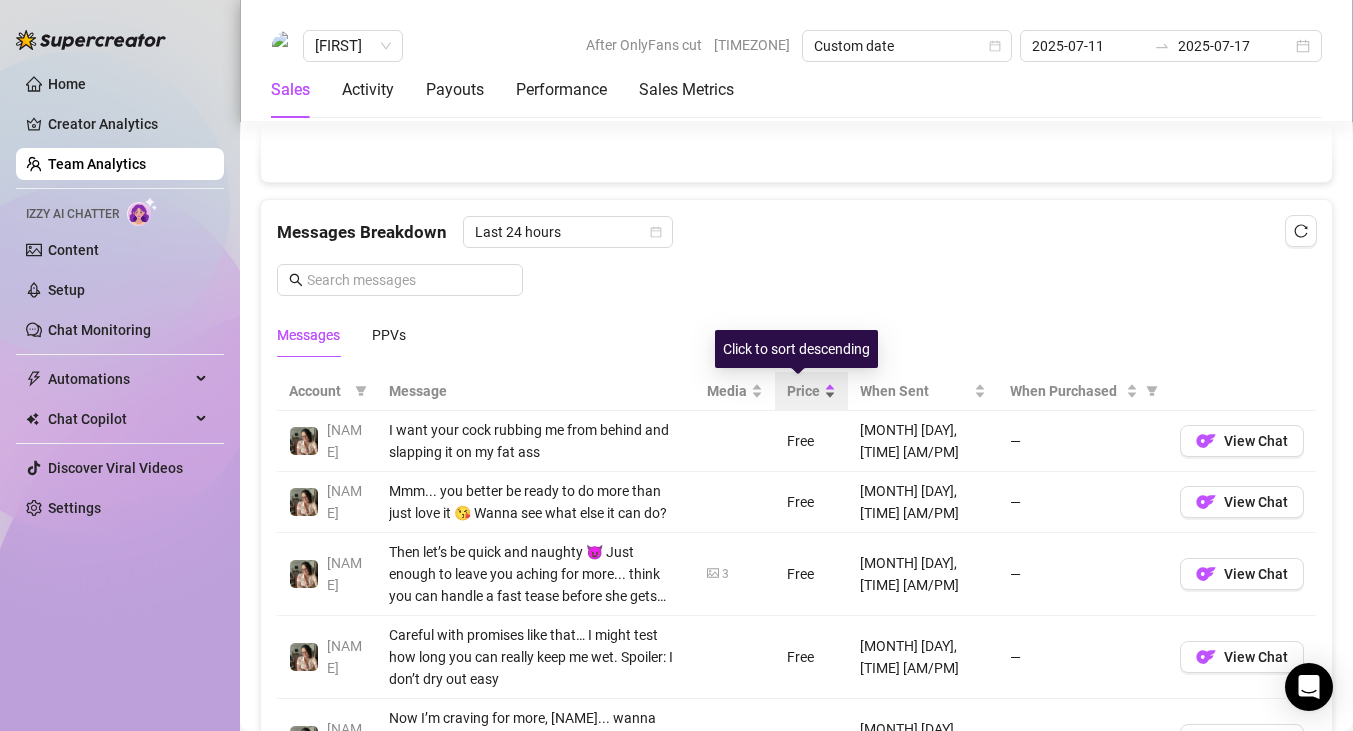 click on "Price" at bounding box center [811, 391] 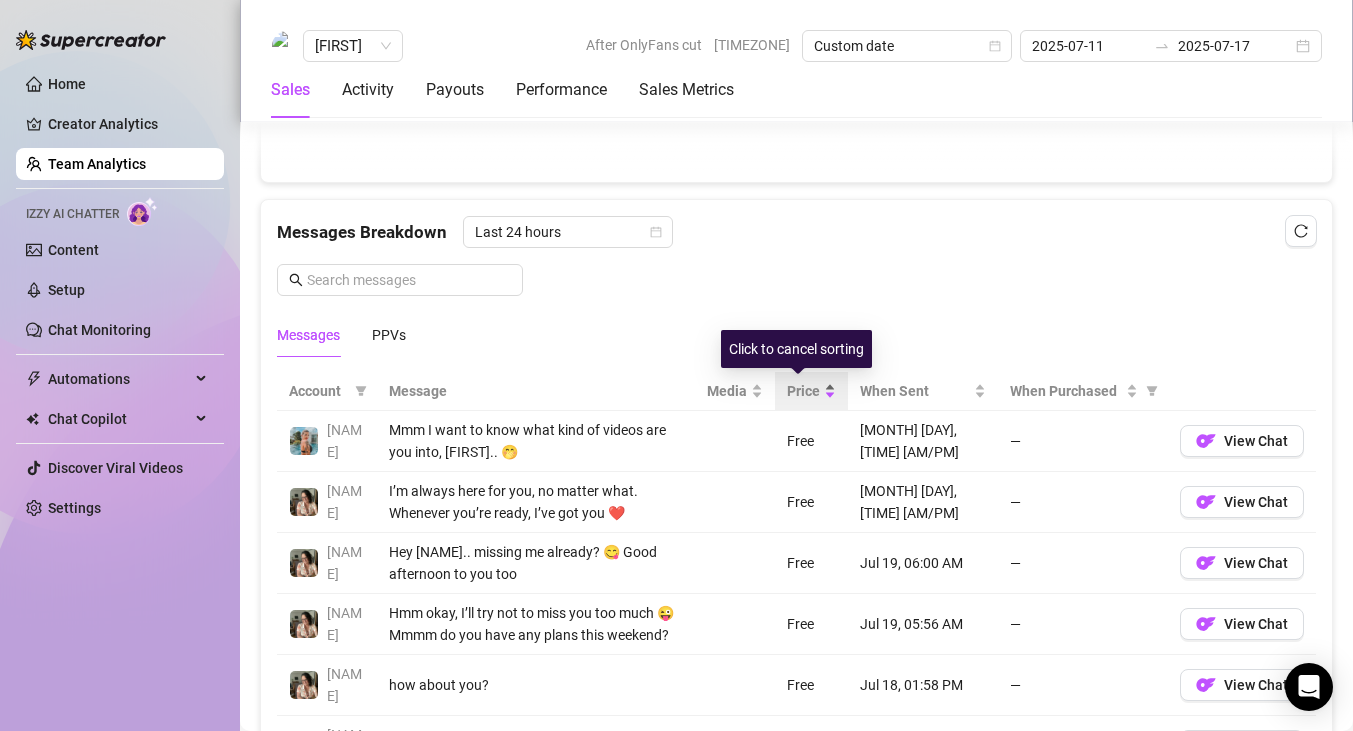 click on "Price" at bounding box center [811, 391] 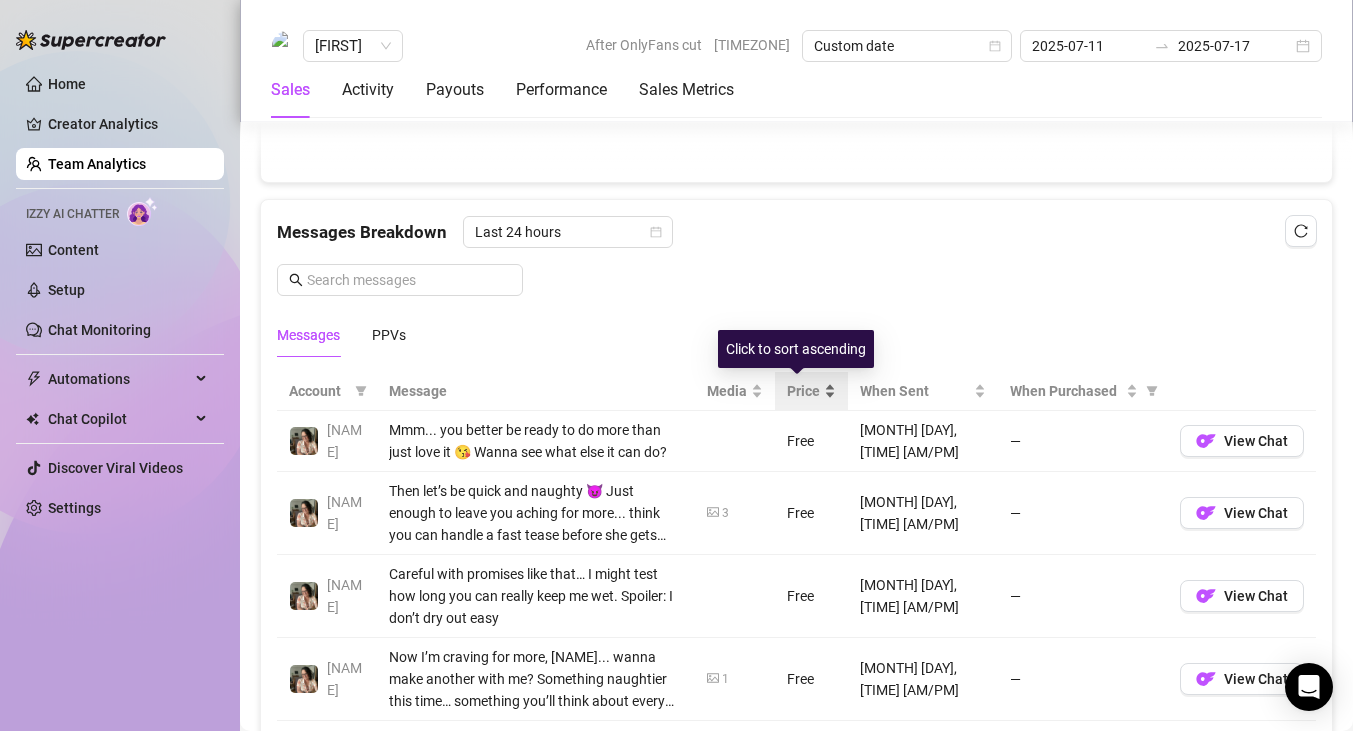 click on "Price" at bounding box center (803, 391) 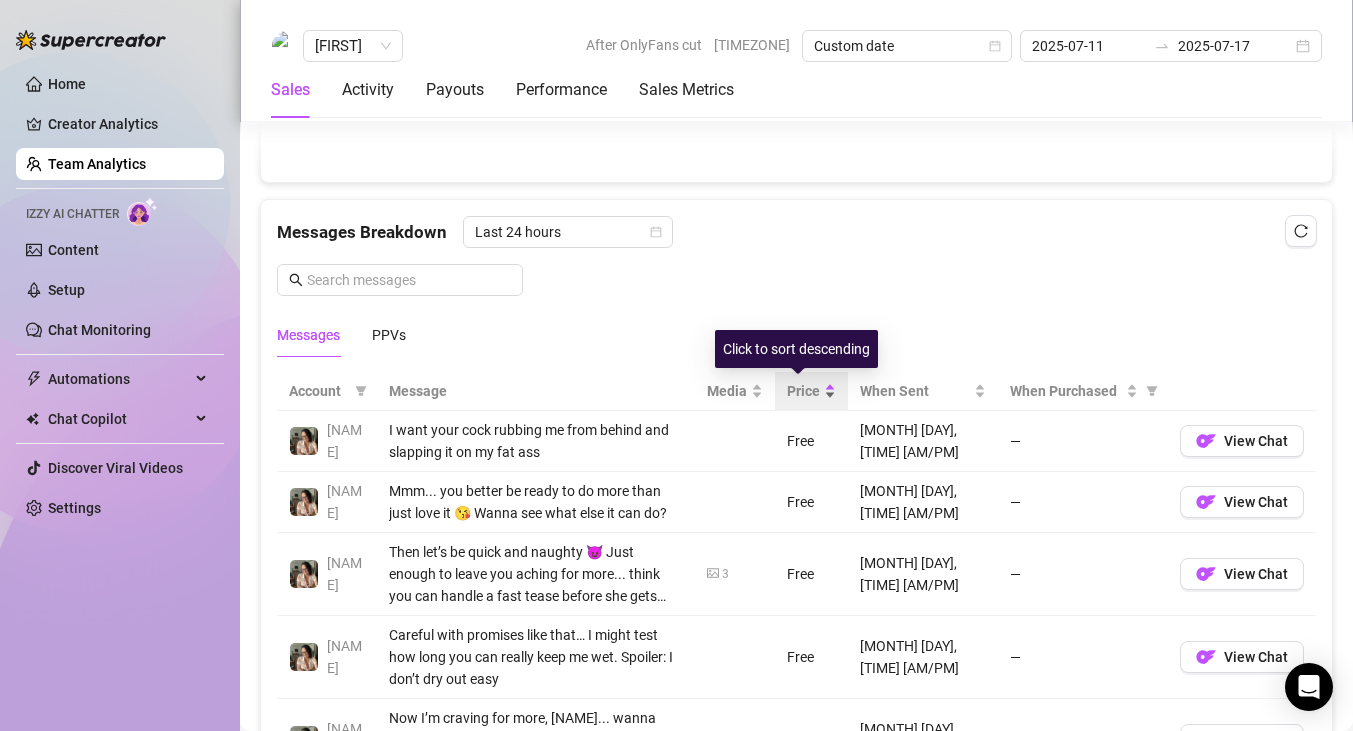 click on "Price" at bounding box center [811, 391] 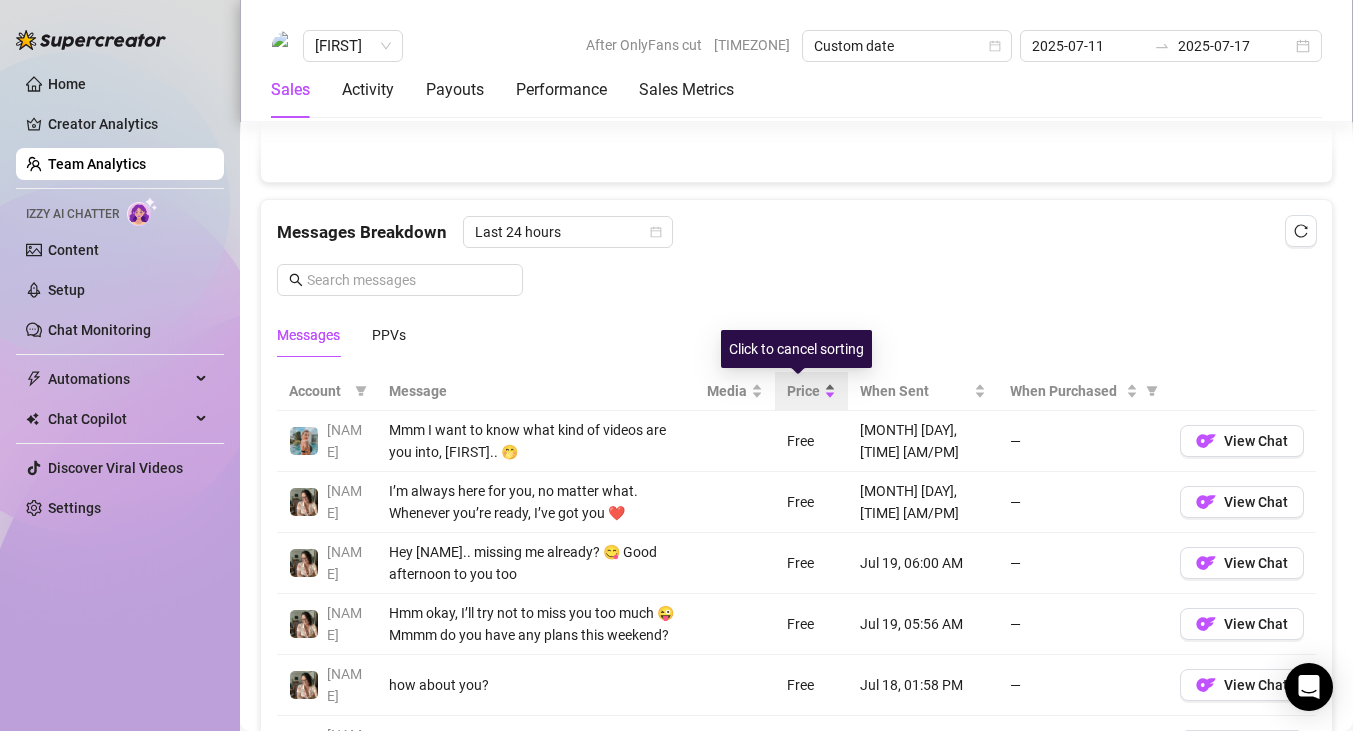 click on "Price" at bounding box center (811, 391) 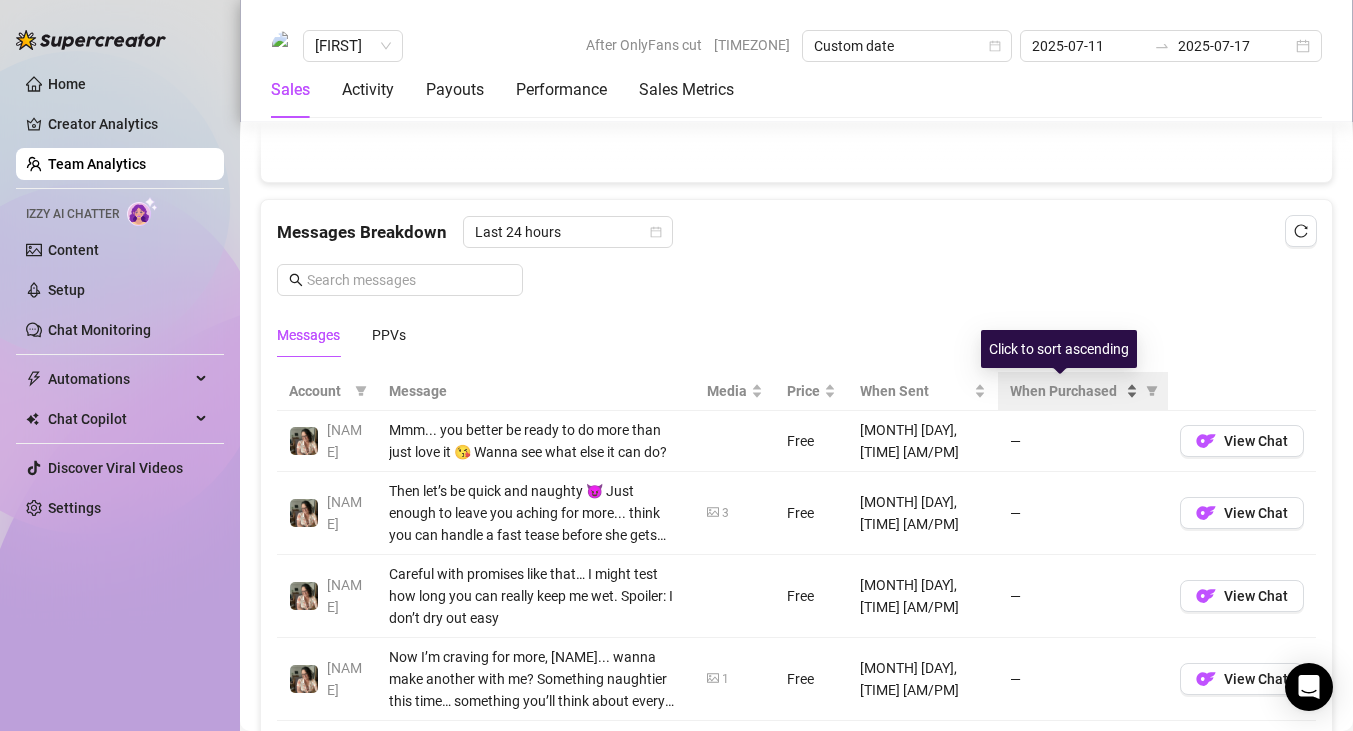 click on "When Purchased" at bounding box center [1074, 391] 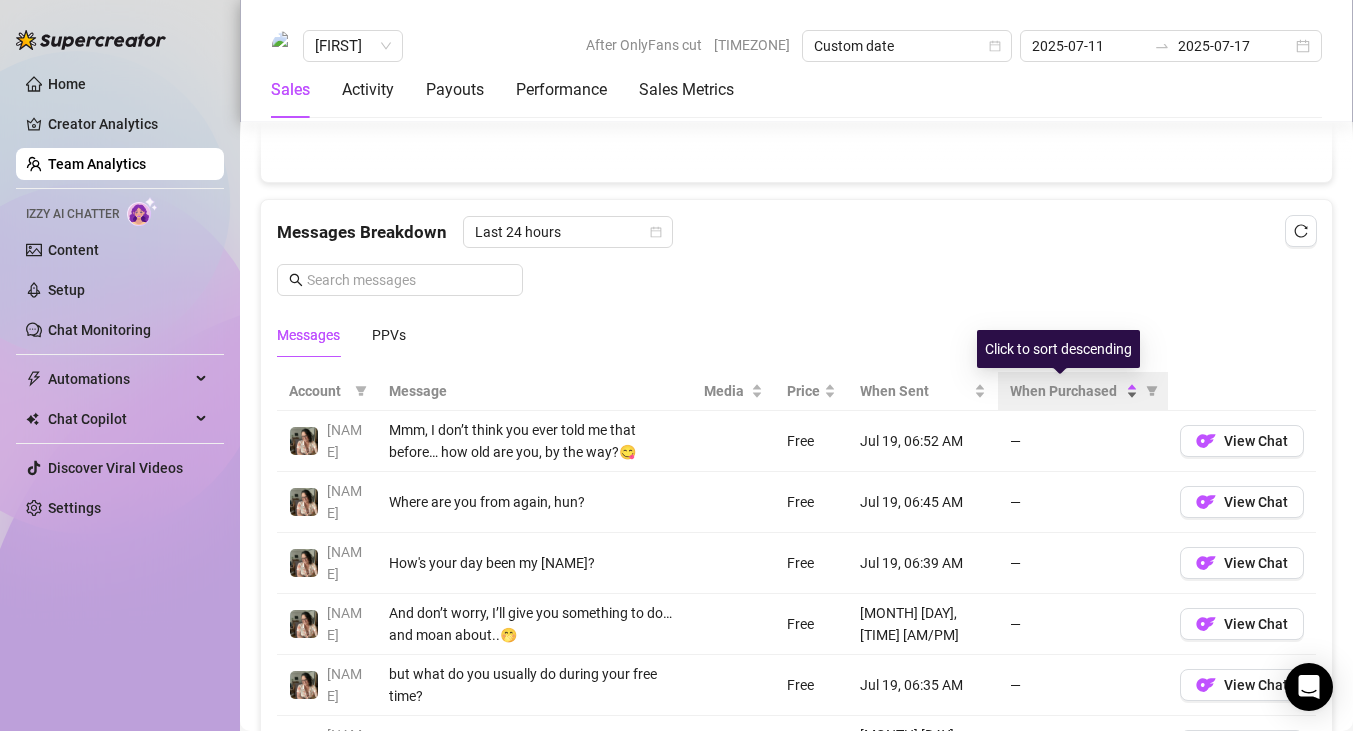 click on "When Purchased" at bounding box center (1074, 391) 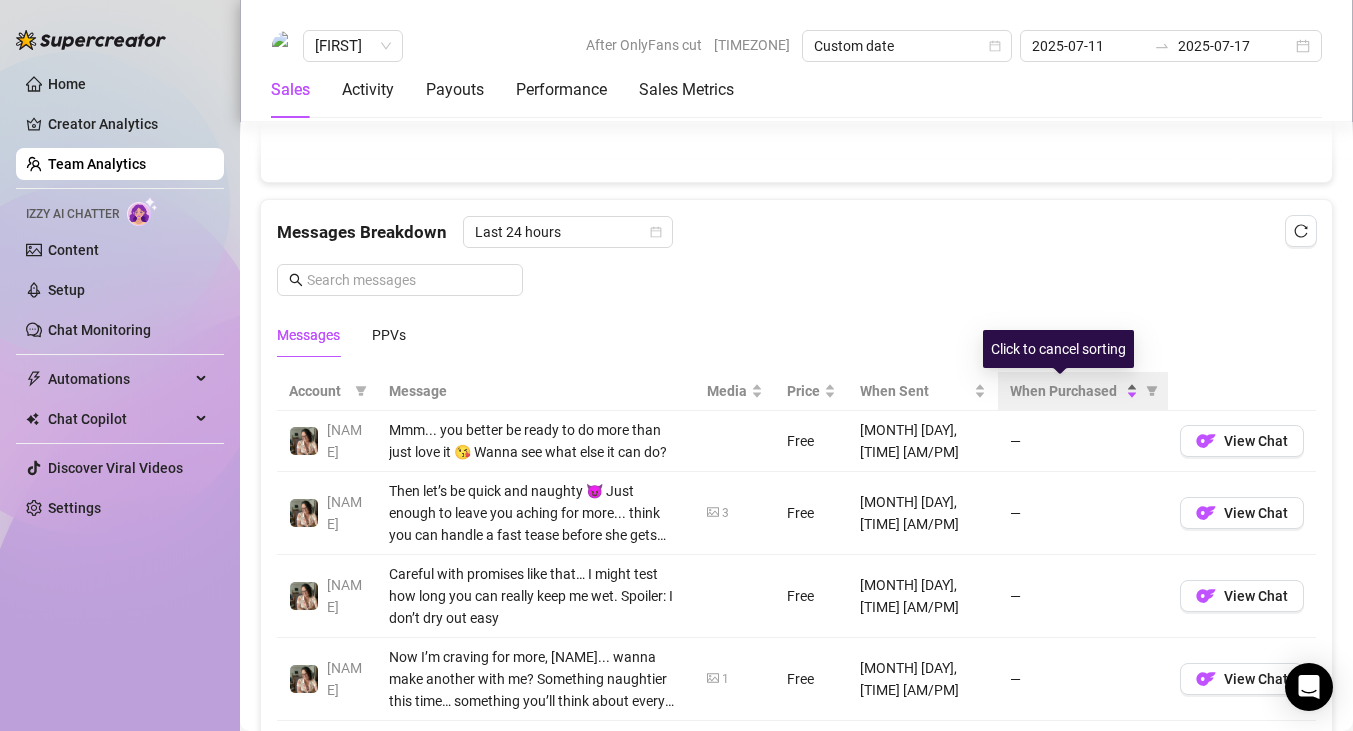 click on "When Purchased" at bounding box center (1074, 391) 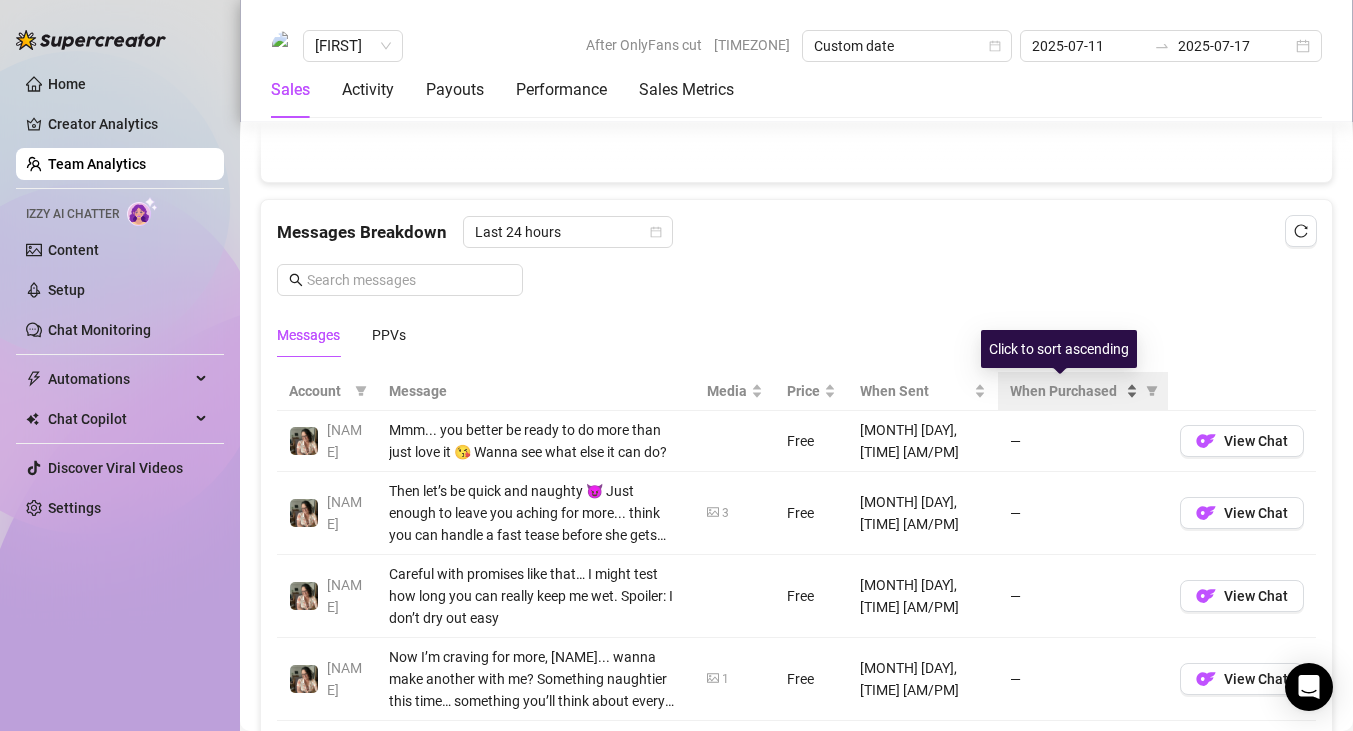 click on "When Purchased" at bounding box center (1074, 391) 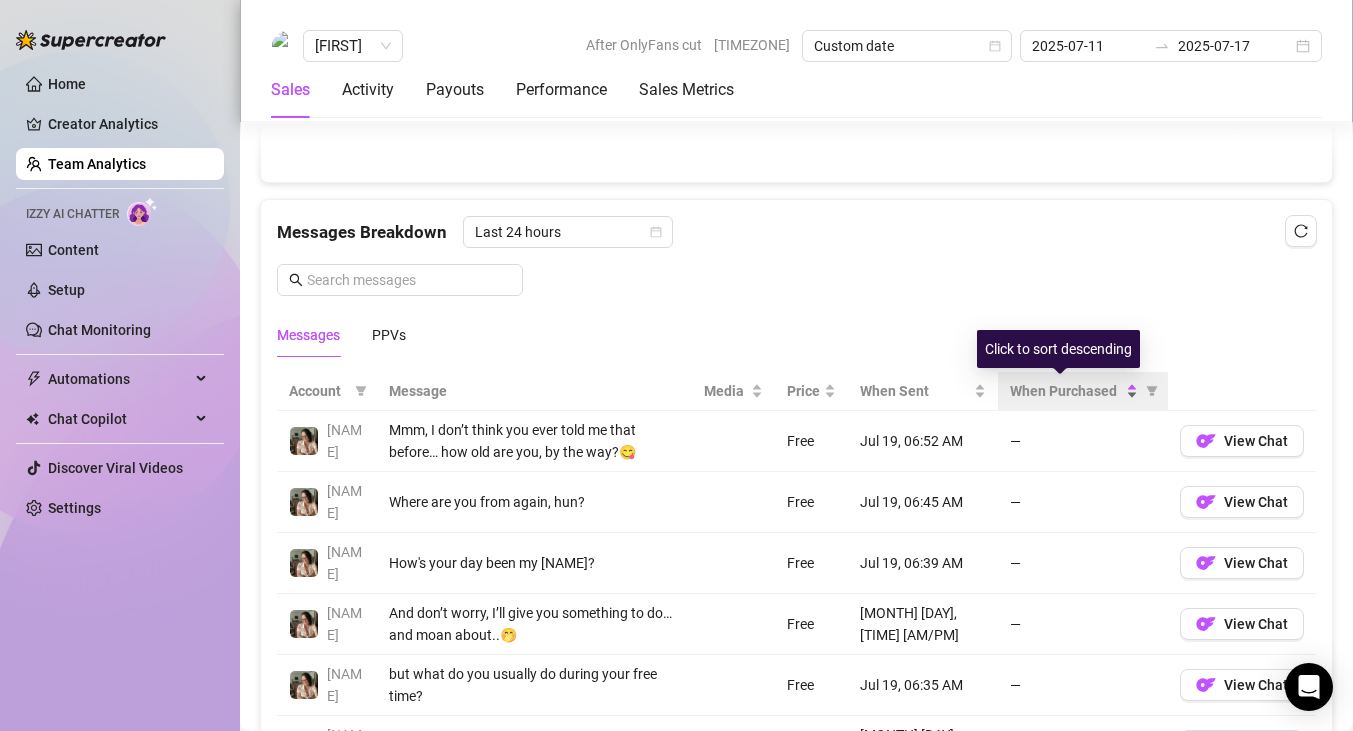click on "When Purchased" at bounding box center (1074, 391) 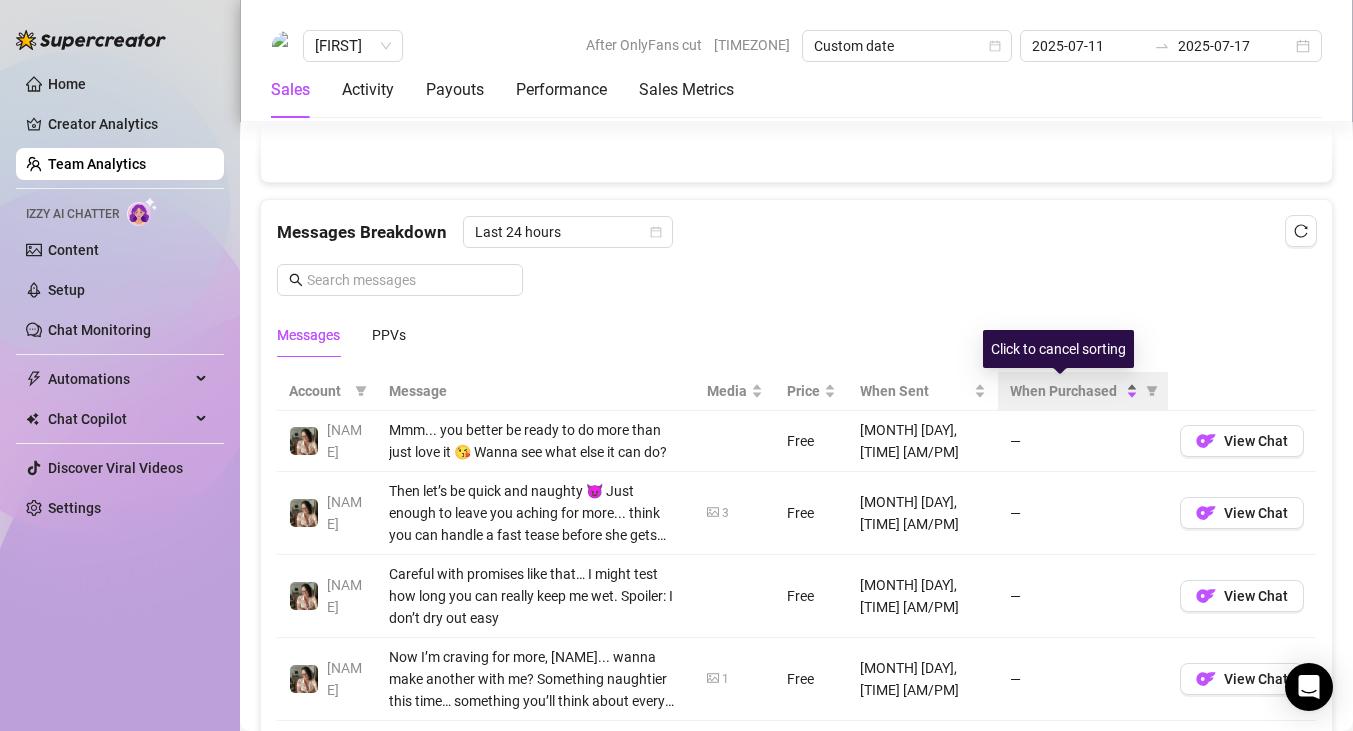 click on "When Purchased" at bounding box center [1074, 391] 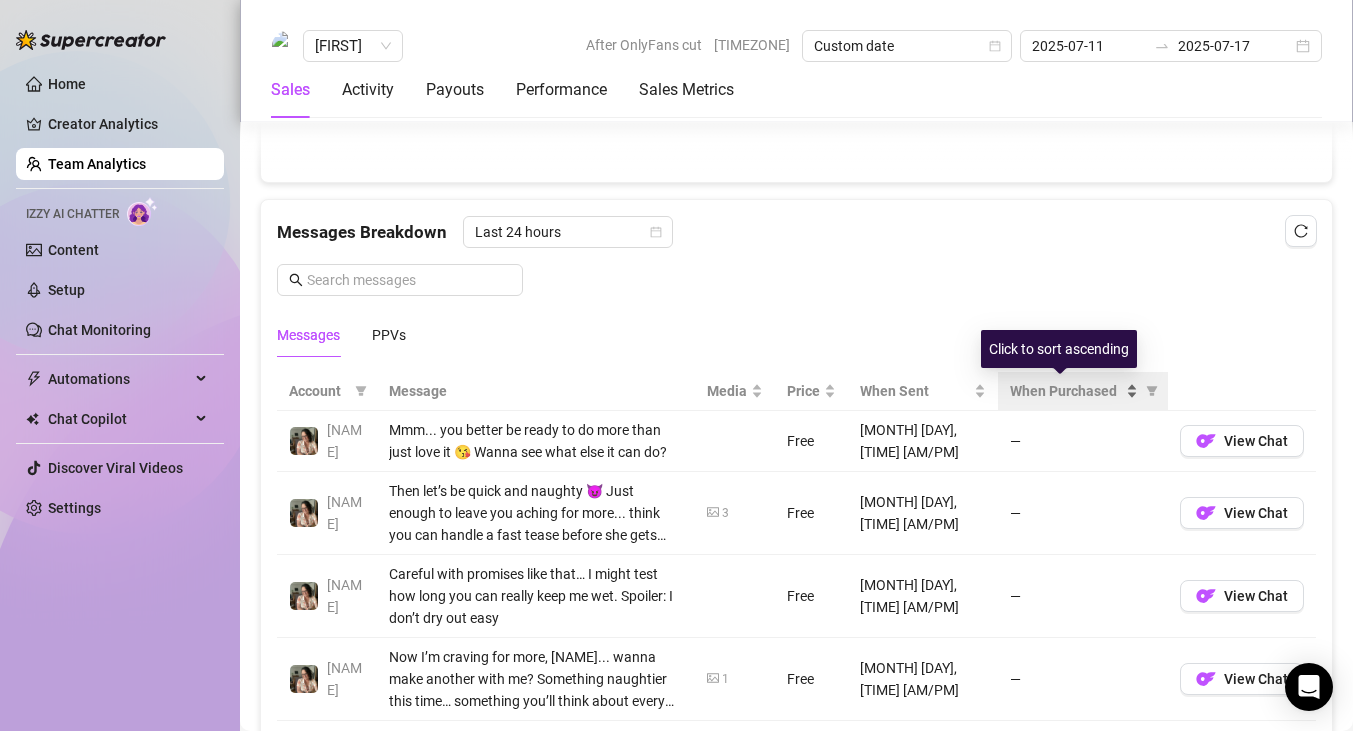 click on "When Purchased" at bounding box center [1074, 391] 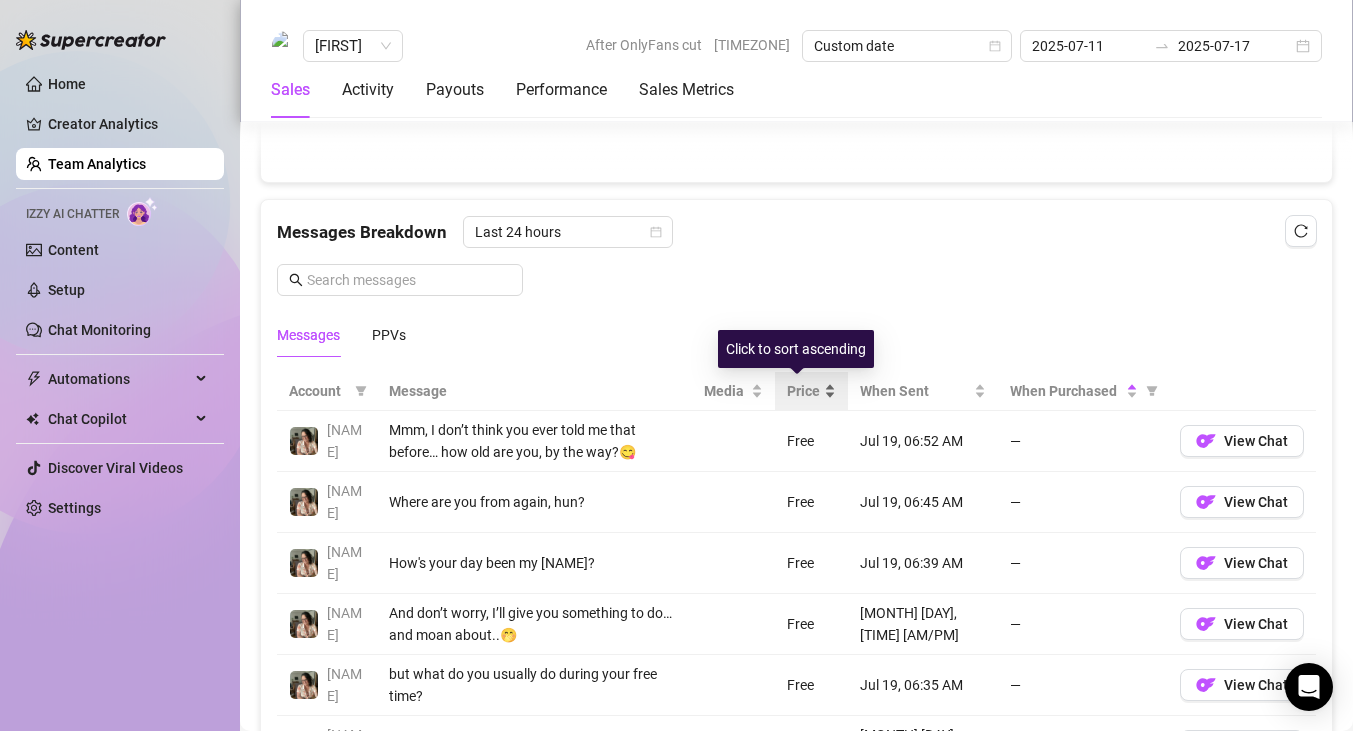 click on "Price" at bounding box center [811, 391] 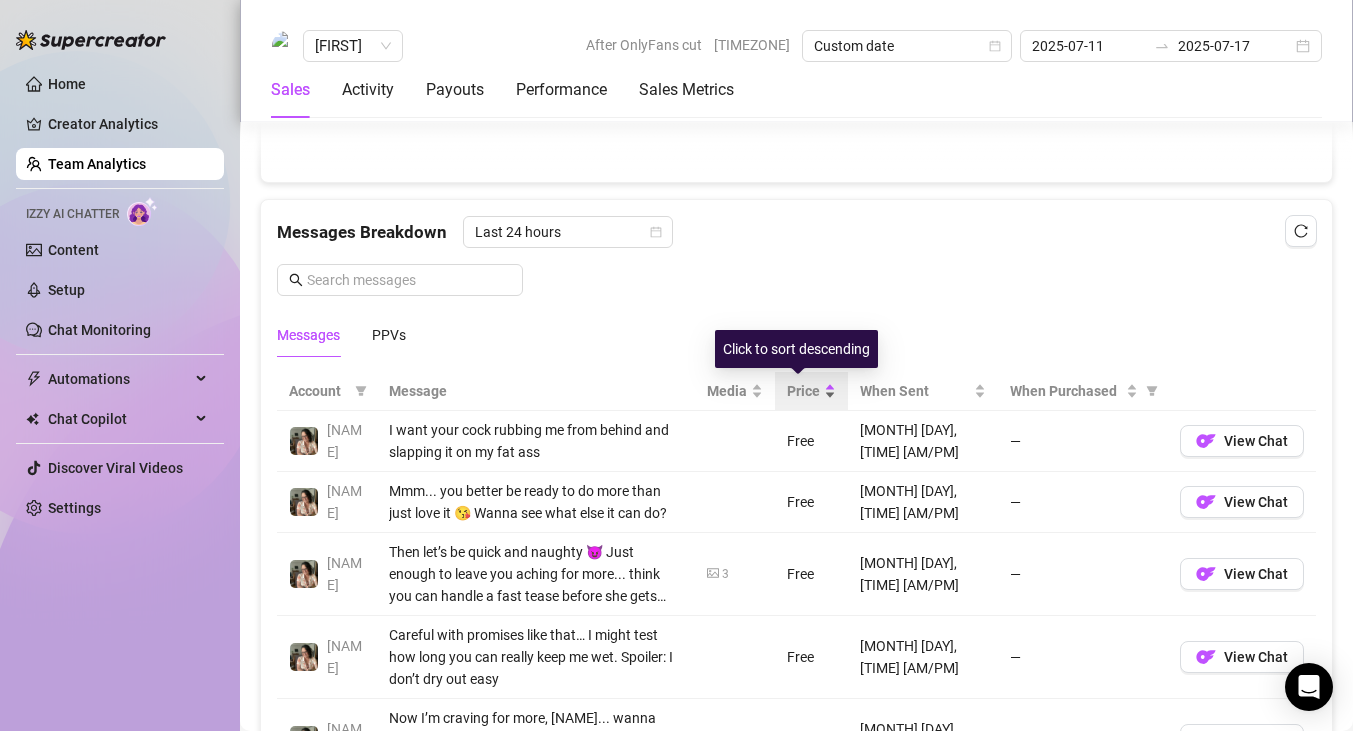 click on "Price" at bounding box center (811, 391) 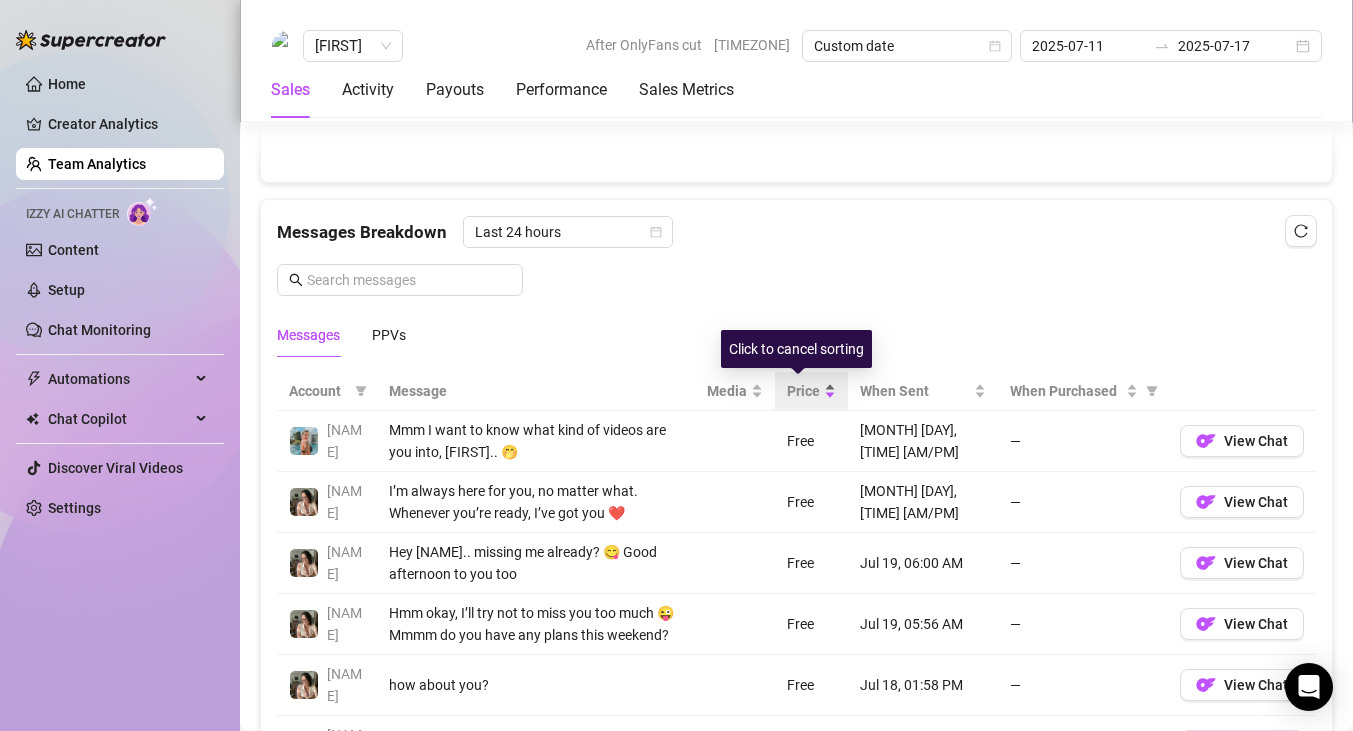 click on "Price" at bounding box center [811, 391] 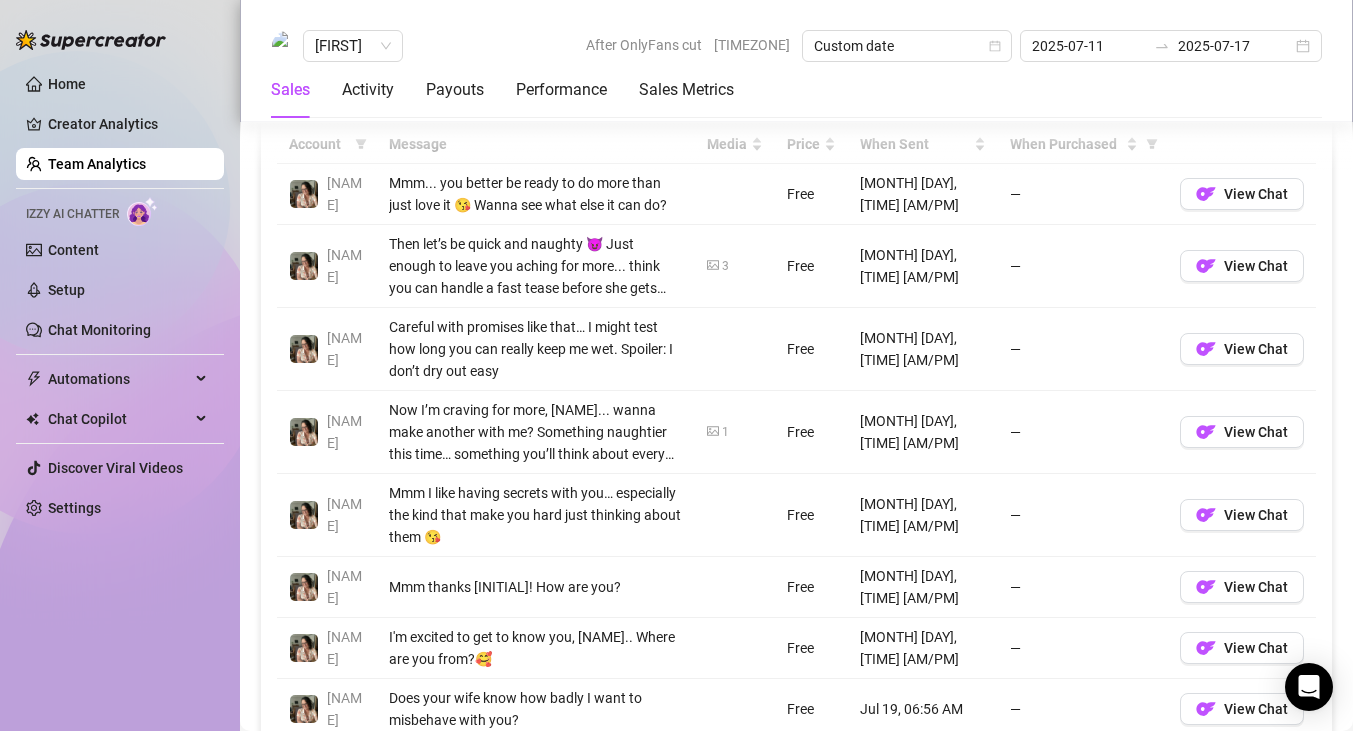 scroll, scrollTop: 1896, scrollLeft: 0, axis: vertical 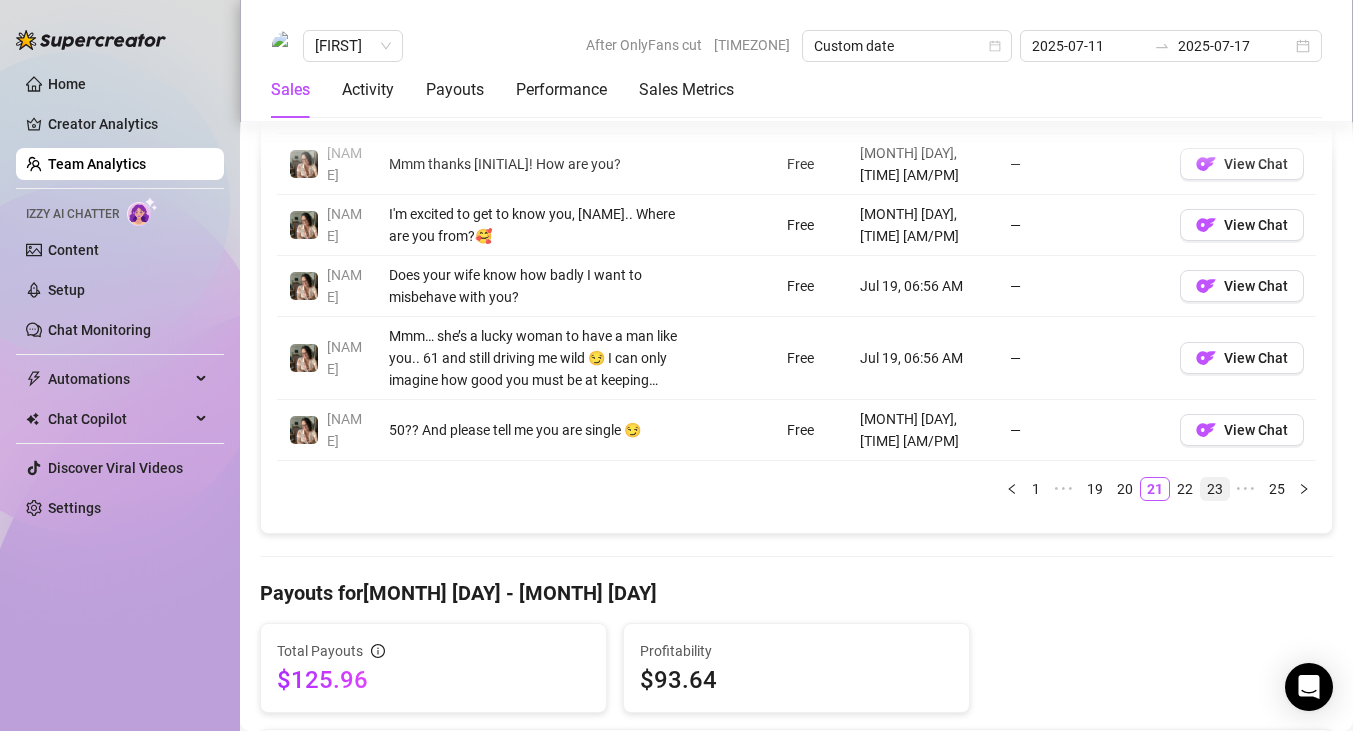 click on "23" at bounding box center [1215, 489] 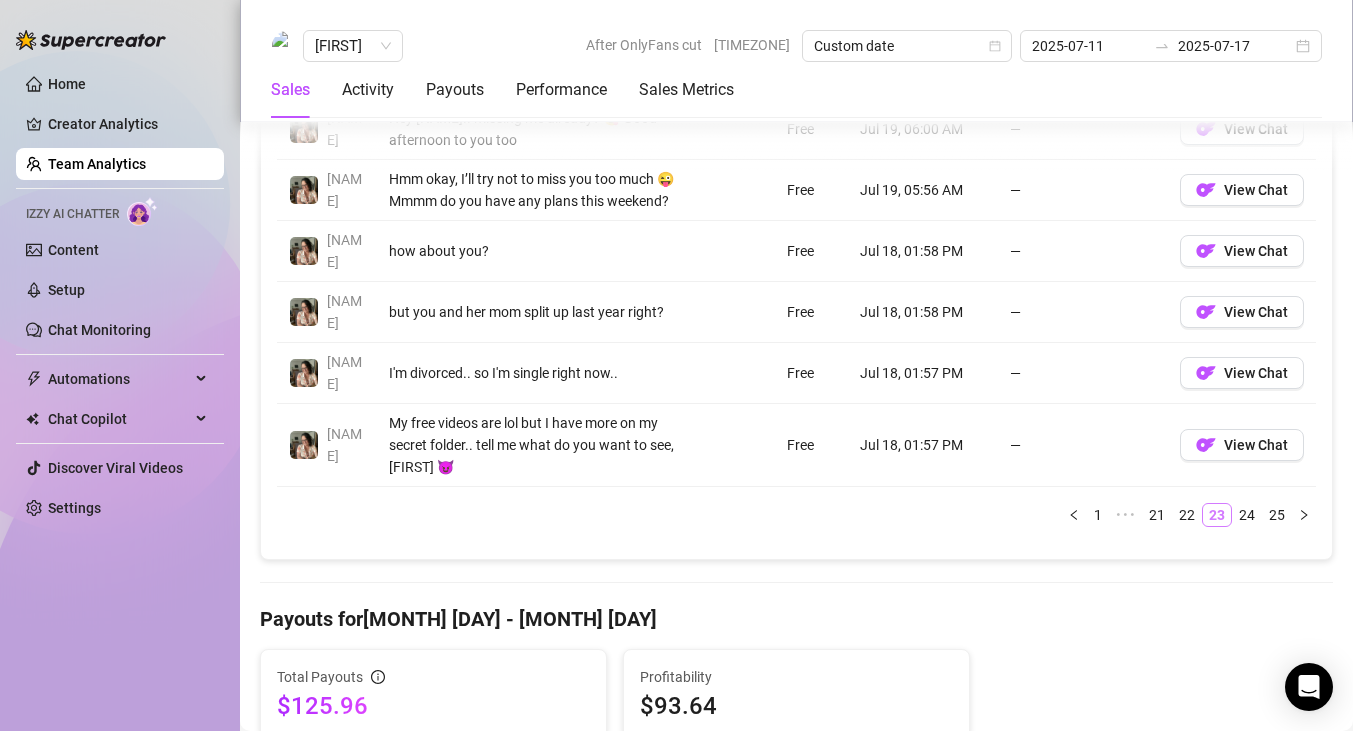 scroll, scrollTop: 1763, scrollLeft: 0, axis: vertical 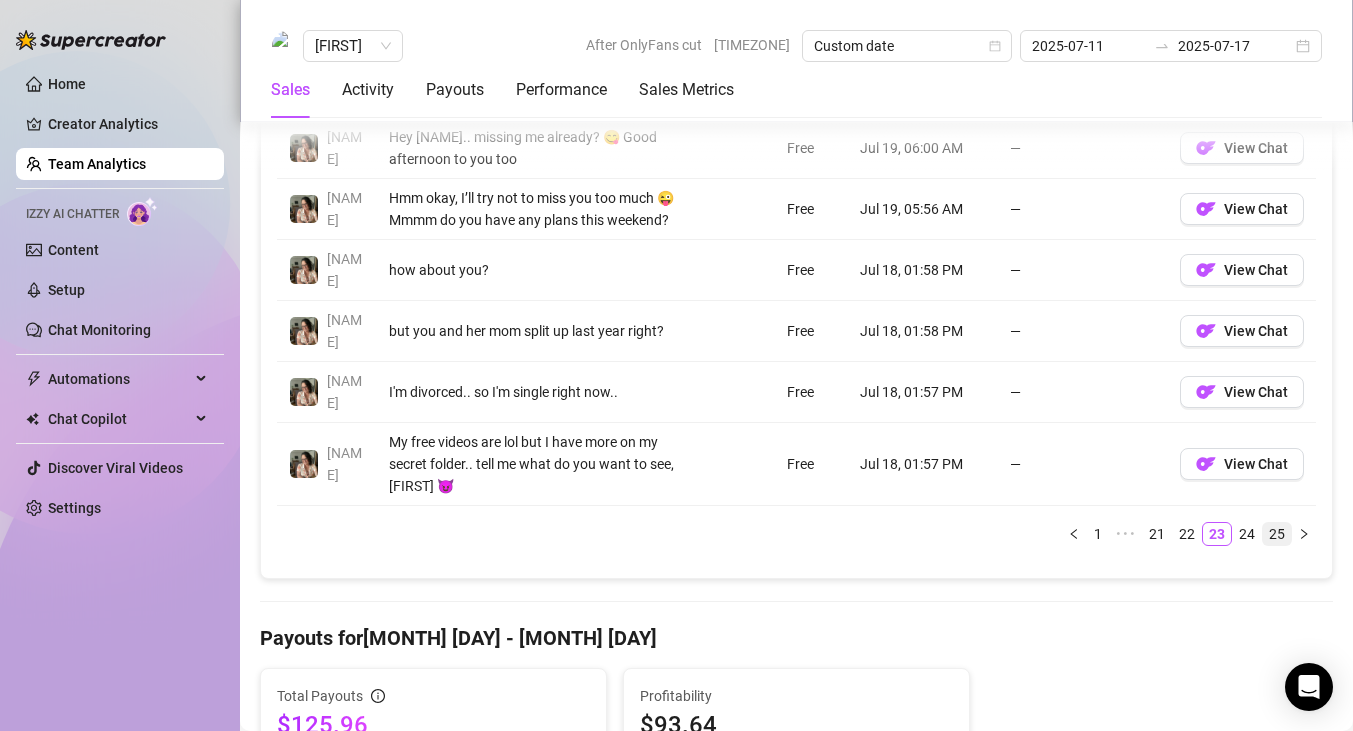 click on "25" at bounding box center [1277, 534] 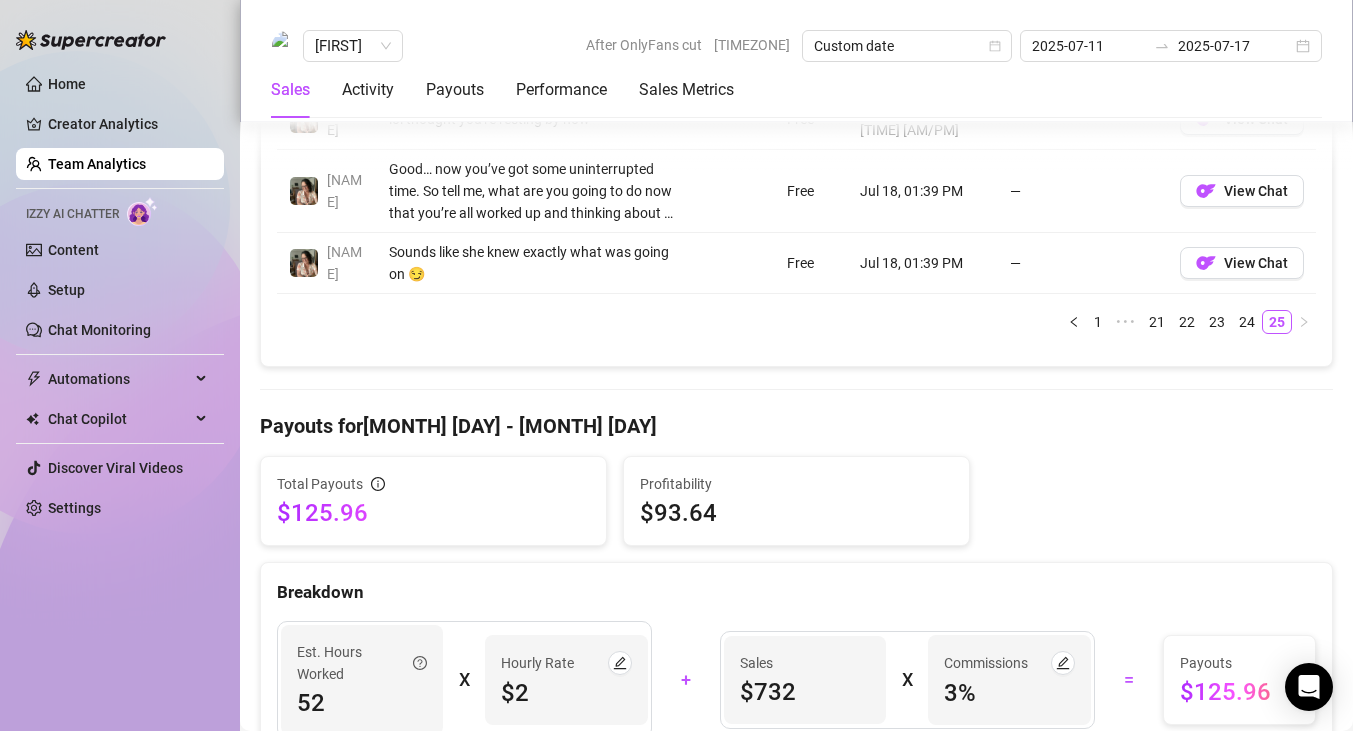 scroll, scrollTop: 1390, scrollLeft: 0, axis: vertical 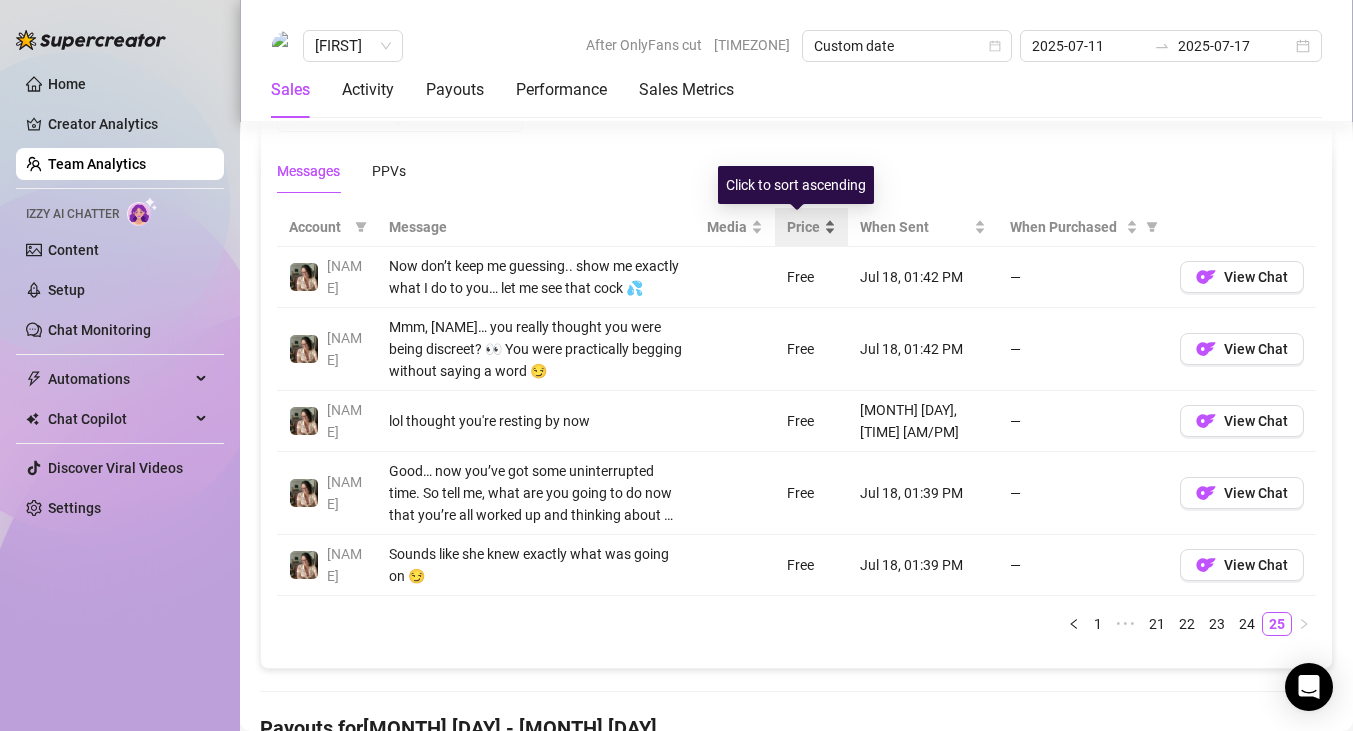 click on "Price" at bounding box center [803, 227] 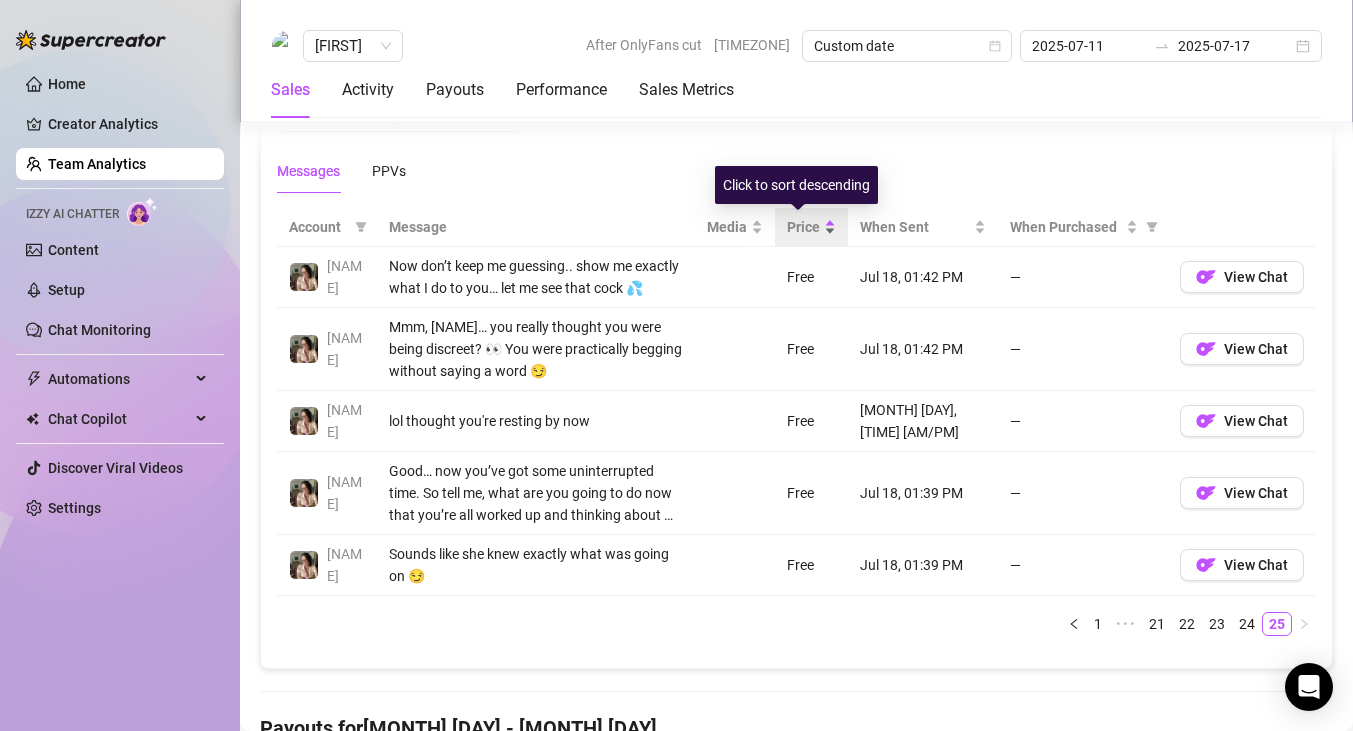 click on "Price" at bounding box center (811, 227) 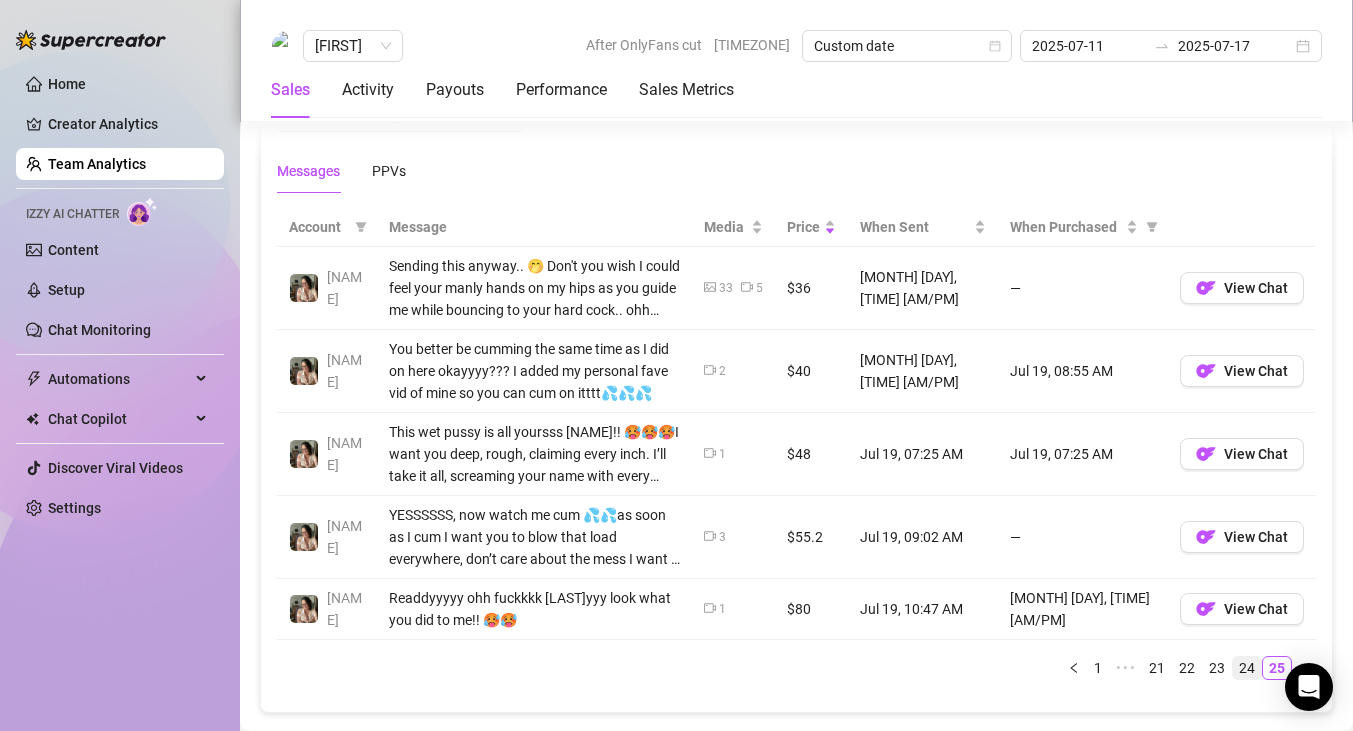 click on "24" at bounding box center [1247, 668] 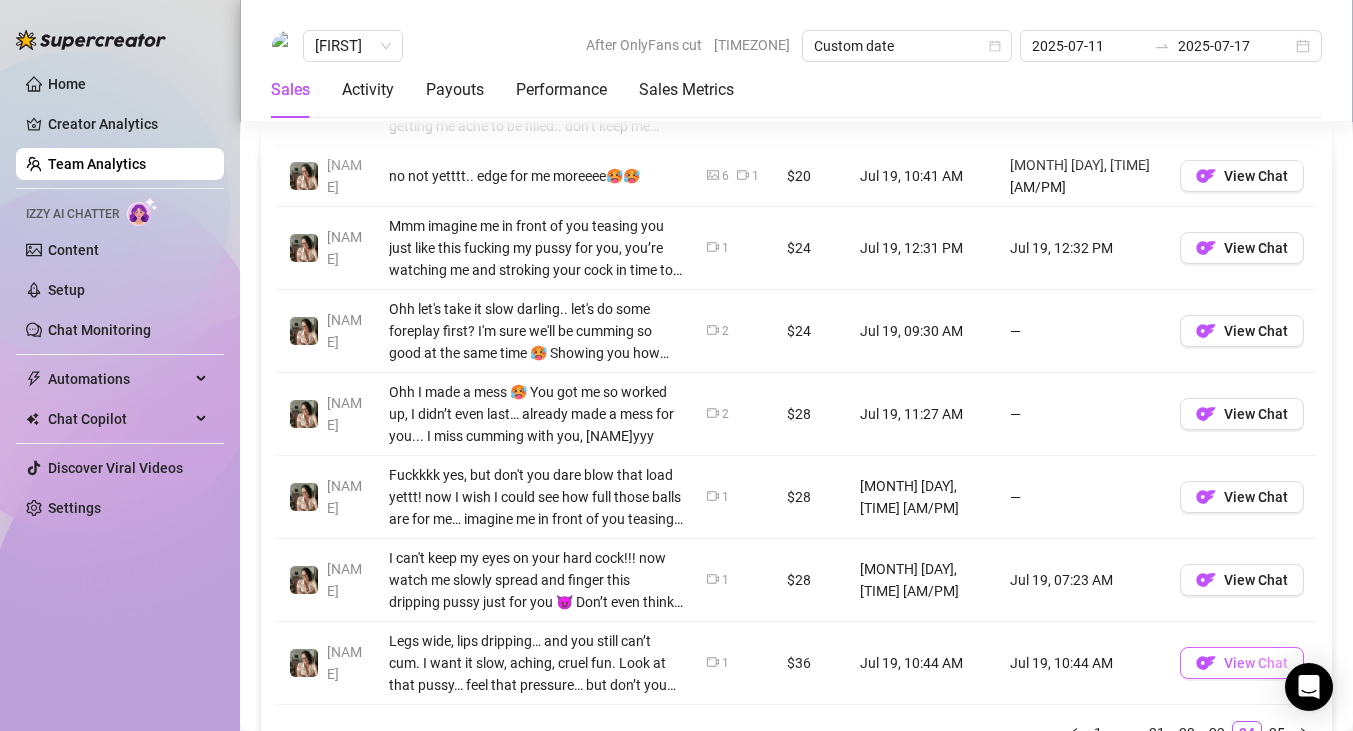 scroll, scrollTop: 1935, scrollLeft: 0, axis: vertical 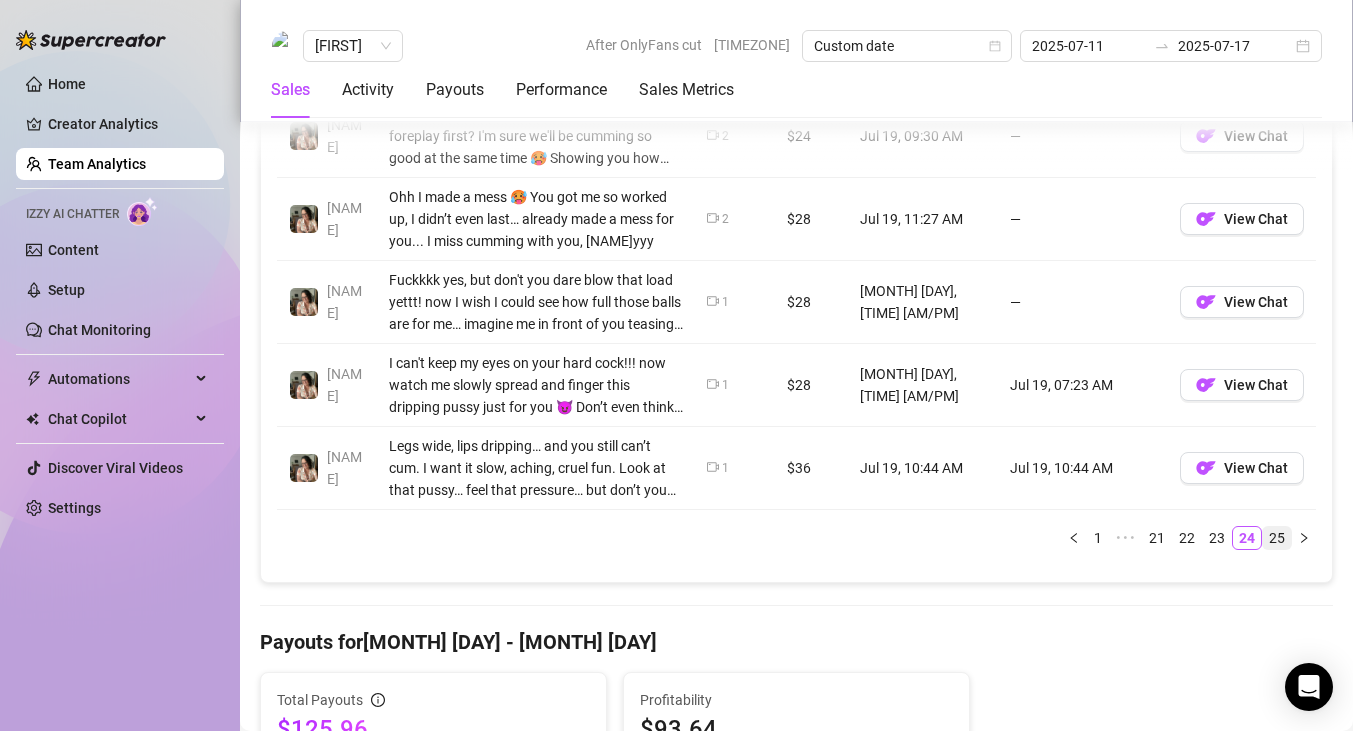 click on "25" at bounding box center [1277, 538] 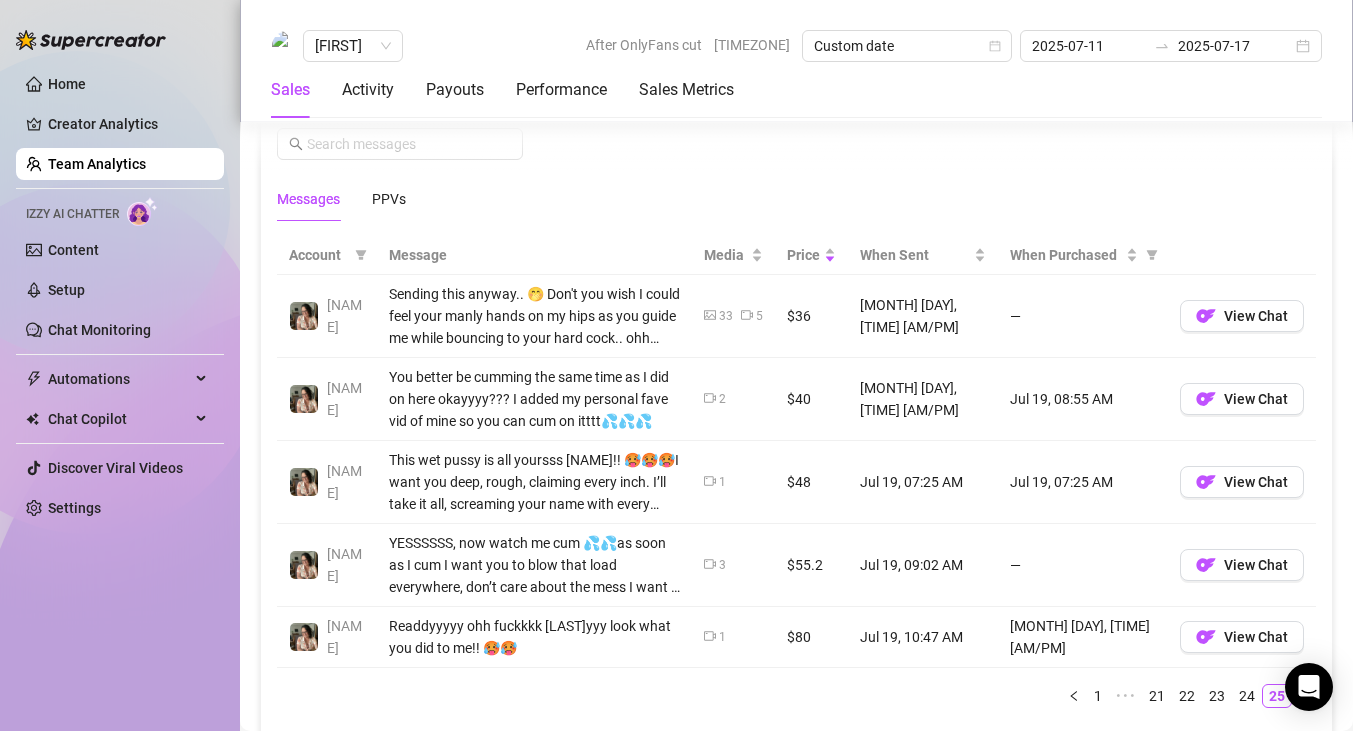 scroll, scrollTop: 1659, scrollLeft: 0, axis: vertical 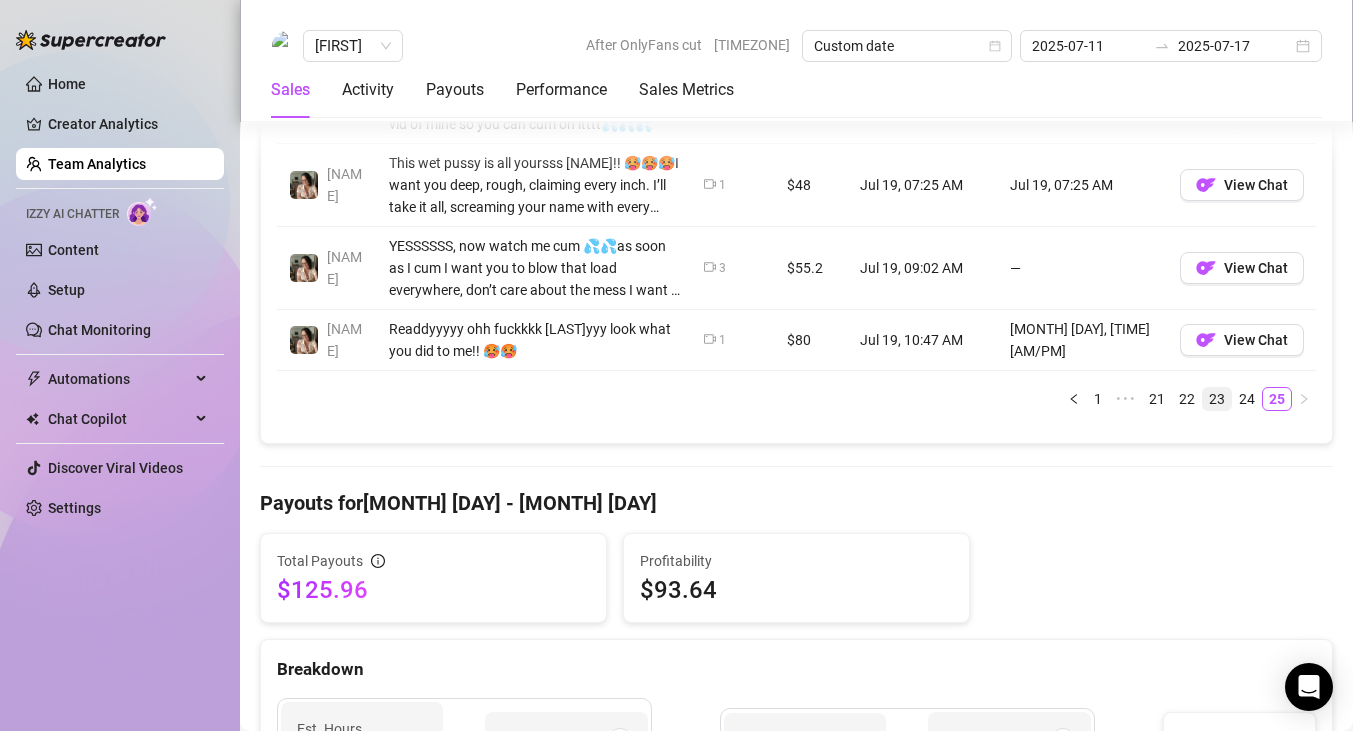click on "23" at bounding box center [1217, 399] 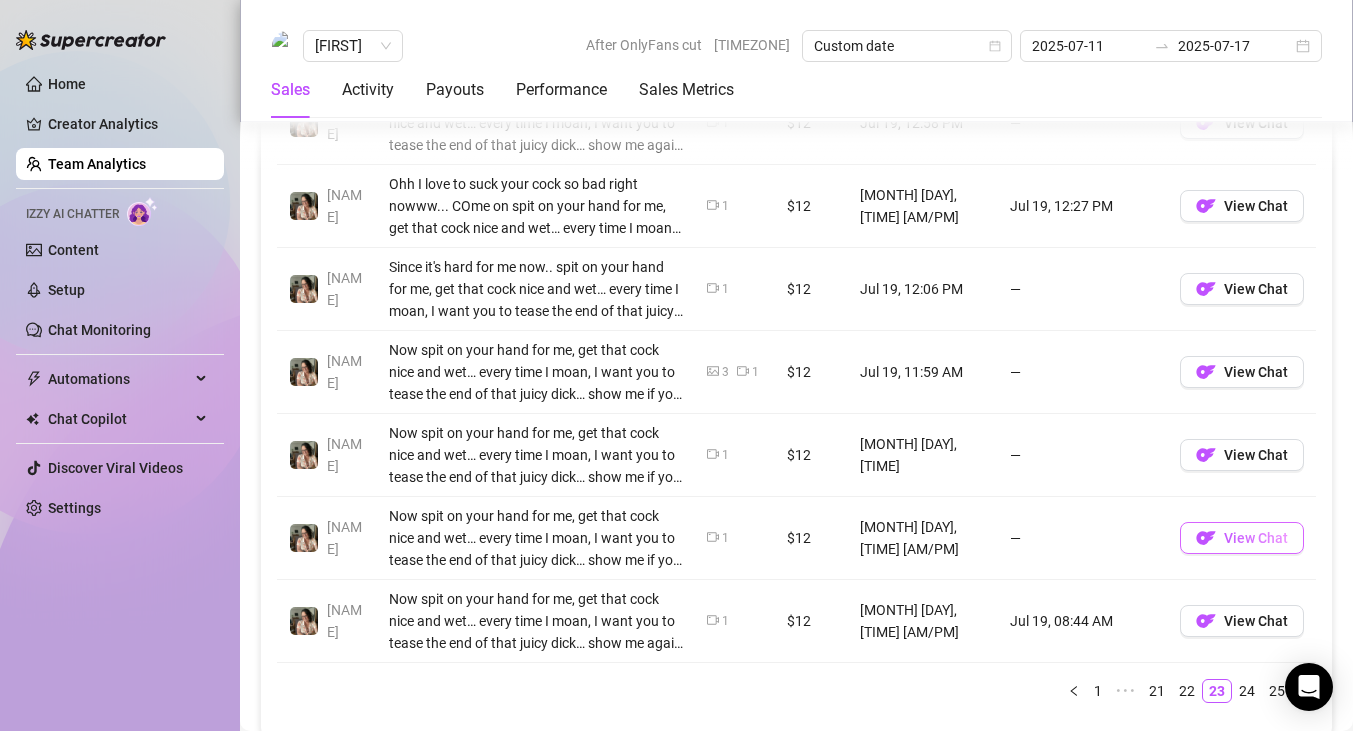 scroll, scrollTop: 1878, scrollLeft: 0, axis: vertical 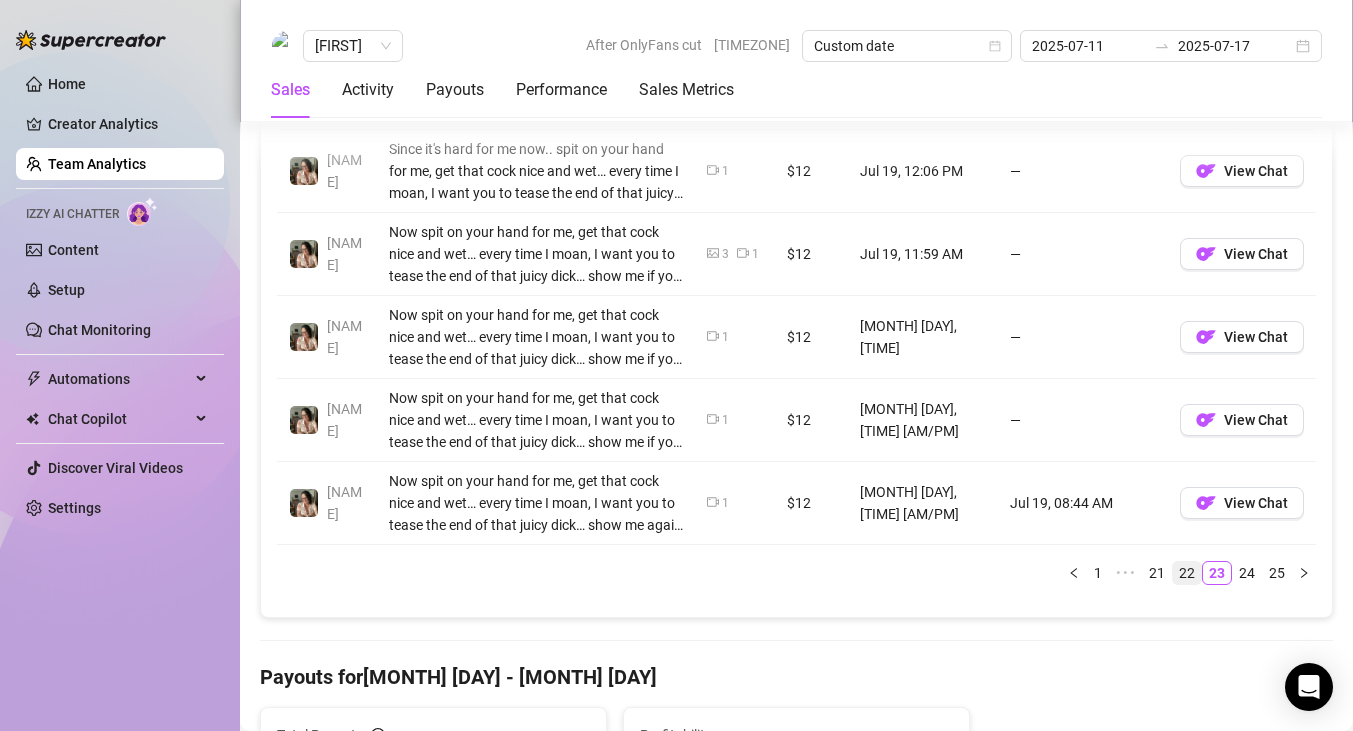 click on "22" at bounding box center (1187, 573) 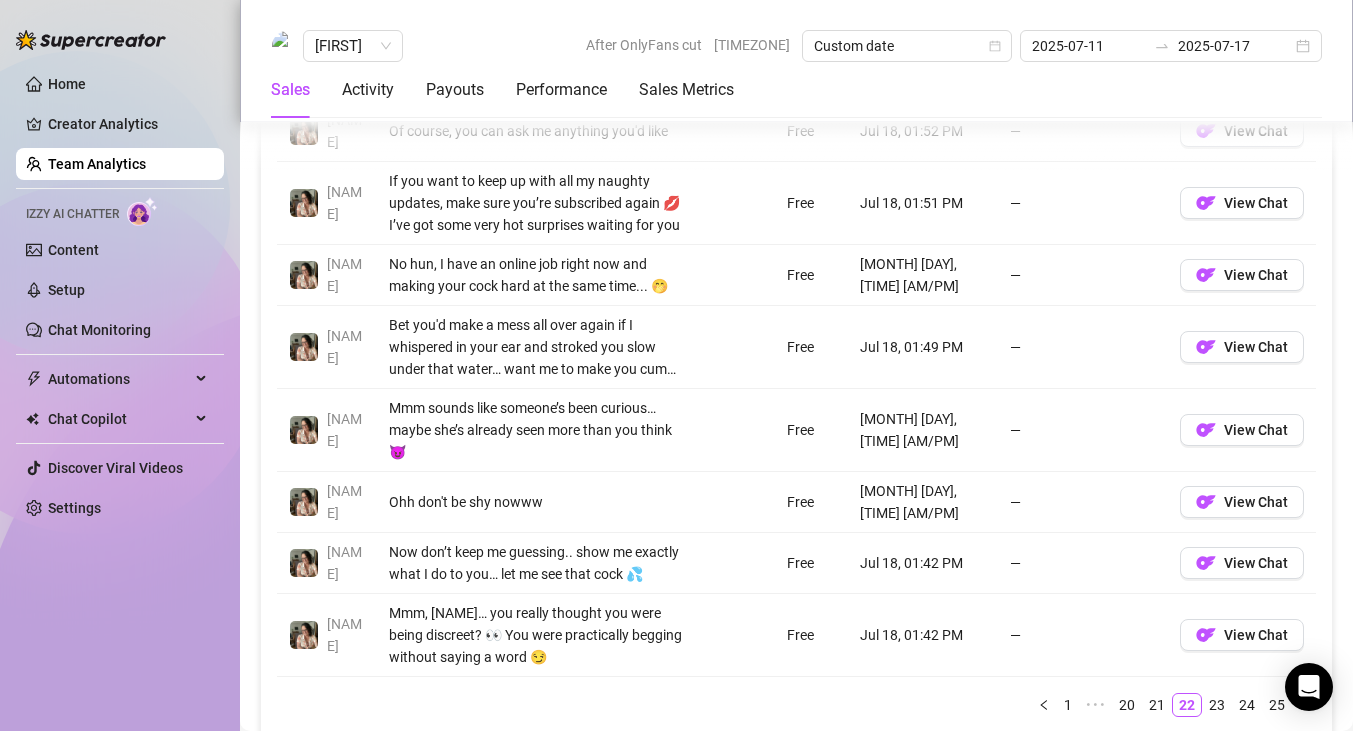 scroll, scrollTop: 1167, scrollLeft: 0, axis: vertical 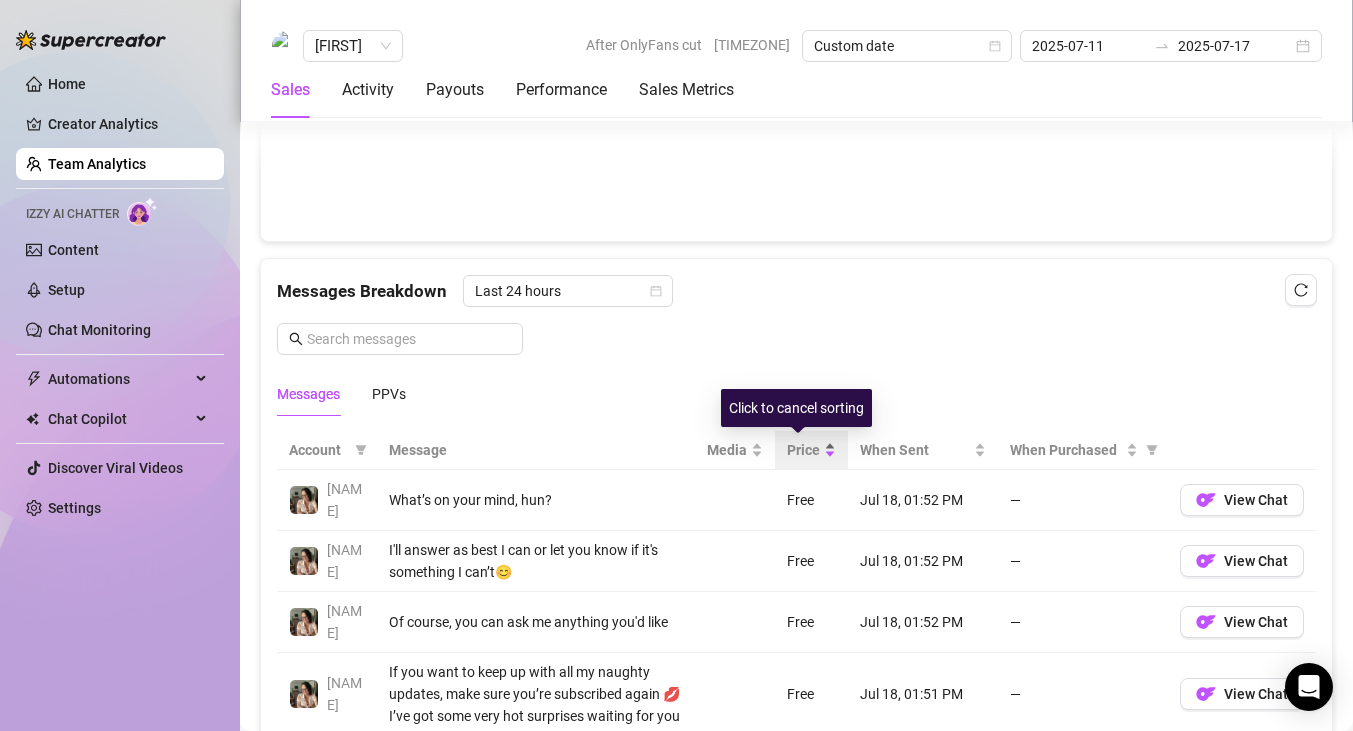 click on "Price" at bounding box center [811, 450] 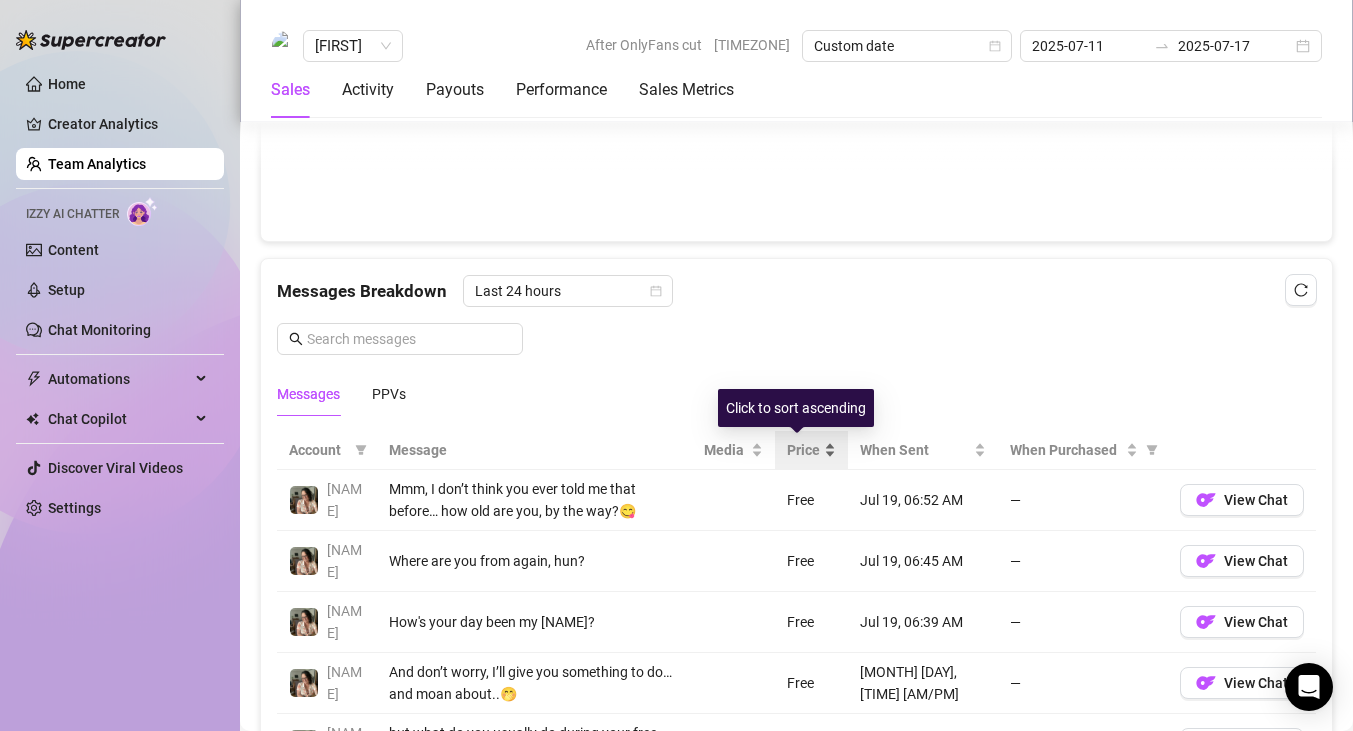 click on "Price" at bounding box center (811, 450) 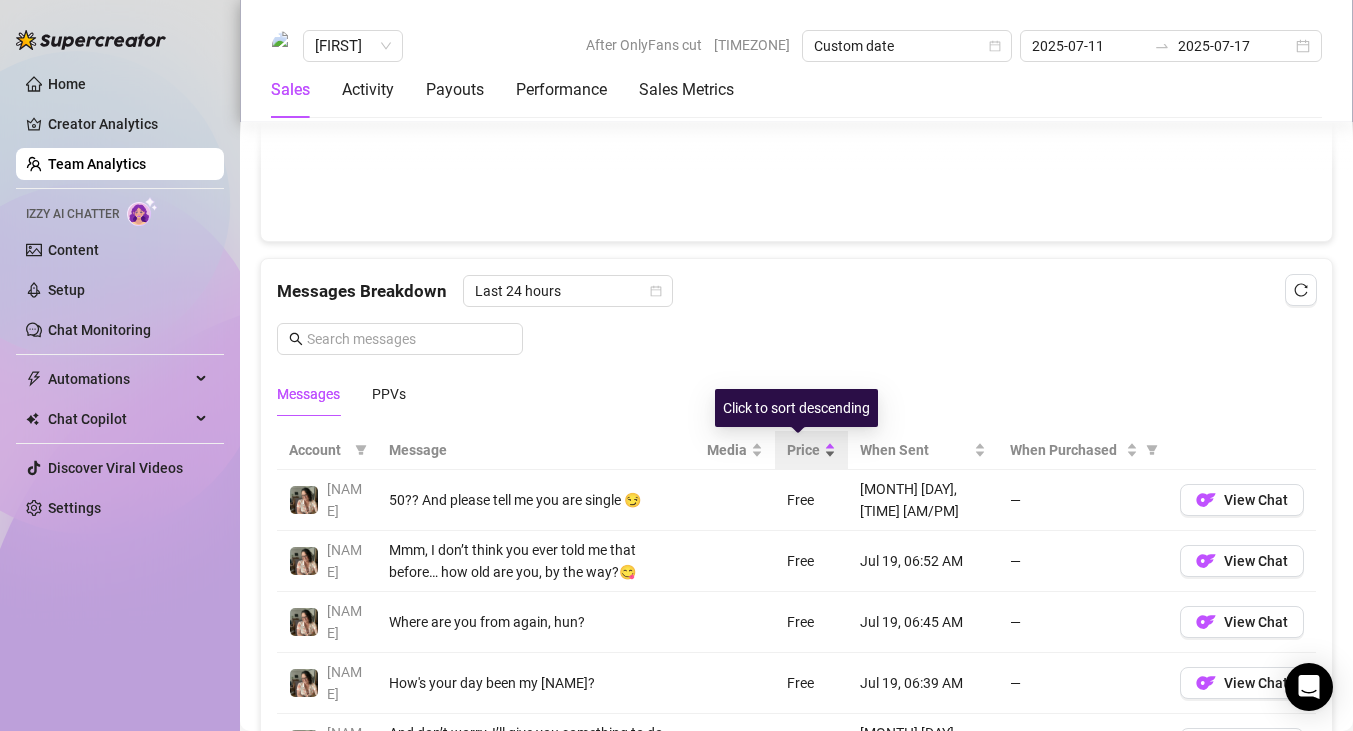 click on "Price" at bounding box center [811, 450] 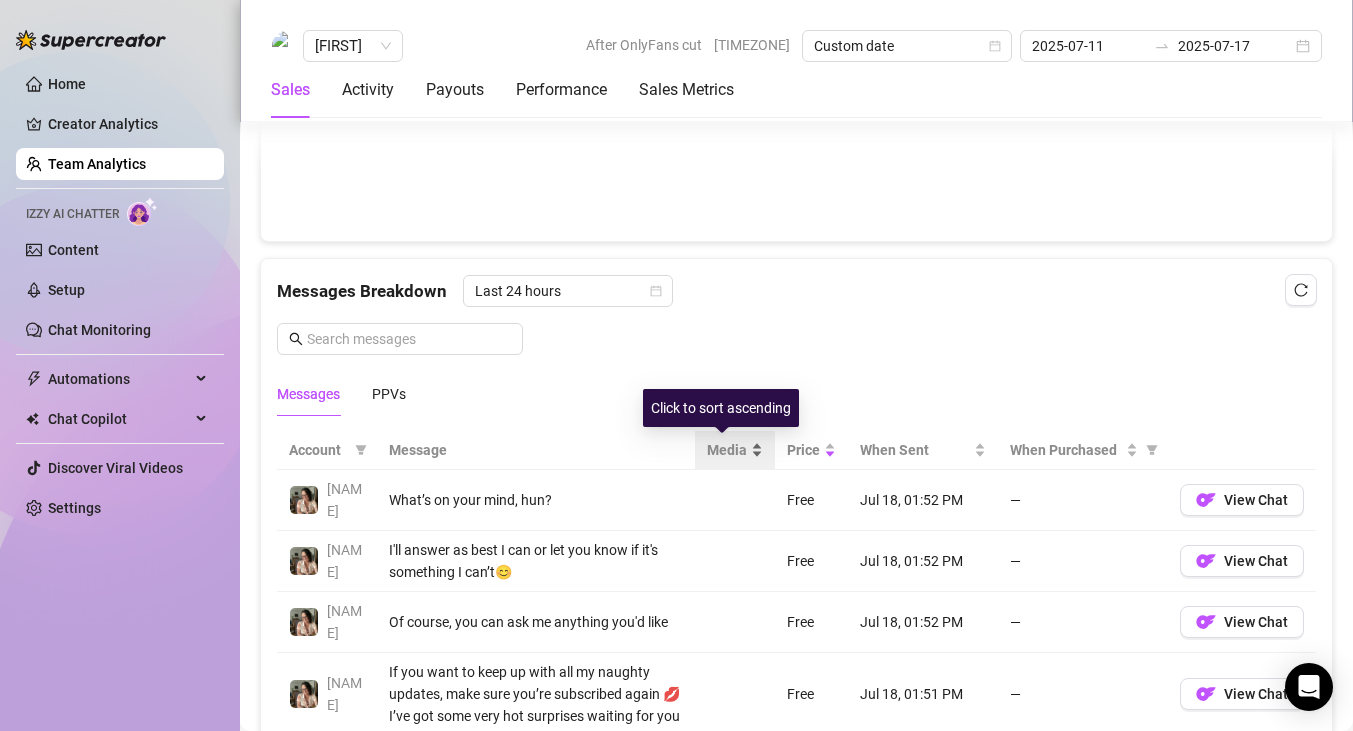 click on "Media" at bounding box center (727, 450) 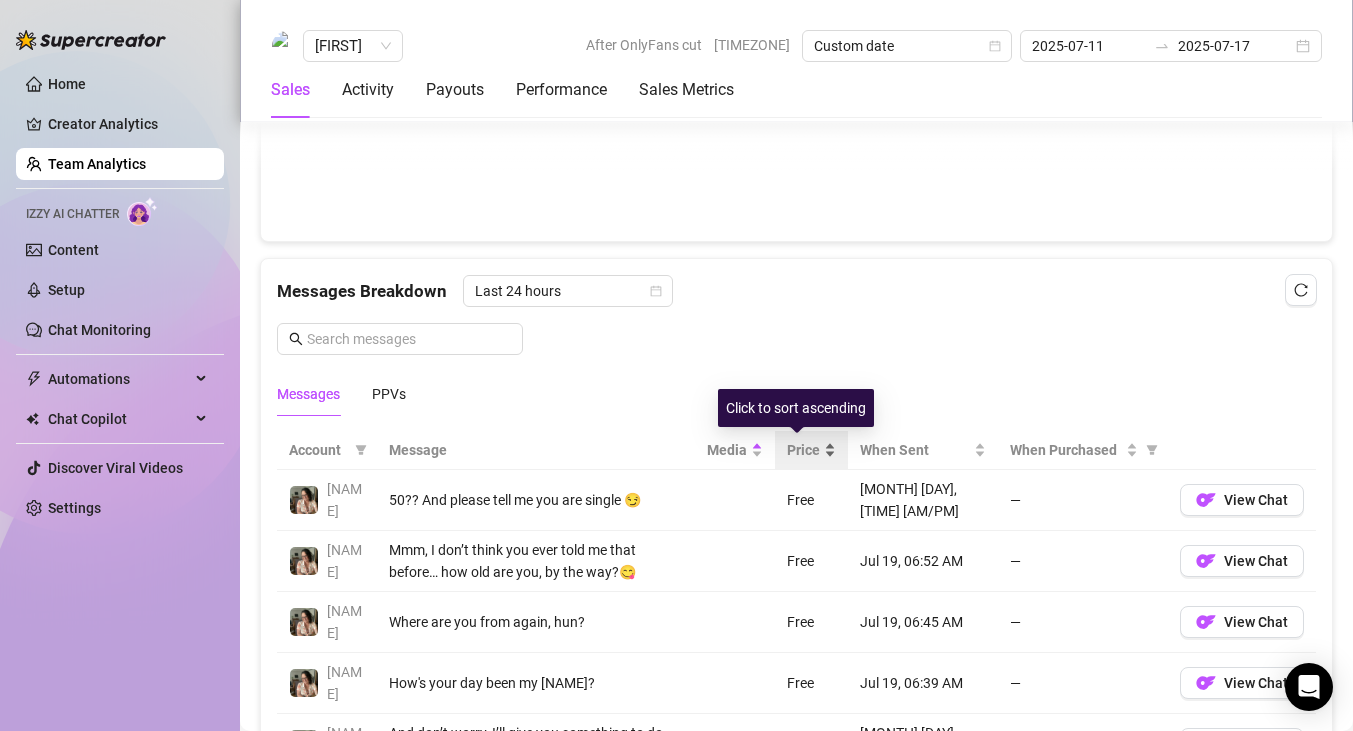 click on "Price" at bounding box center (811, 450) 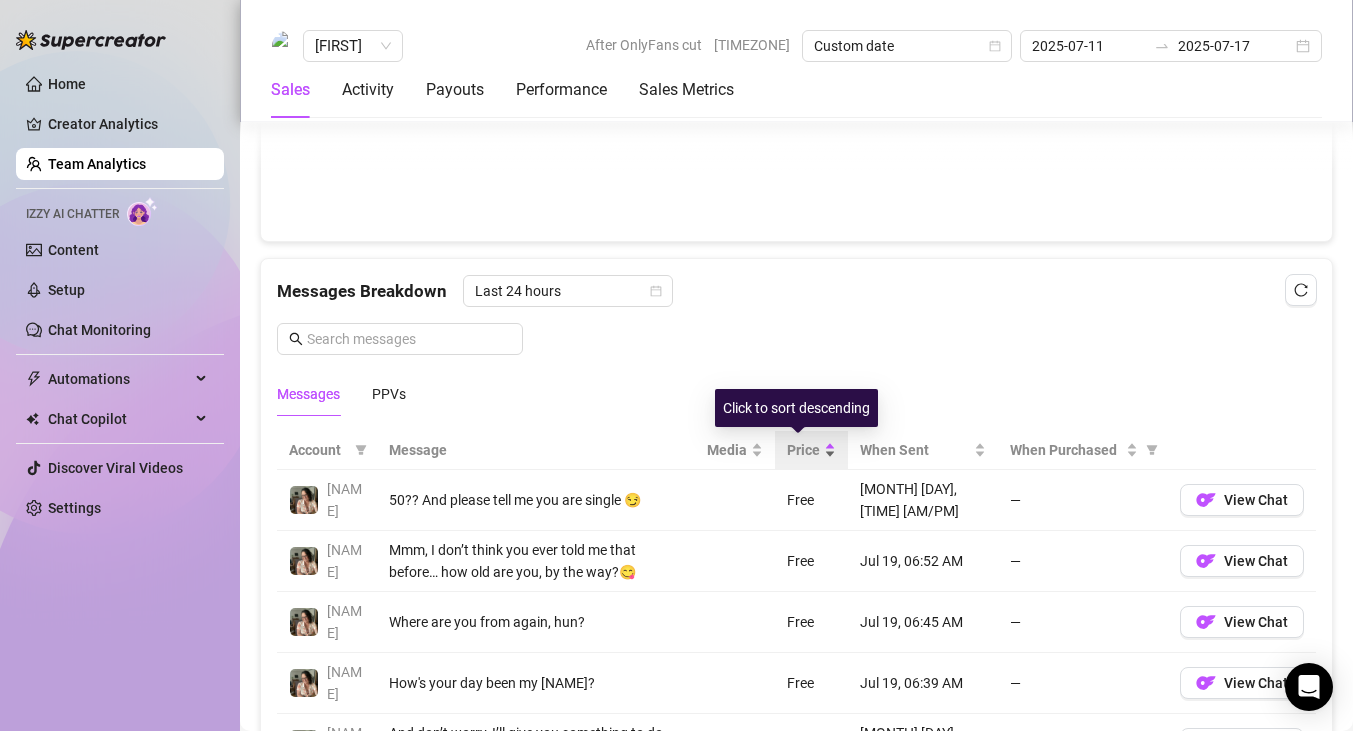 click on "Price" at bounding box center [811, 450] 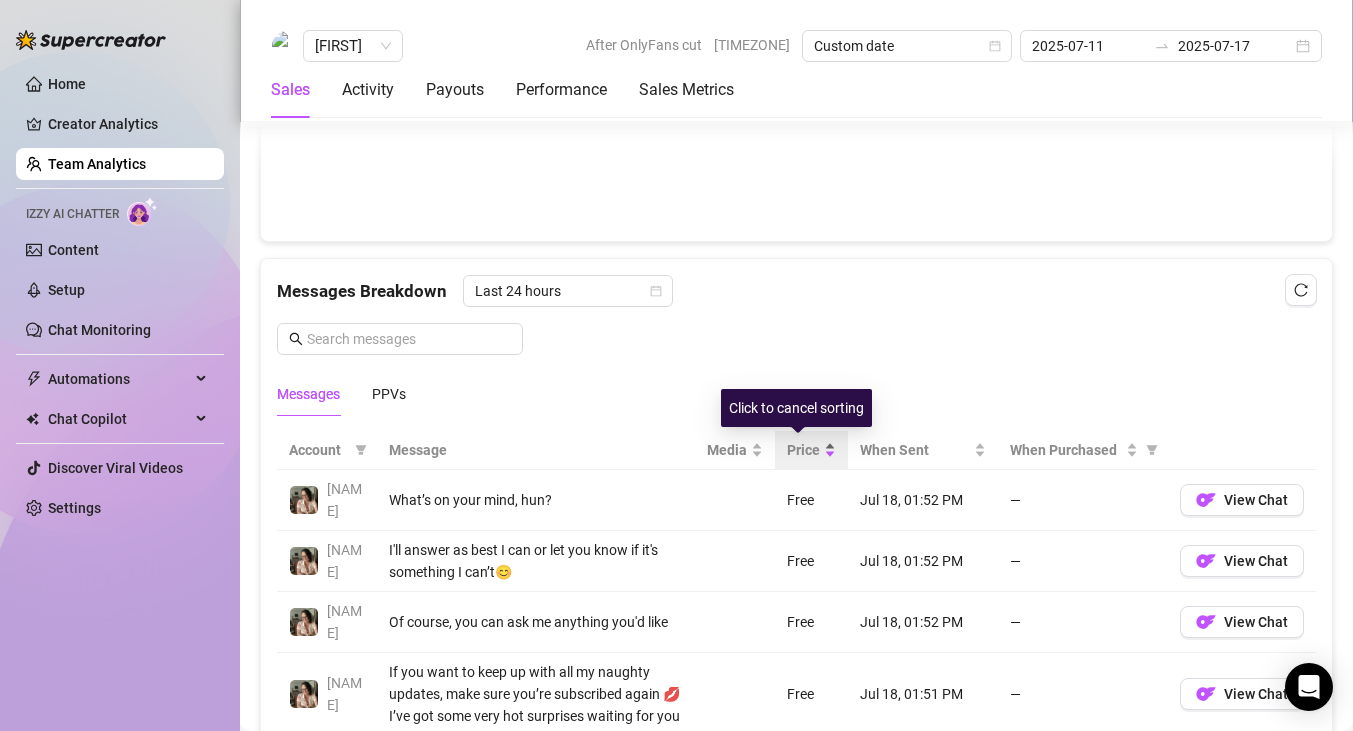 click on "Price" at bounding box center (811, 450) 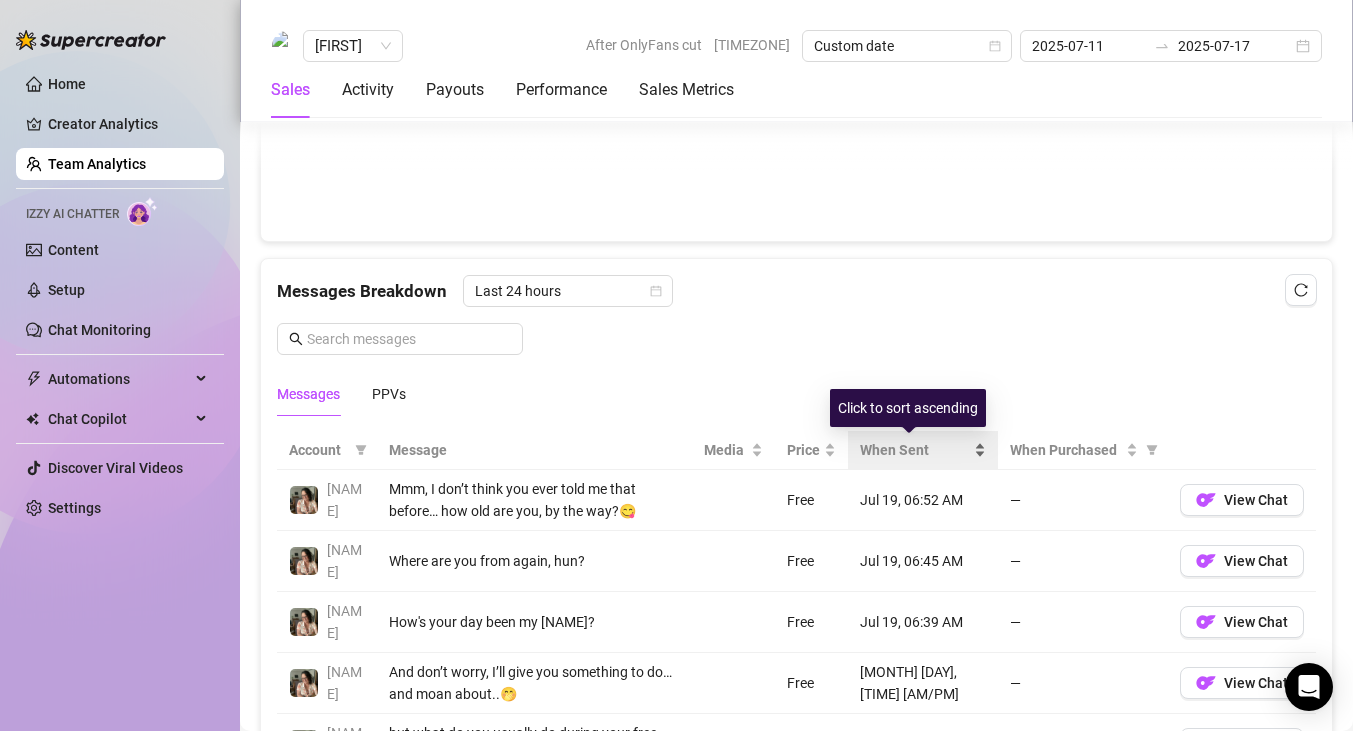 click on "When Sent" at bounding box center [923, 450] 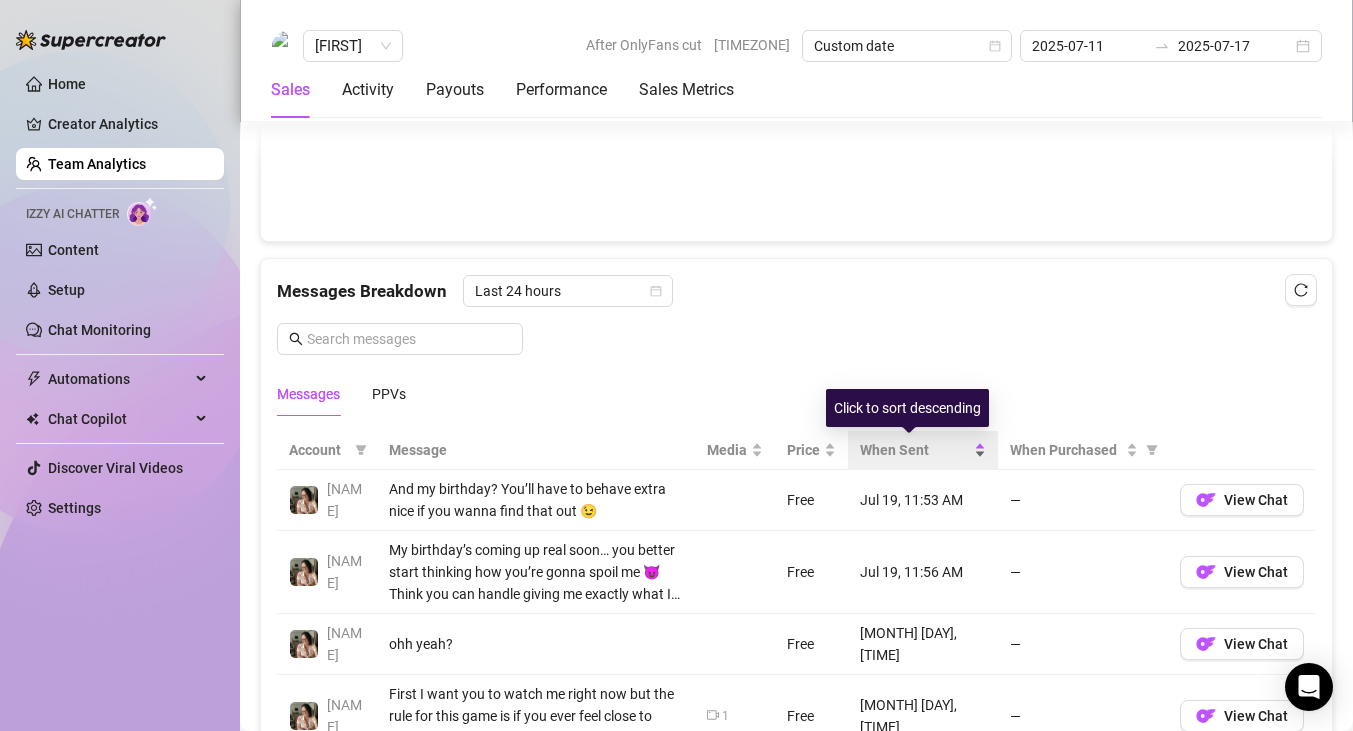 click on "When Sent" at bounding box center (923, 450) 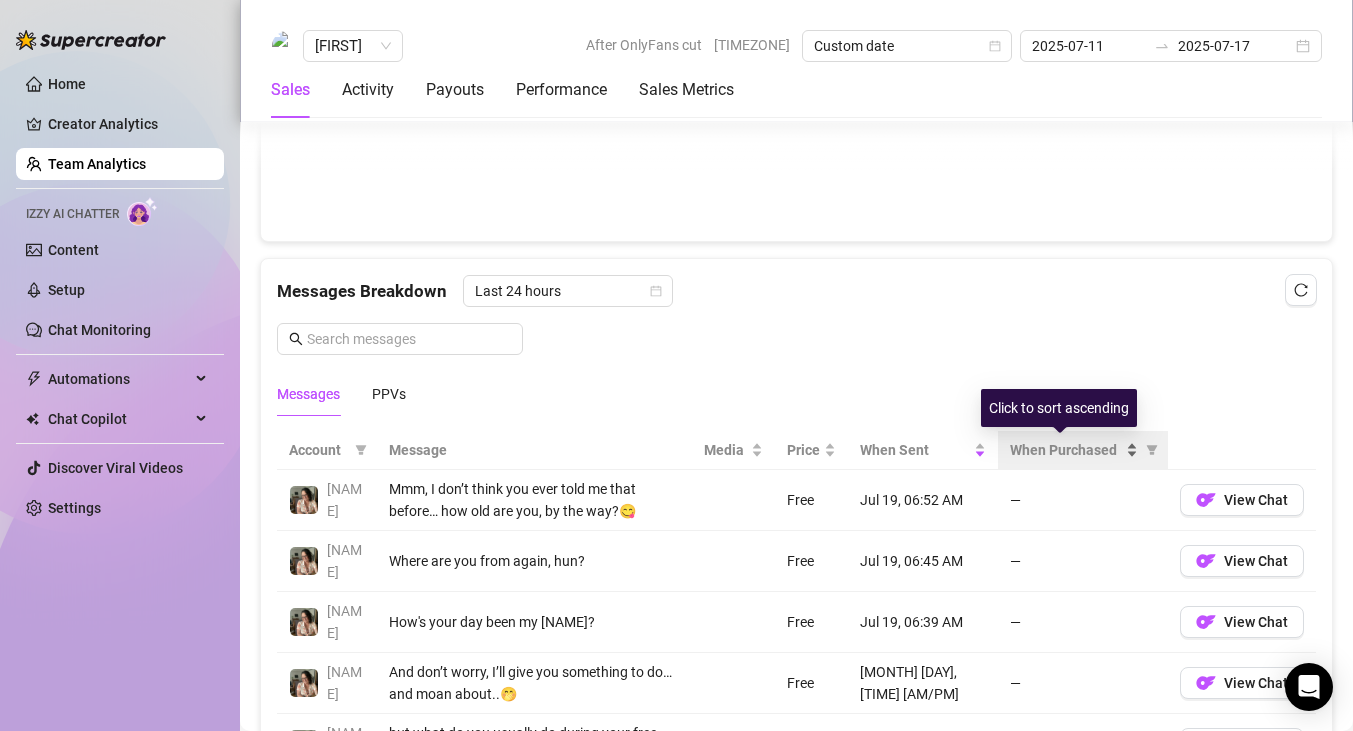 click on "When Purchased" at bounding box center (1066, 450) 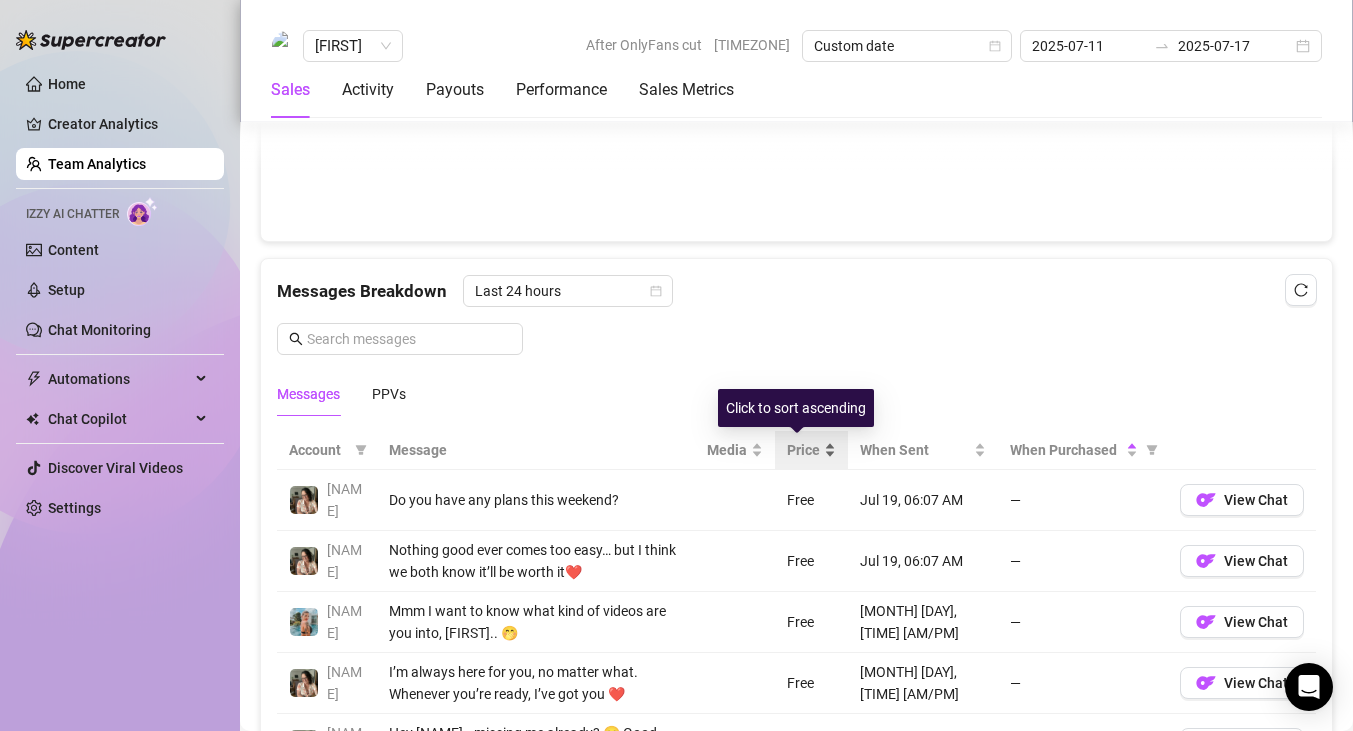 click on "Price" at bounding box center [803, 450] 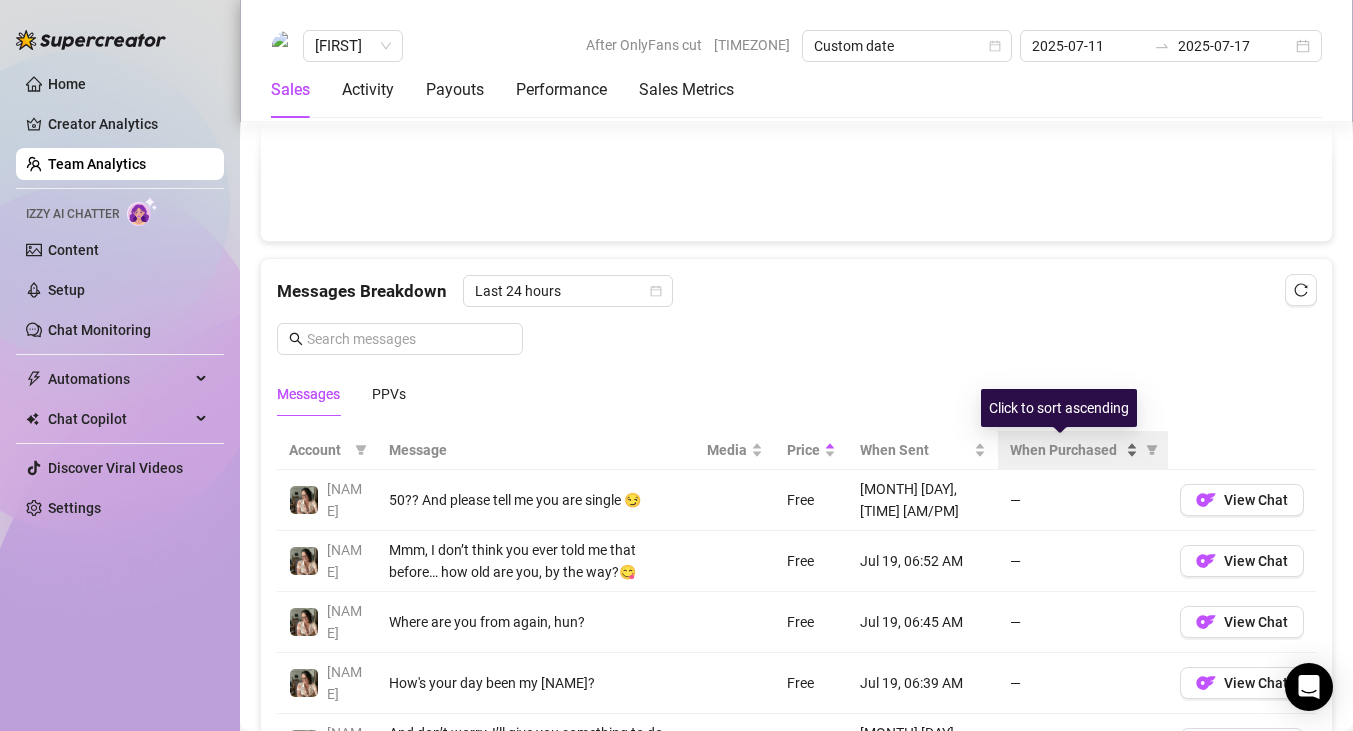 click on "When Purchased" at bounding box center (1074, 450) 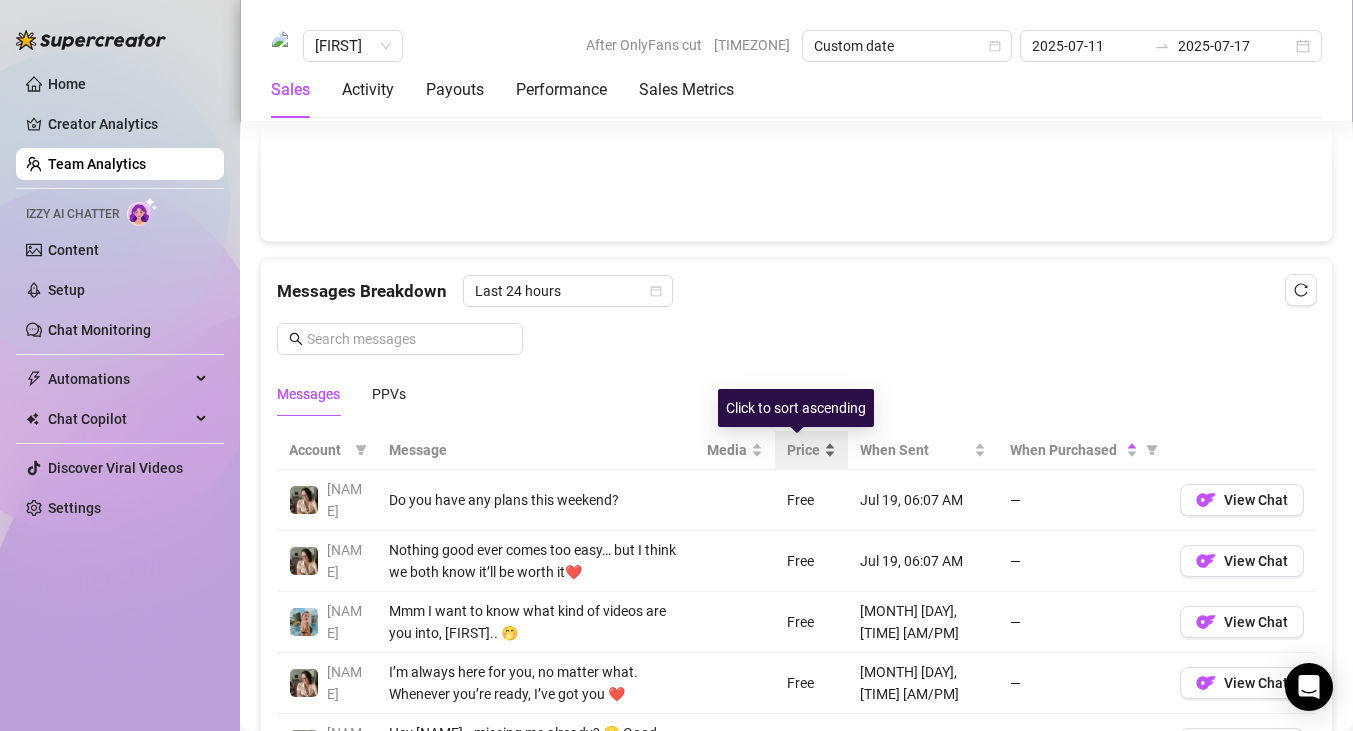 click on "Price" at bounding box center (811, 450) 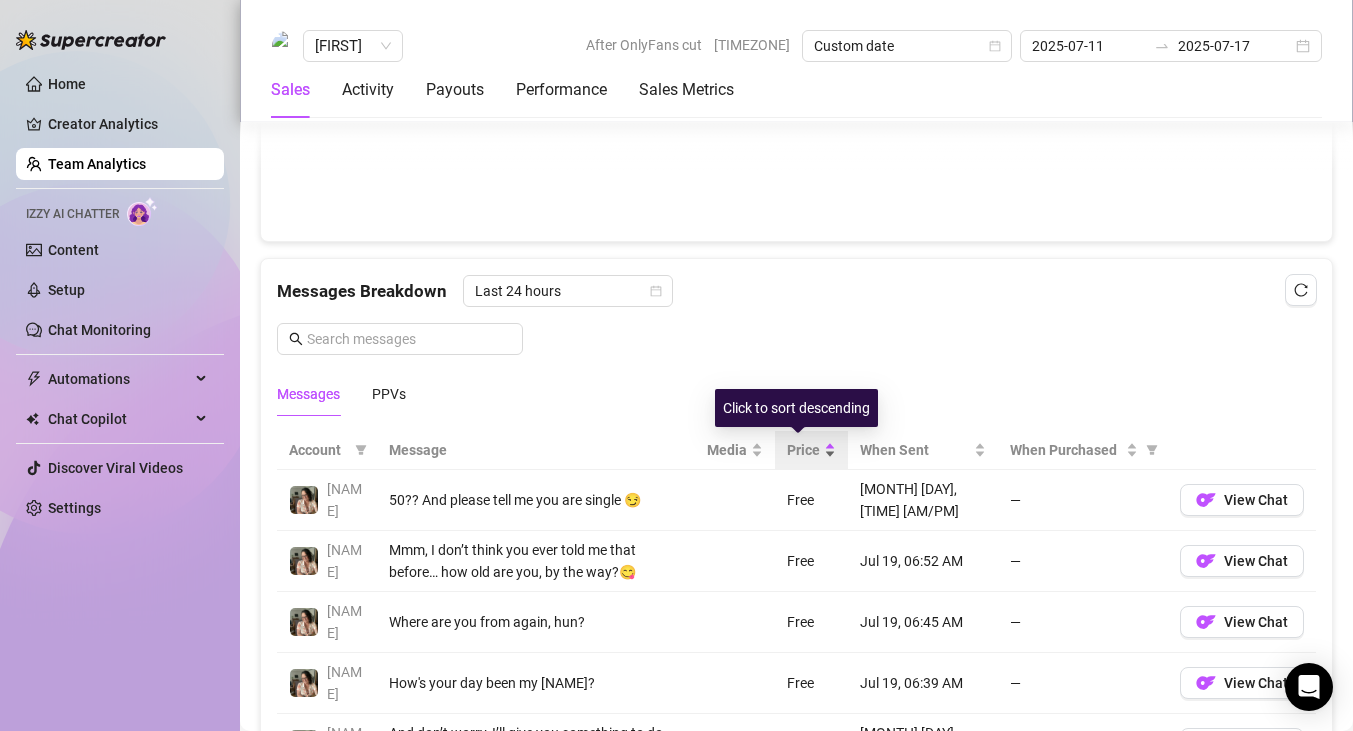 click on "Price" at bounding box center (811, 450) 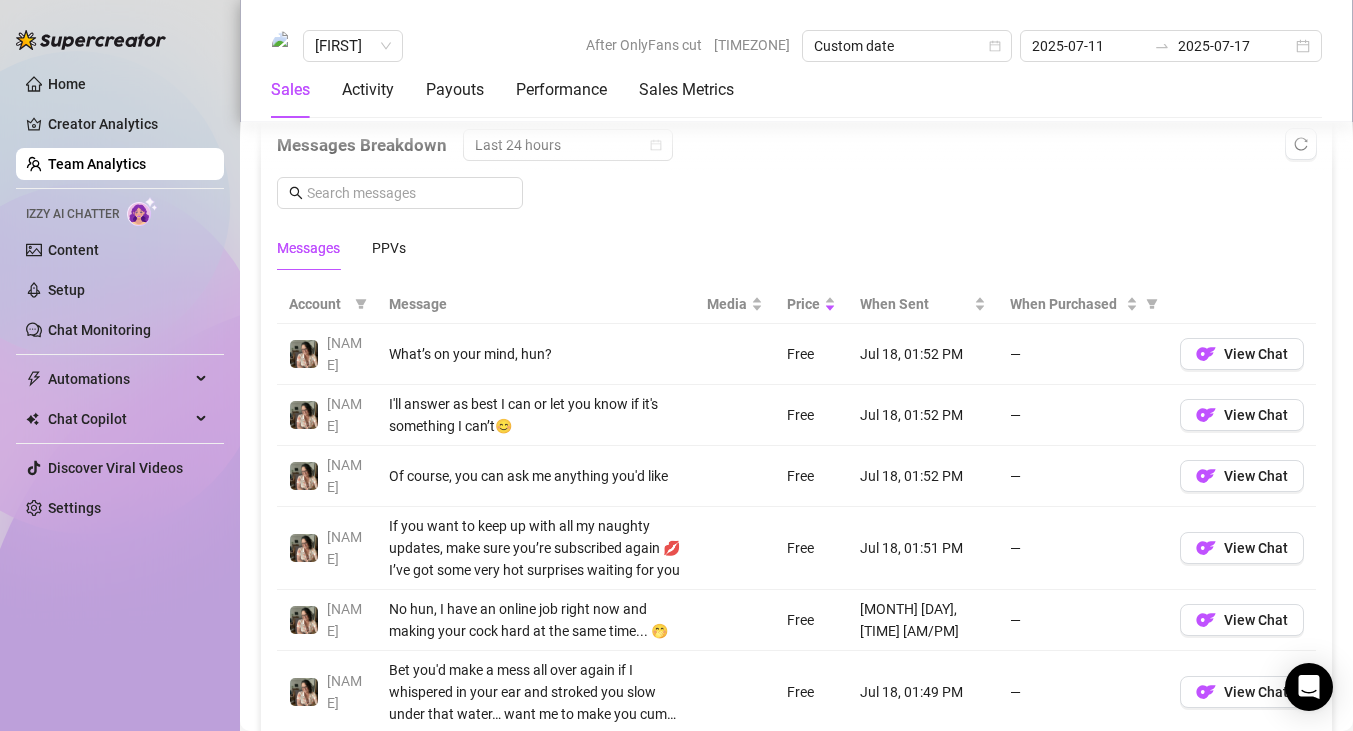 scroll, scrollTop: 1387, scrollLeft: 0, axis: vertical 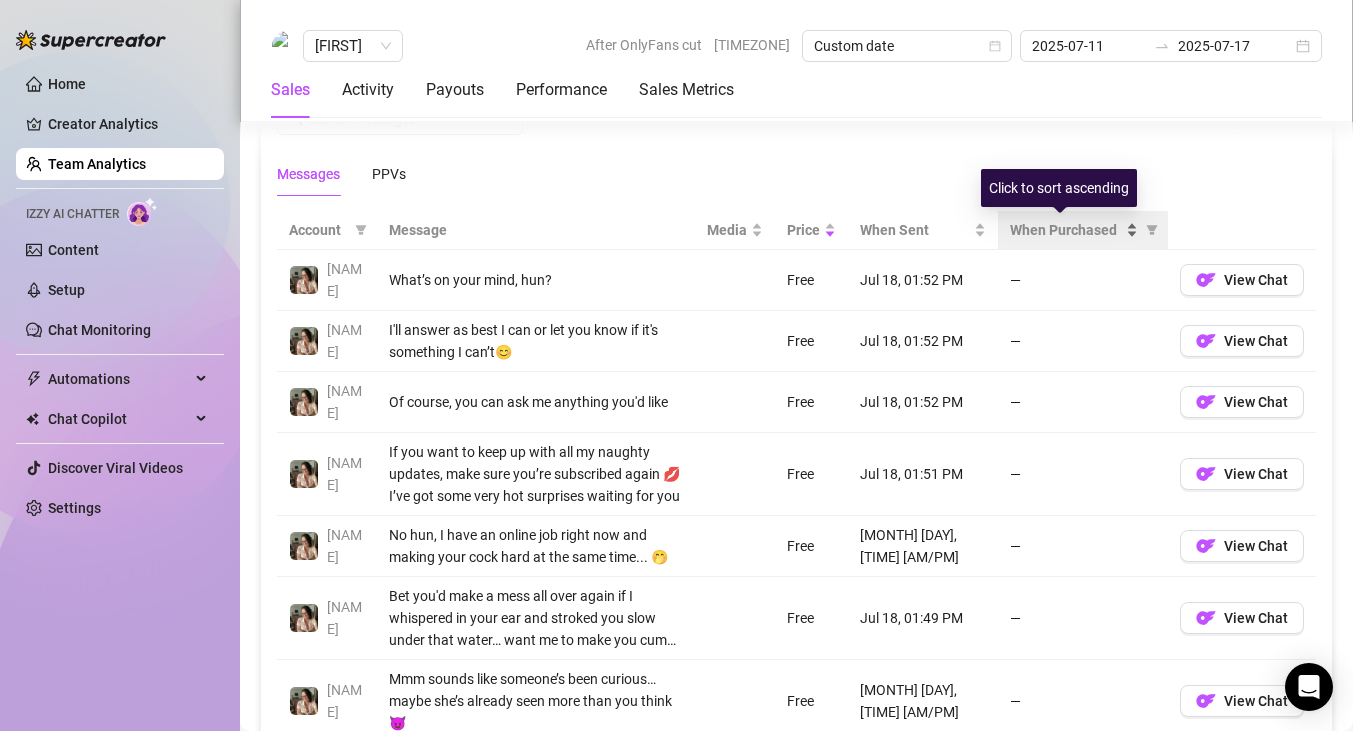 click on "When Purchased" at bounding box center (1074, 230) 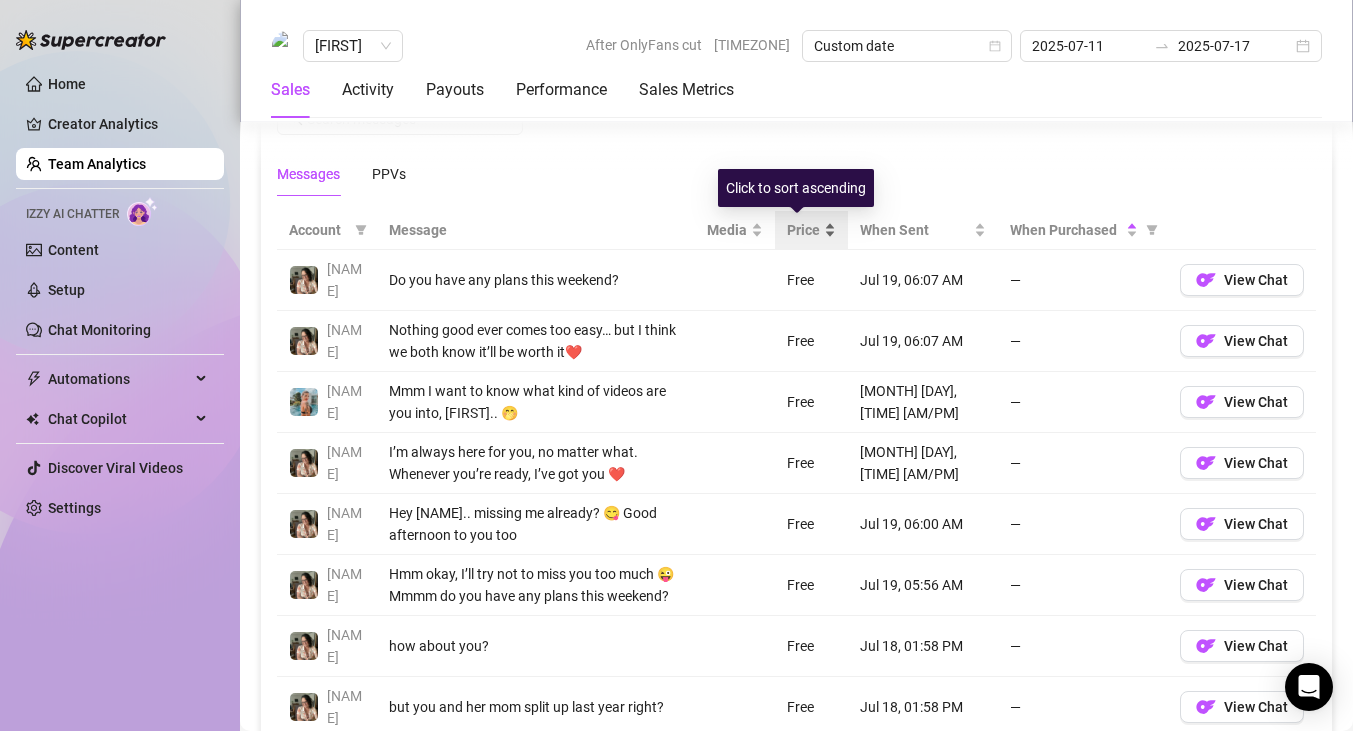 click on "Price" at bounding box center (811, 230) 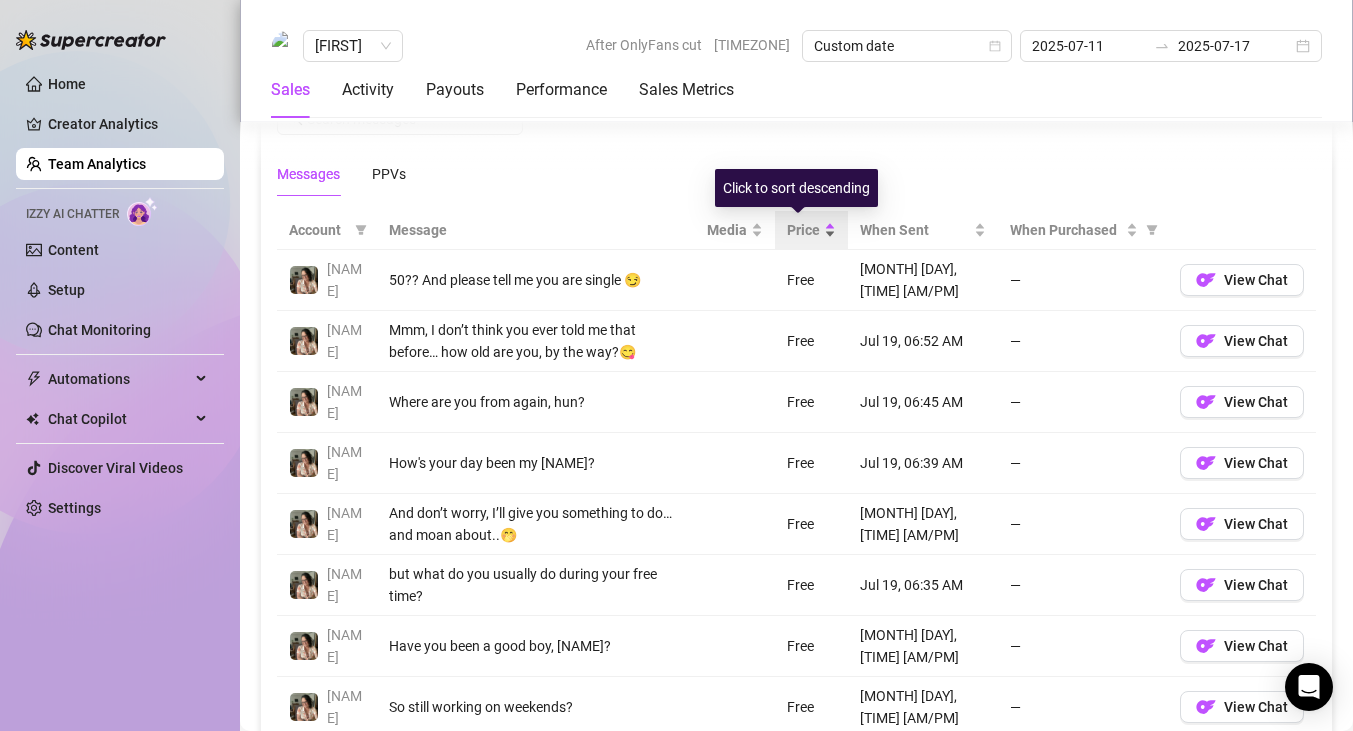 click on "Price" at bounding box center (811, 230) 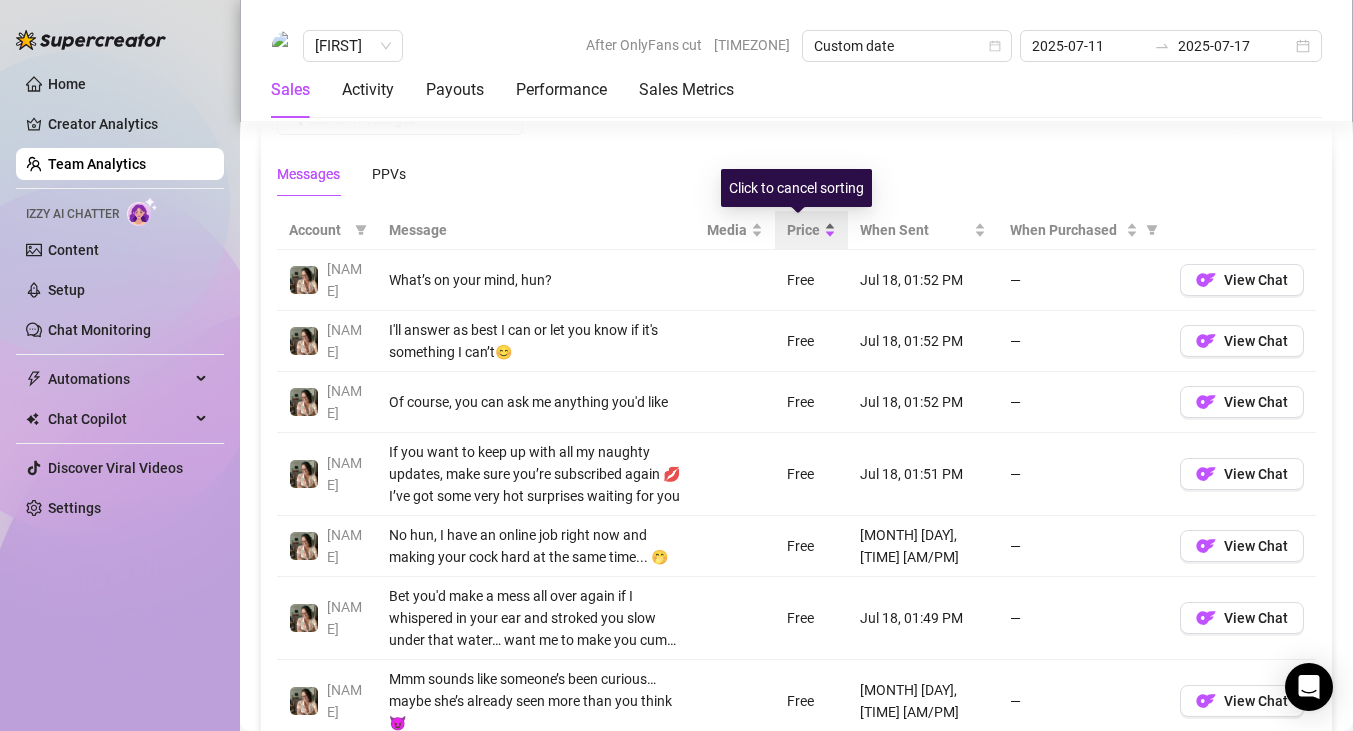click on "Price" at bounding box center [811, 230] 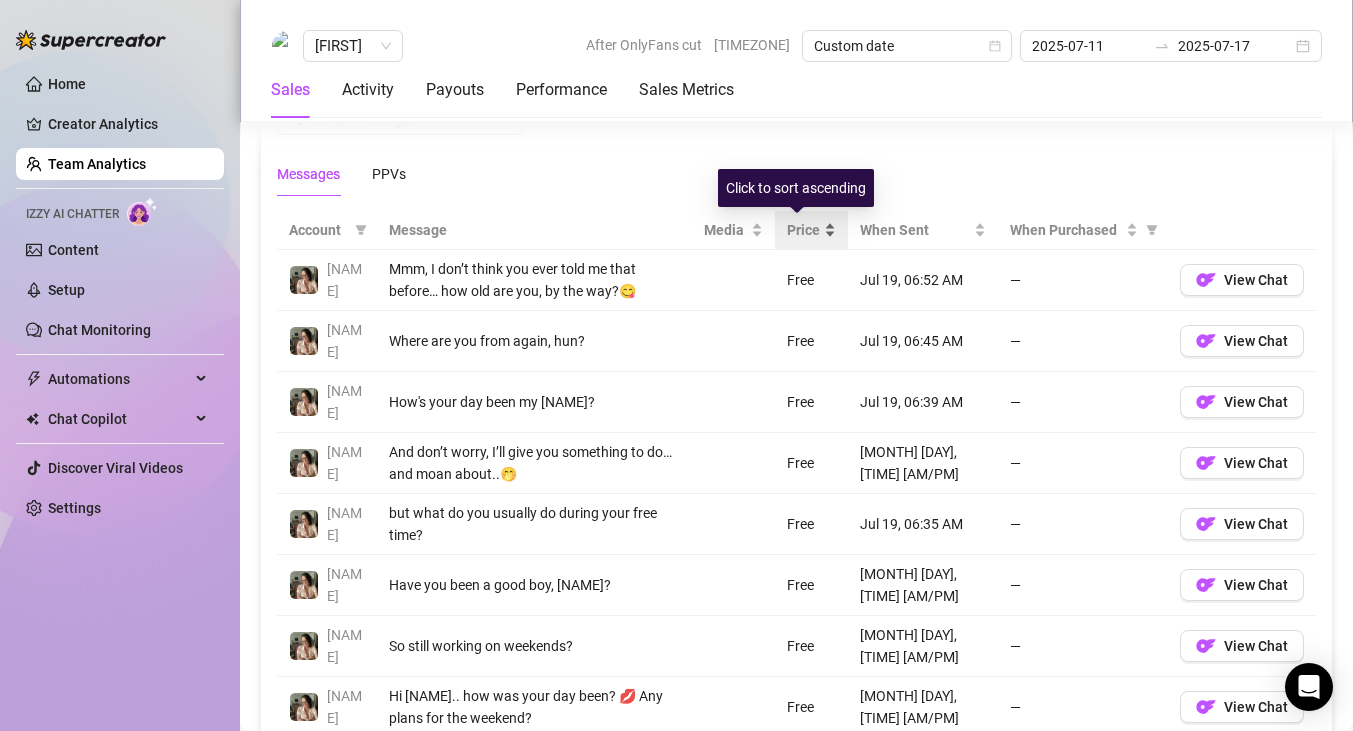 click on "Price" at bounding box center (811, 230) 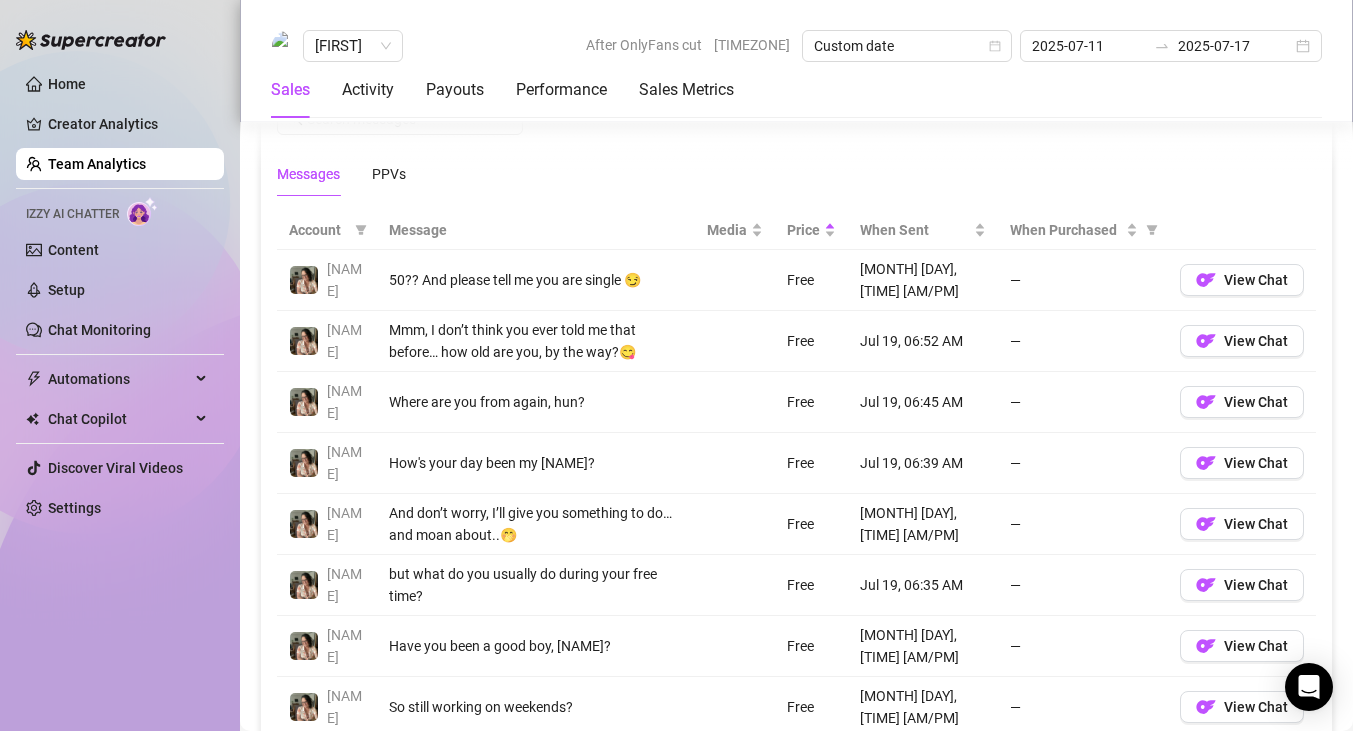 scroll, scrollTop: 1766, scrollLeft: 0, axis: vertical 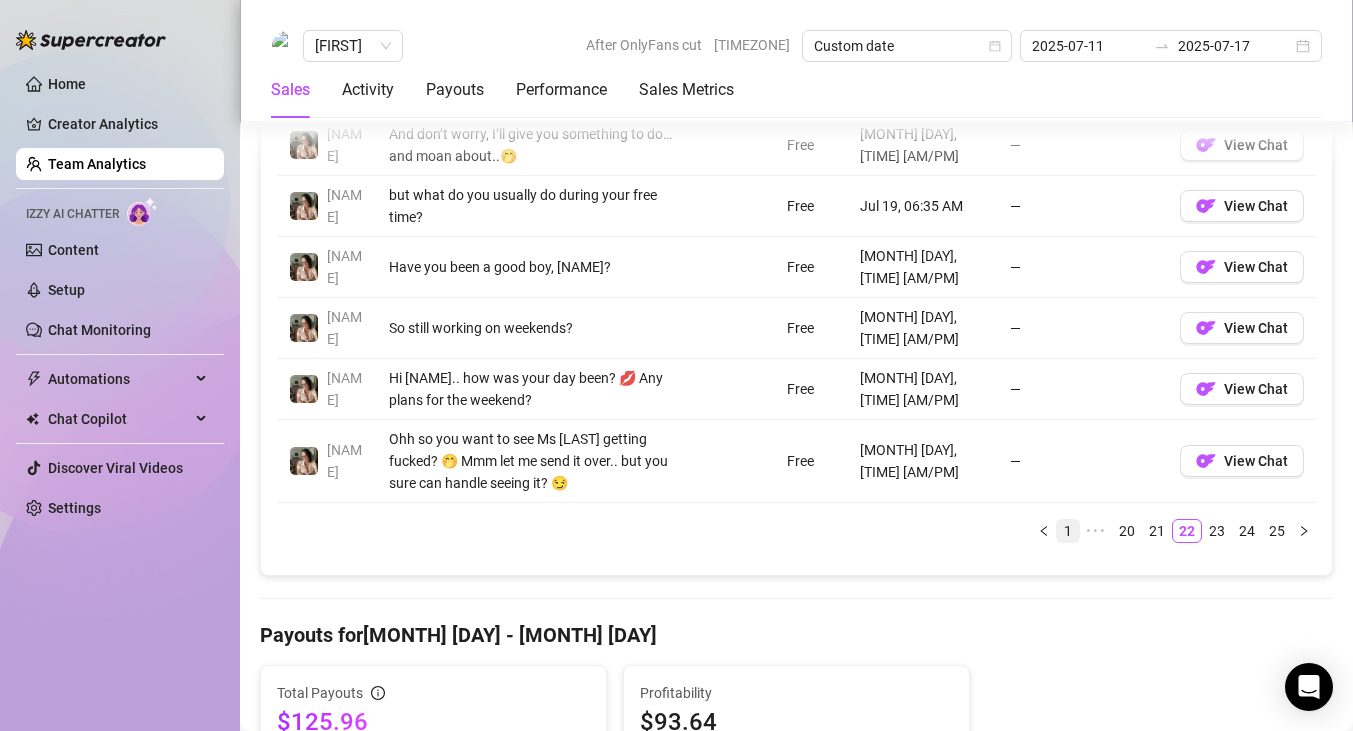 click on "1" at bounding box center (1068, 531) 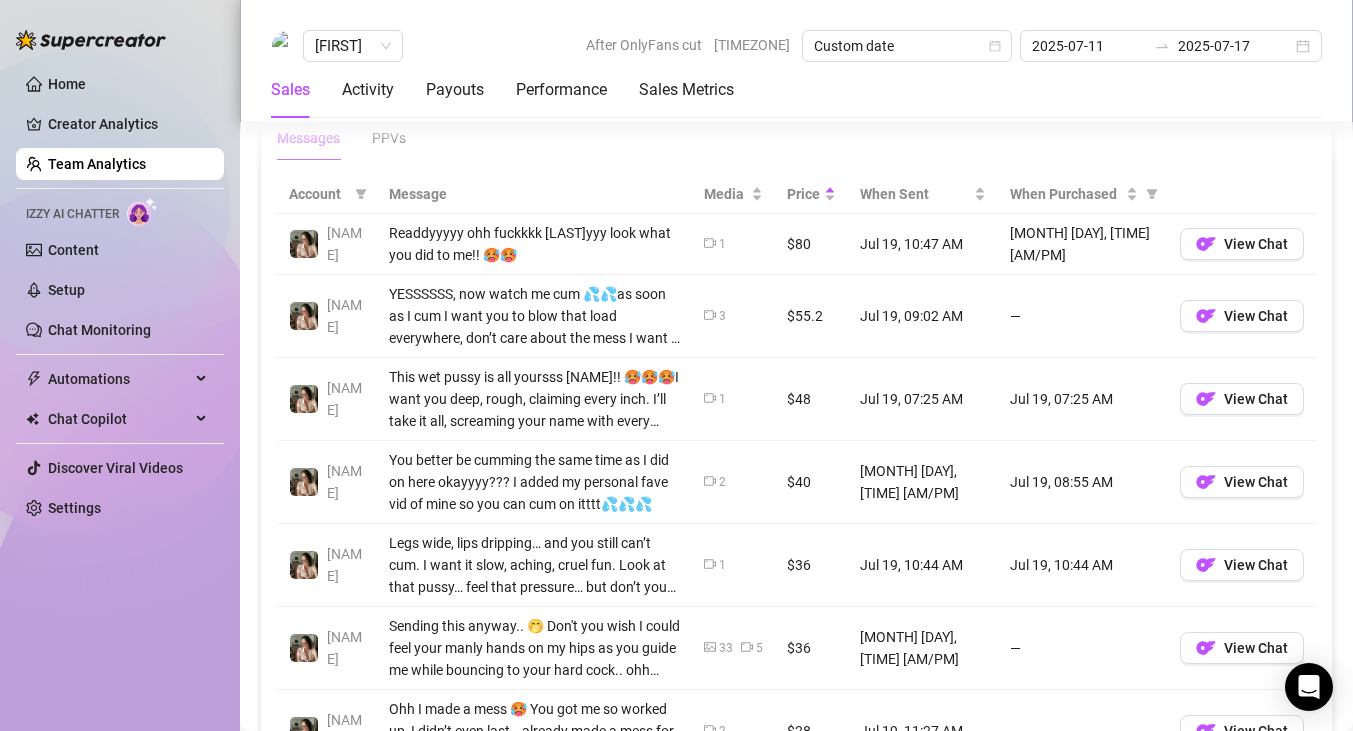 scroll, scrollTop: 1423, scrollLeft: 0, axis: vertical 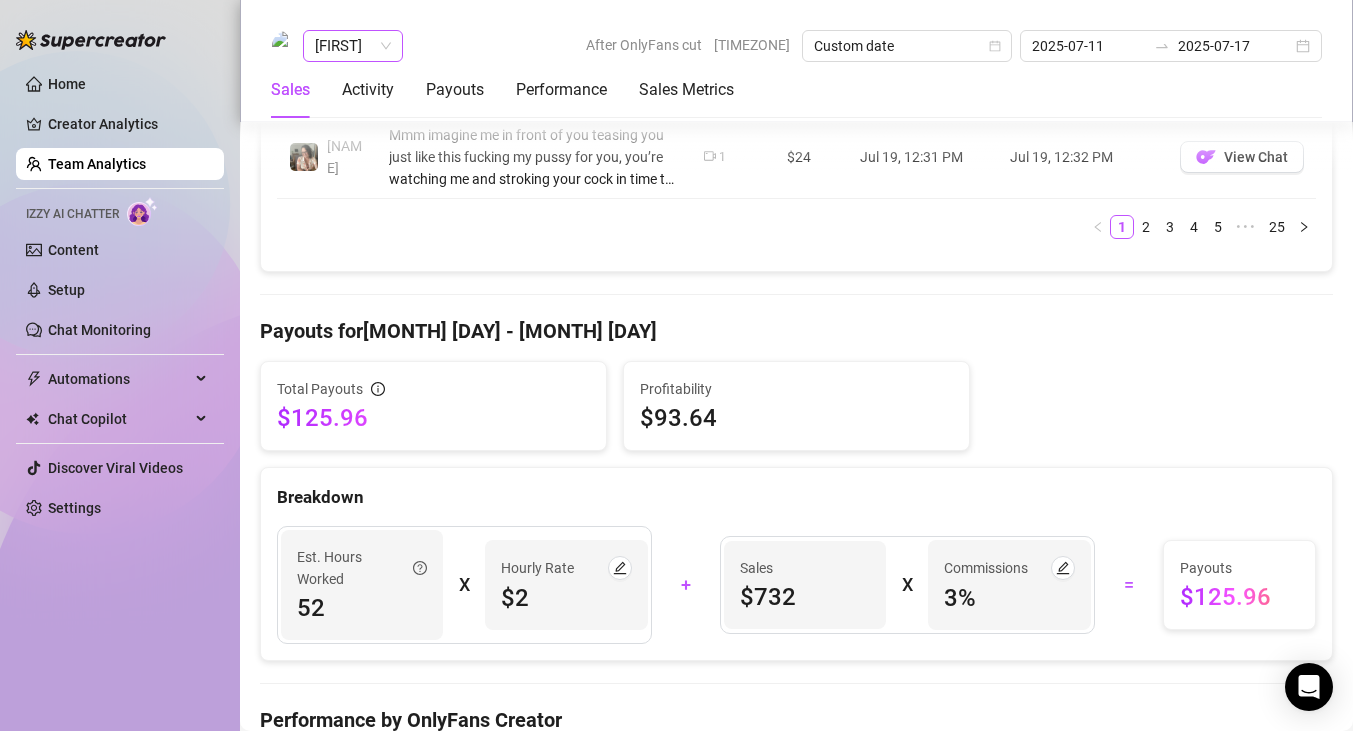 click on "[FIRST]" at bounding box center (353, 46) 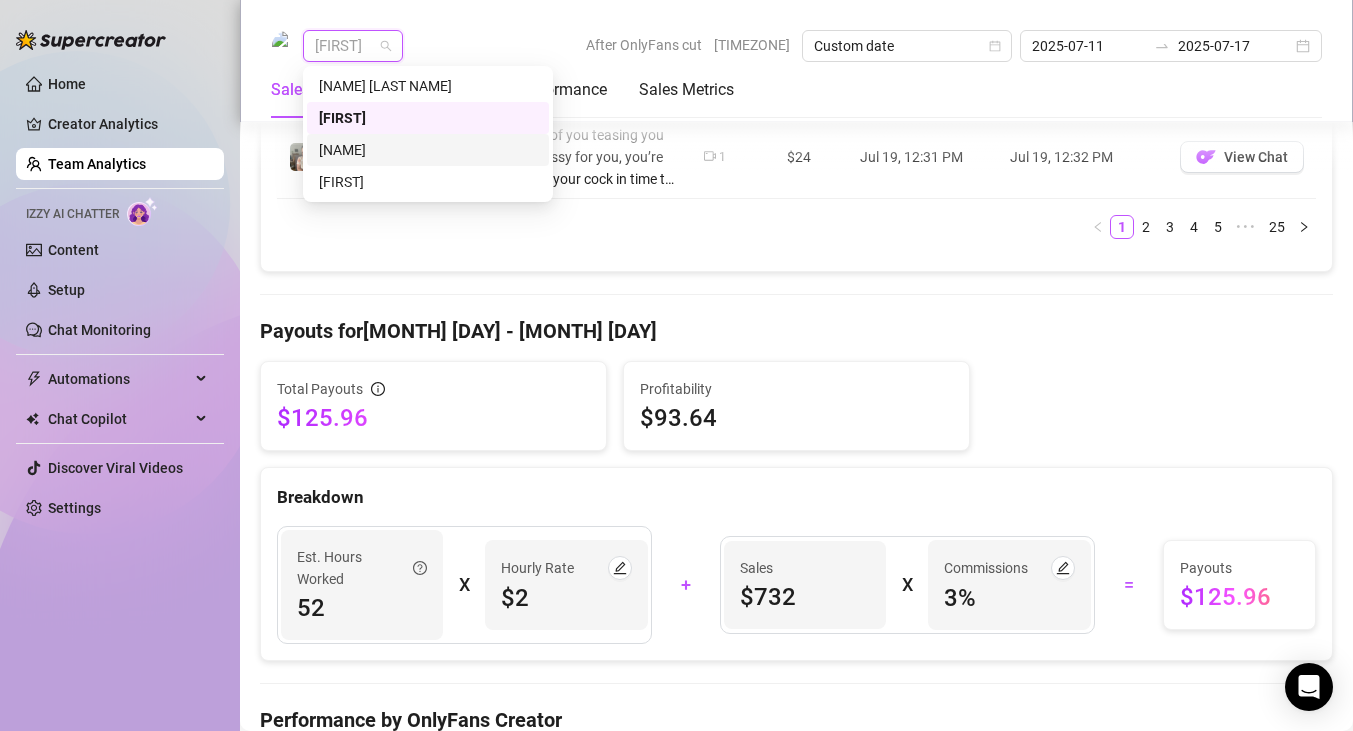 click on "[NAME]" at bounding box center (428, 150) 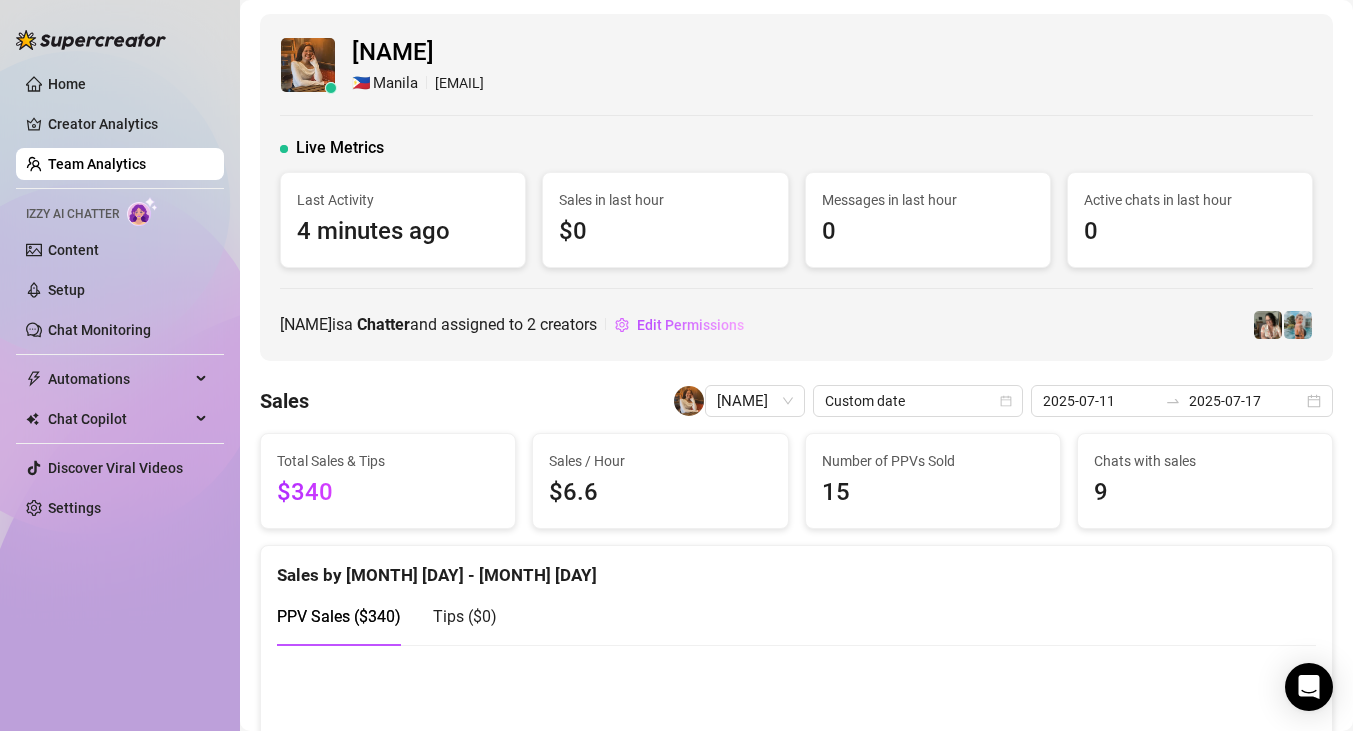 scroll, scrollTop: 0, scrollLeft: 0, axis: both 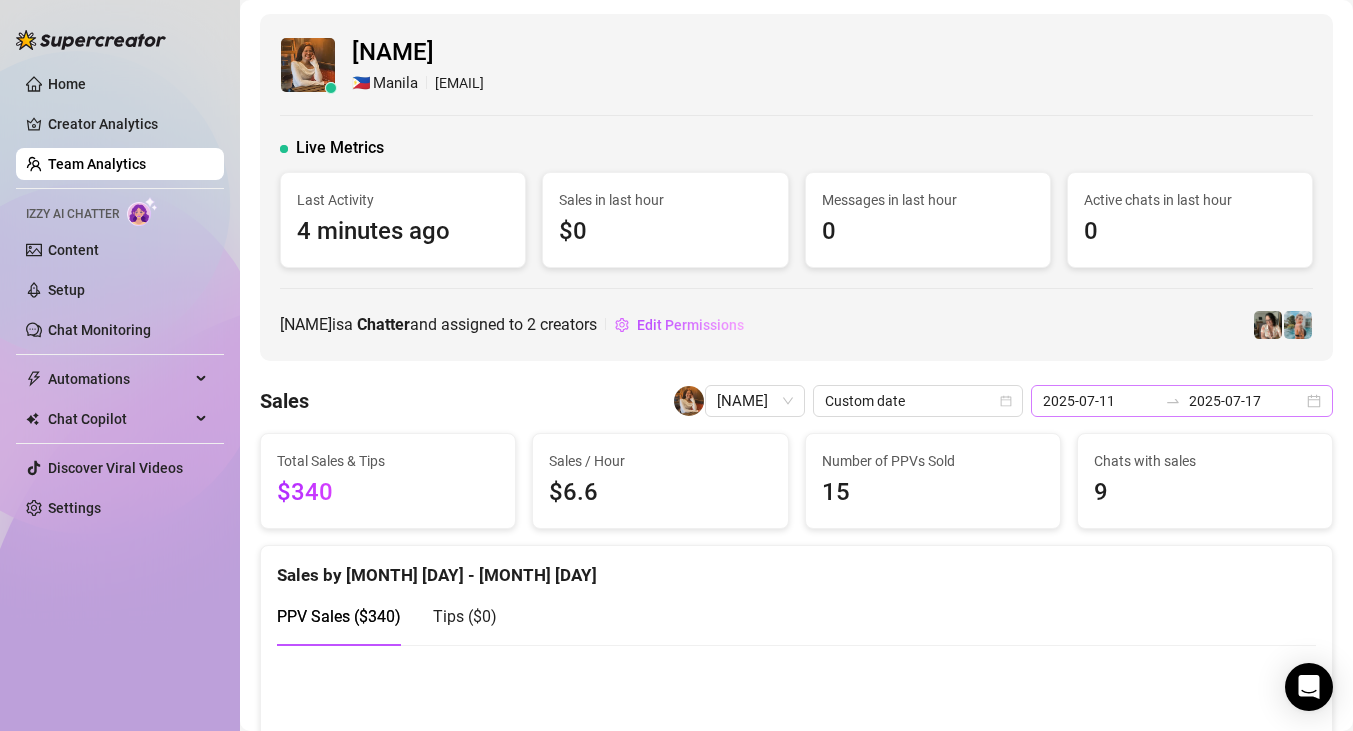 click on "[DATE] [DATE]" at bounding box center (1182, 401) 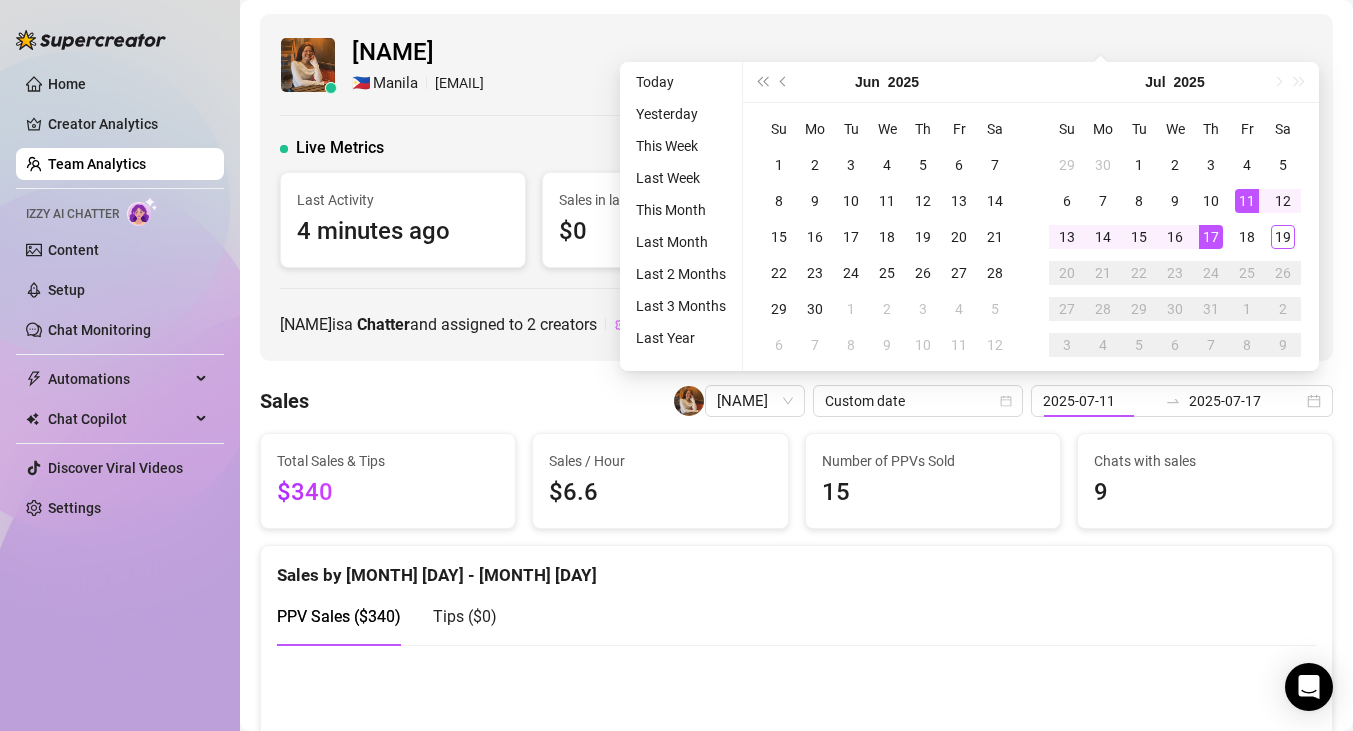 click on "Total Sales & Tips $340 Sales / Hour $6.6 Number of PPVs Sold 15 Chats with sales 9 Sales by Jul 11 - Jul 17 PPV Sales ( $340 ) Tips ( $0 ) Activity Active Chats 82 Messages Sent 841 Est. Hours Worked 51.5 Engagement by Jul 11 - Jul 17 Messages Sent Fans Engaged With Est. Hours Worked Messages Breakdown Last 24 hours Messages PPVs Account Message Media Price When Sent When Purchased Cindy You've been a bad boy for ignoring me now [LAST] 😏 Now watch Ms [LAST] set the camera up and gave you front row seats to the filthiest show I’ve ever done. I took my time… Soaking wet and couldn’t wait… I had to touch myself thinking of you 😩💦 My fingers slipped over my dripping pussy so easily. But only if you’re bold enough to unlock it, baby… think you can handle this? 😈 2 $36 Jul 18, 08:02 PM — View Chat Cindy 1 $36 Jul 18, 07:59 PM — View Chat Cindy I'm all wet and dripping in the shower now.. wanna come inside me? 😏😈 I'm waiting, [FIRST] 💦 3 $36 Jul 18, 03:56 PM — View Chat Cindy 4 1 1" at bounding box center [796, 2500] 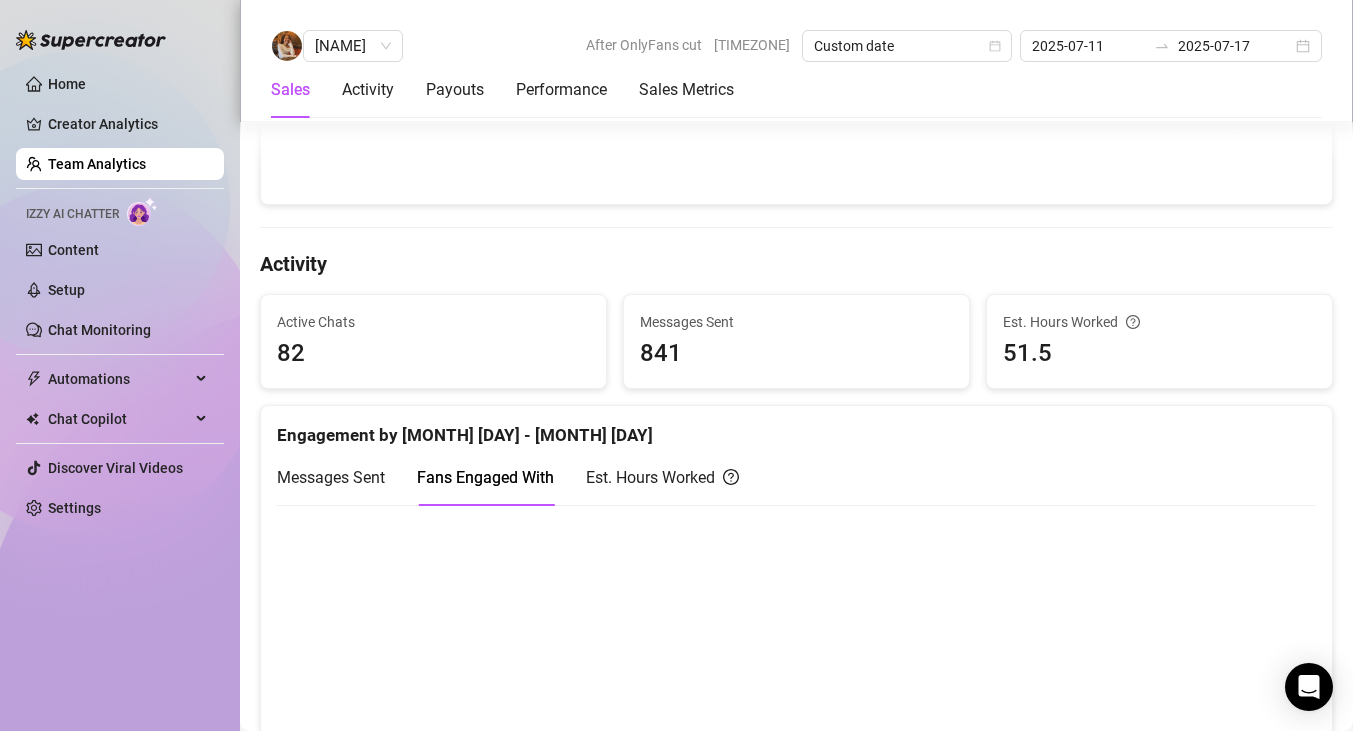 scroll, scrollTop: 830, scrollLeft: 0, axis: vertical 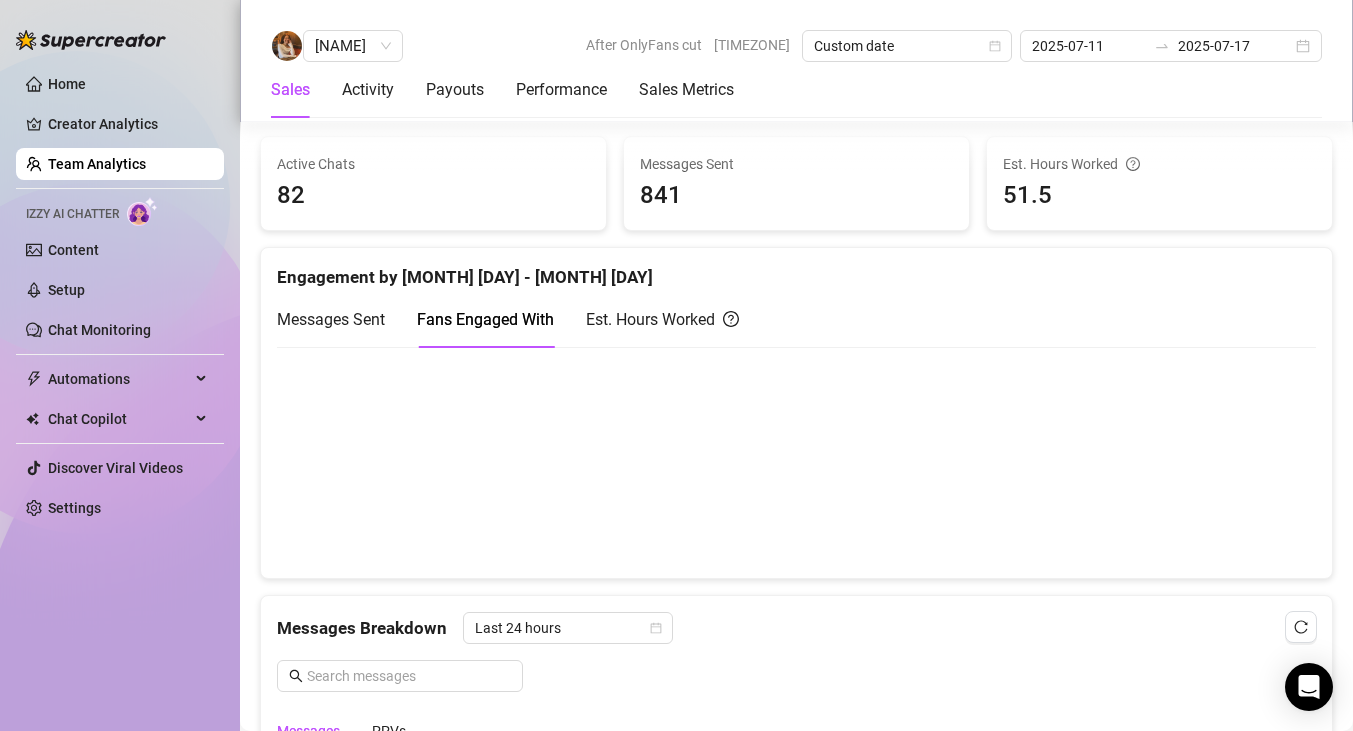 click on "Messages Sent" at bounding box center [331, 319] 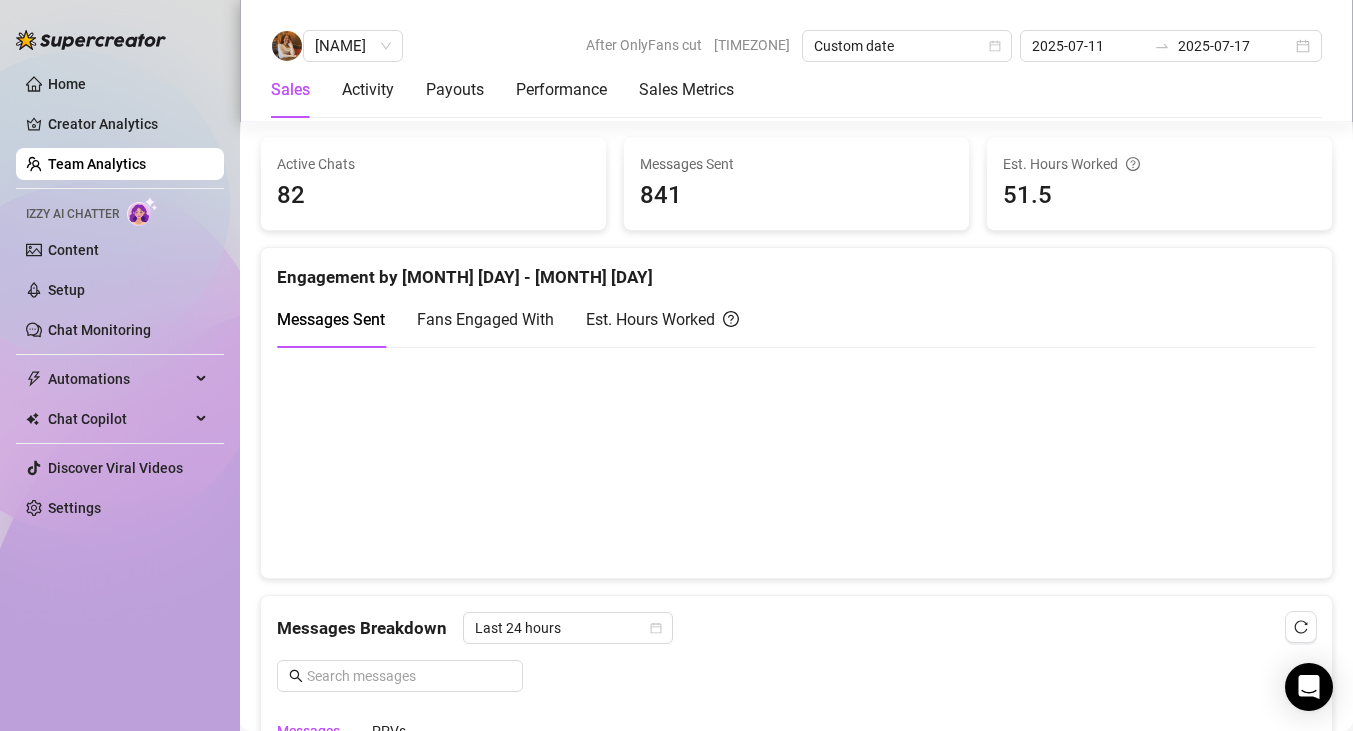 click on "Fans Engaged With" at bounding box center [485, 319] 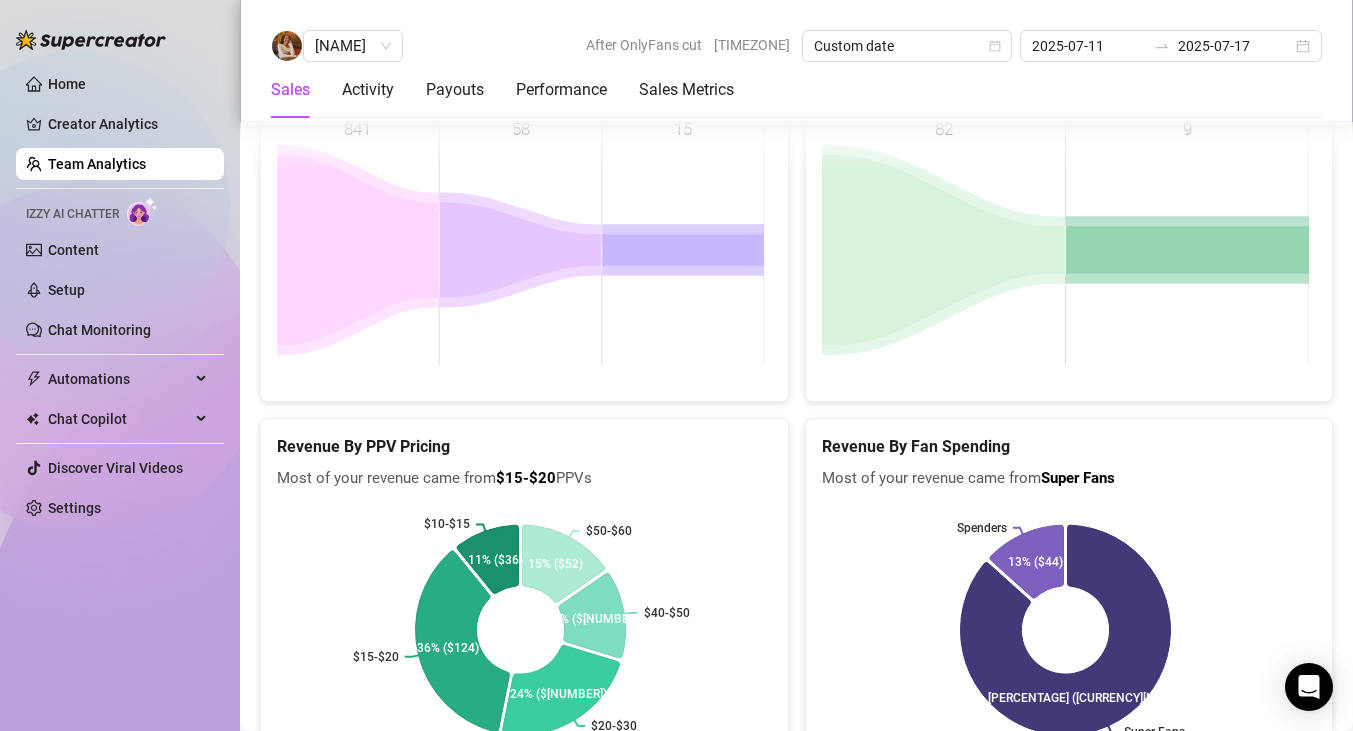 scroll, scrollTop: 3896, scrollLeft: 0, axis: vertical 